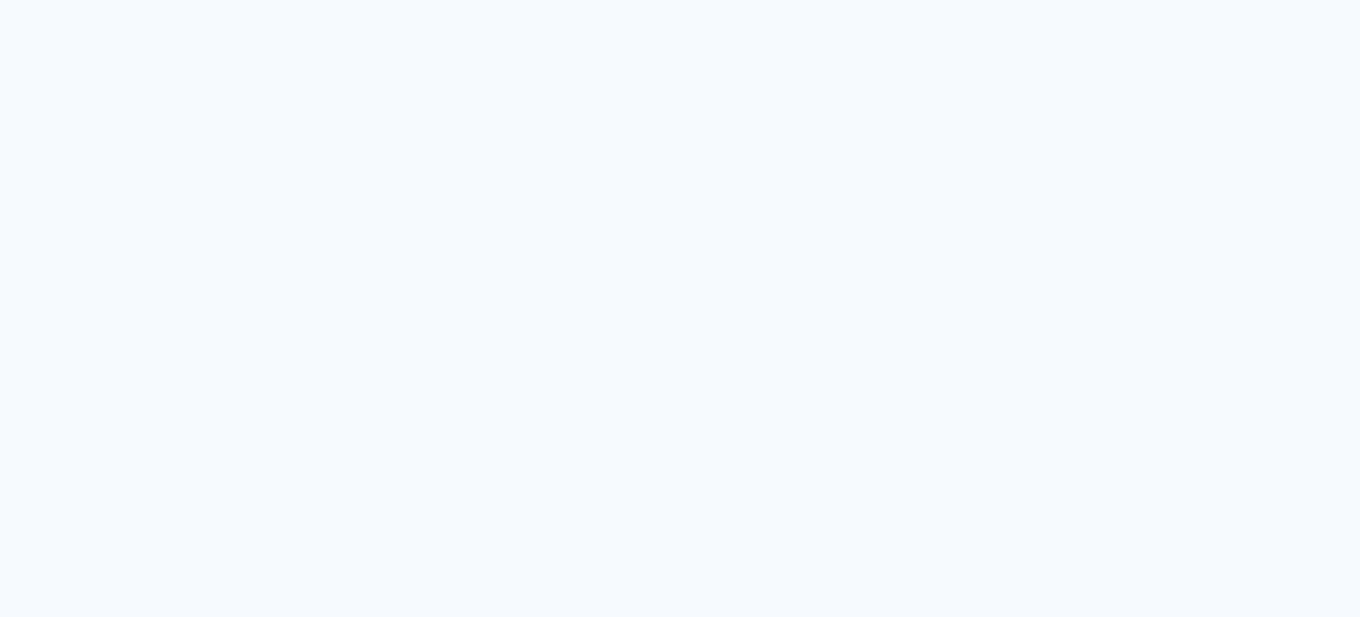 scroll, scrollTop: 0, scrollLeft: 0, axis: both 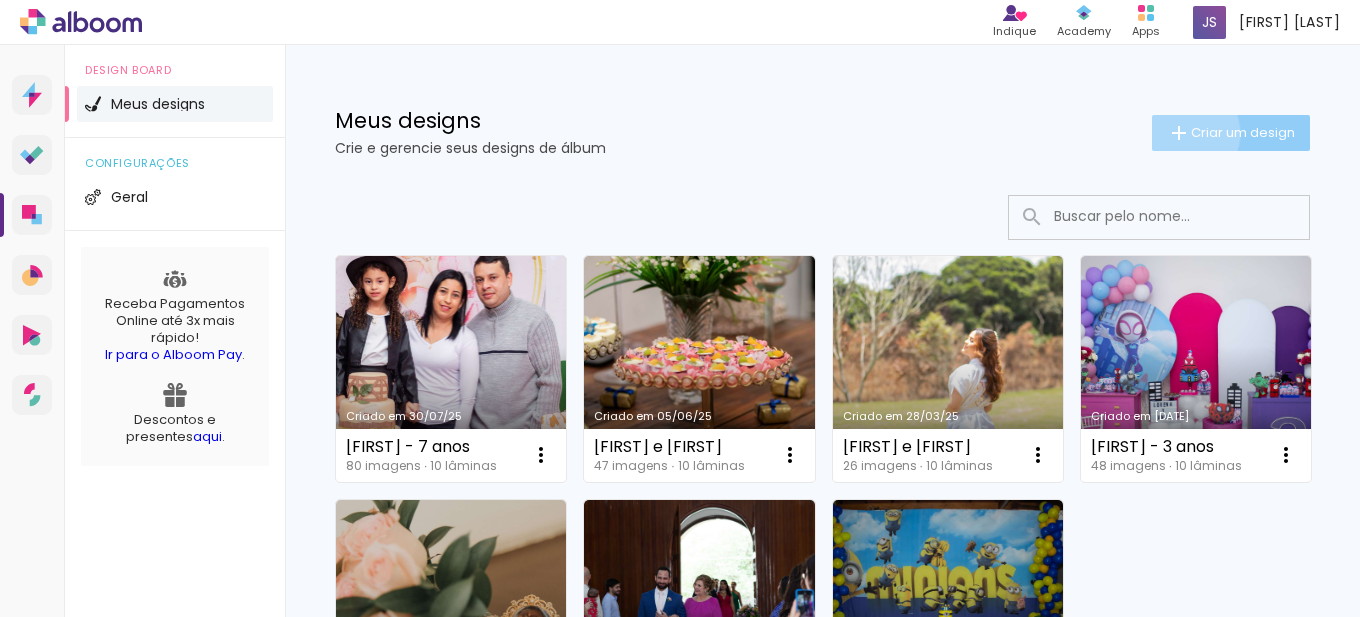 click 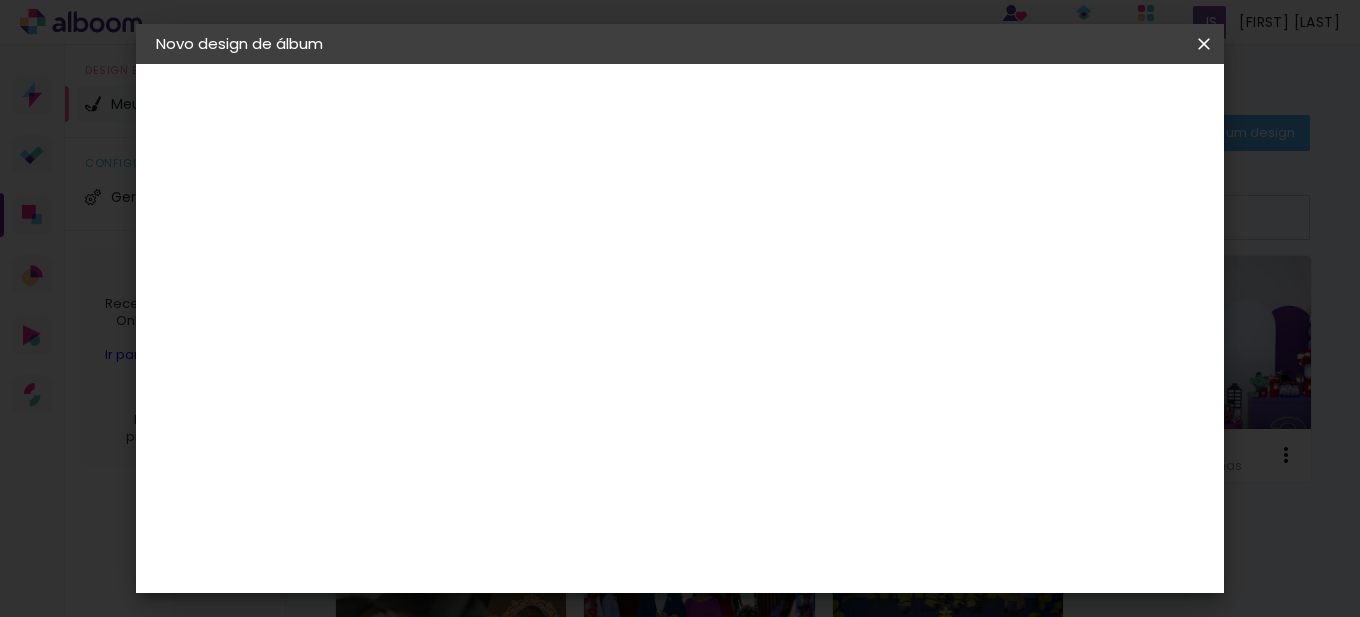 click at bounding box center [483, 268] 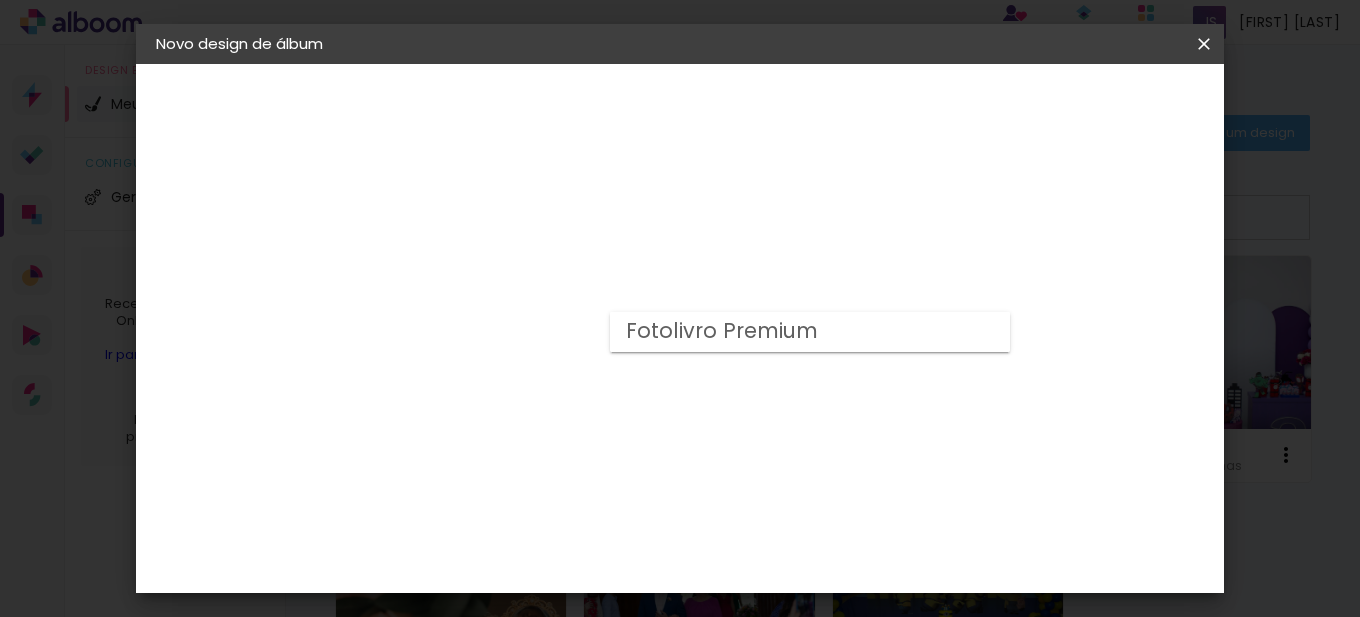 click on "Fotolivro Premium" at bounding box center [0, 0] 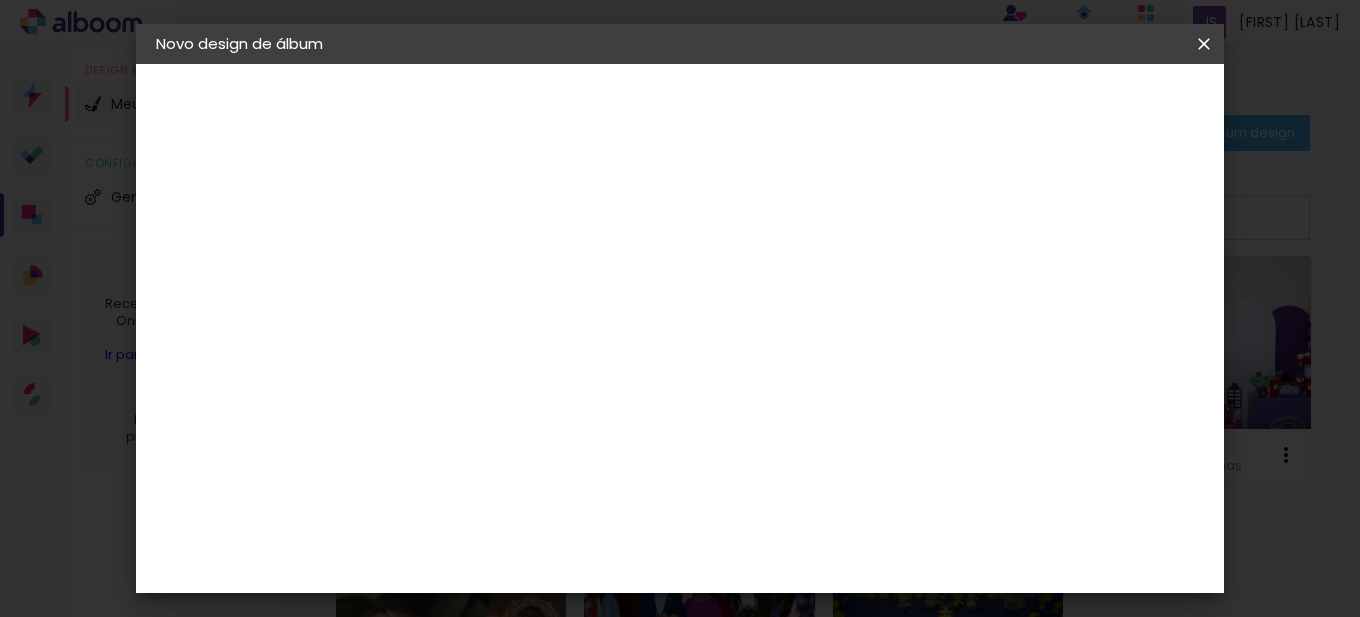 scroll, scrollTop: 300, scrollLeft: 0, axis: vertical 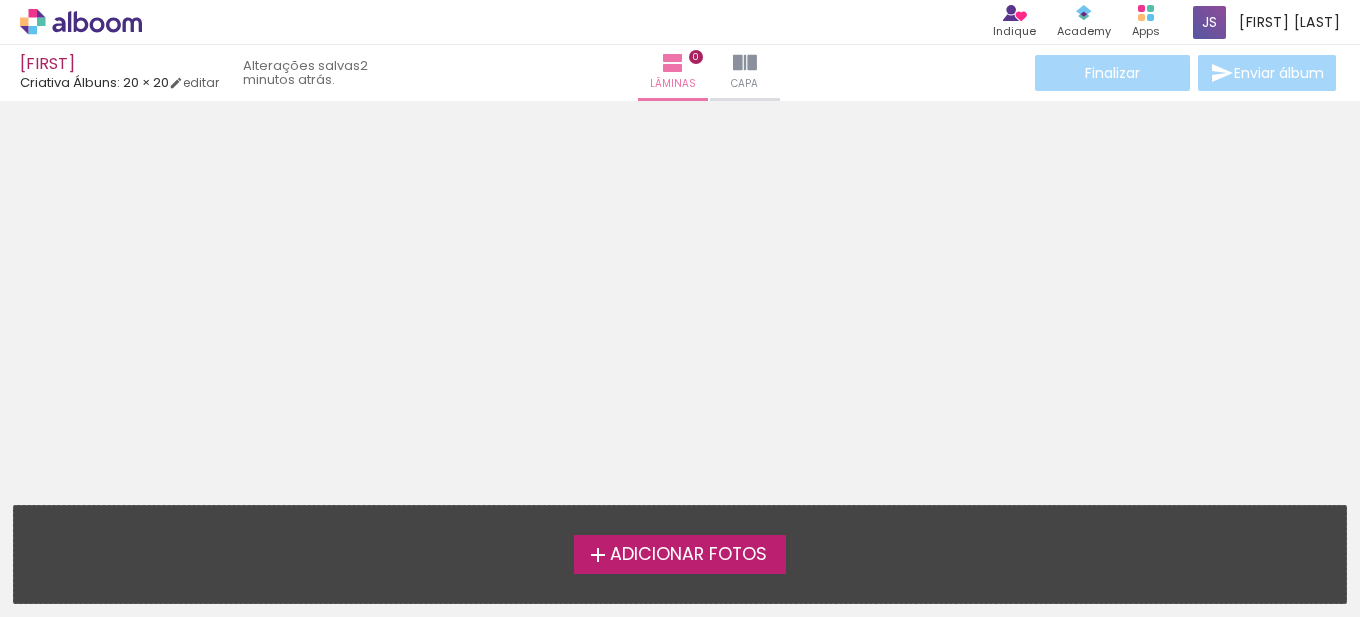 click on "Adicionar Fotos" at bounding box center (688, 555) 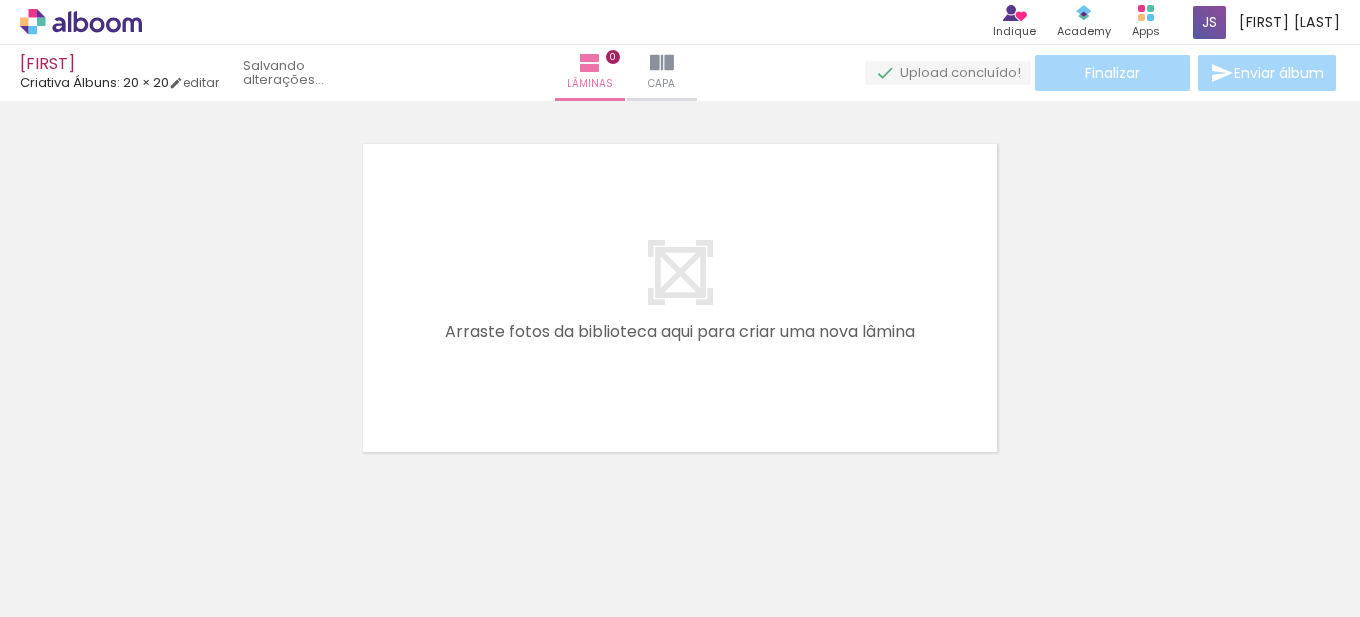 scroll, scrollTop: 26, scrollLeft: 0, axis: vertical 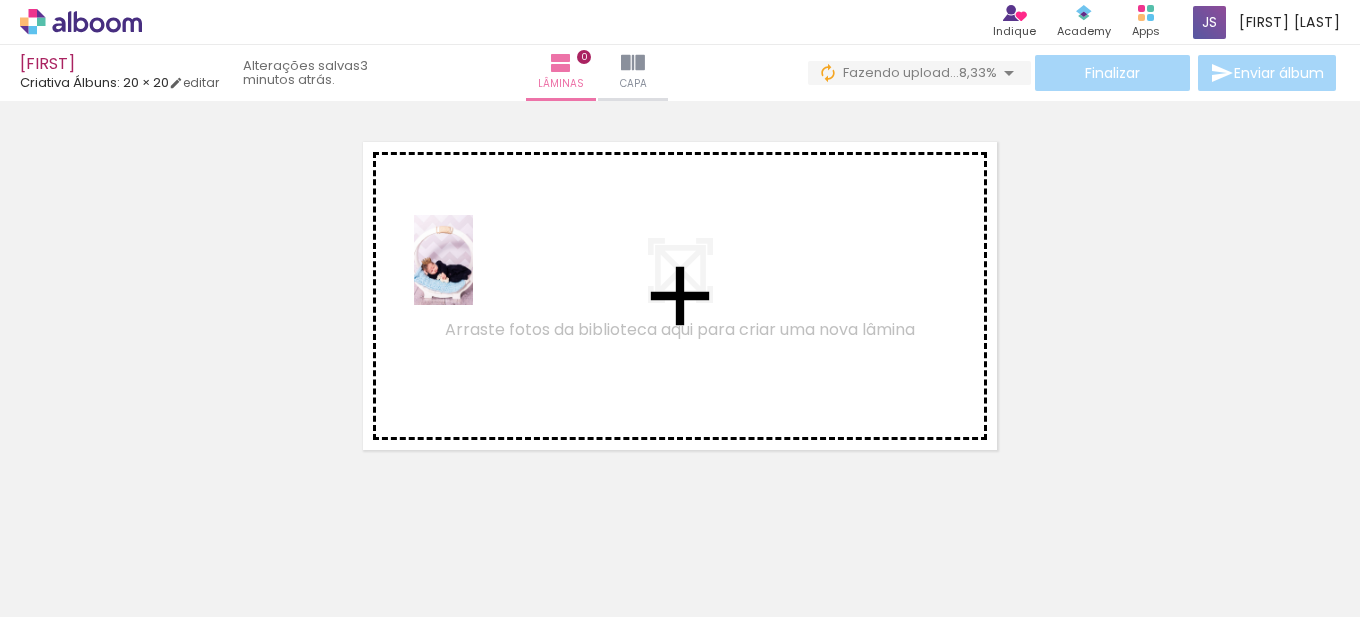 drag, startPoint x: 206, startPoint y: 568, endPoint x: 472, endPoint y: 286, distance: 387.65964 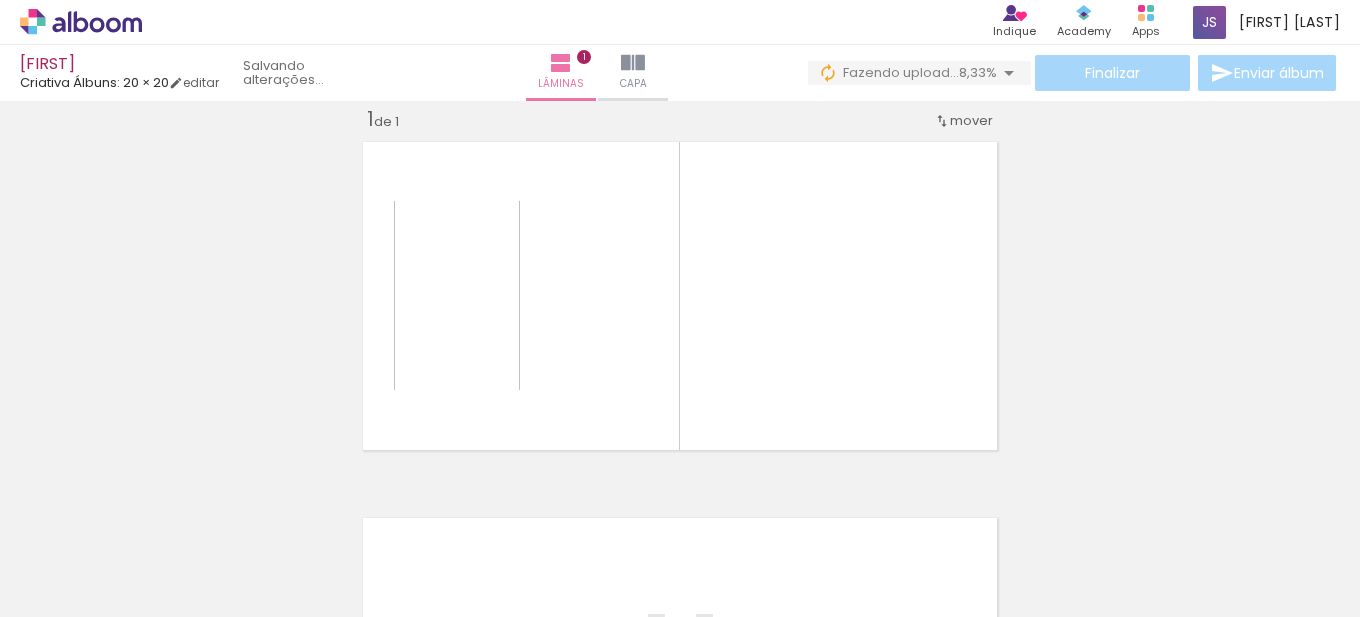 scroll, scrollTop: 26, scrollLeft: 0, axis: vertical 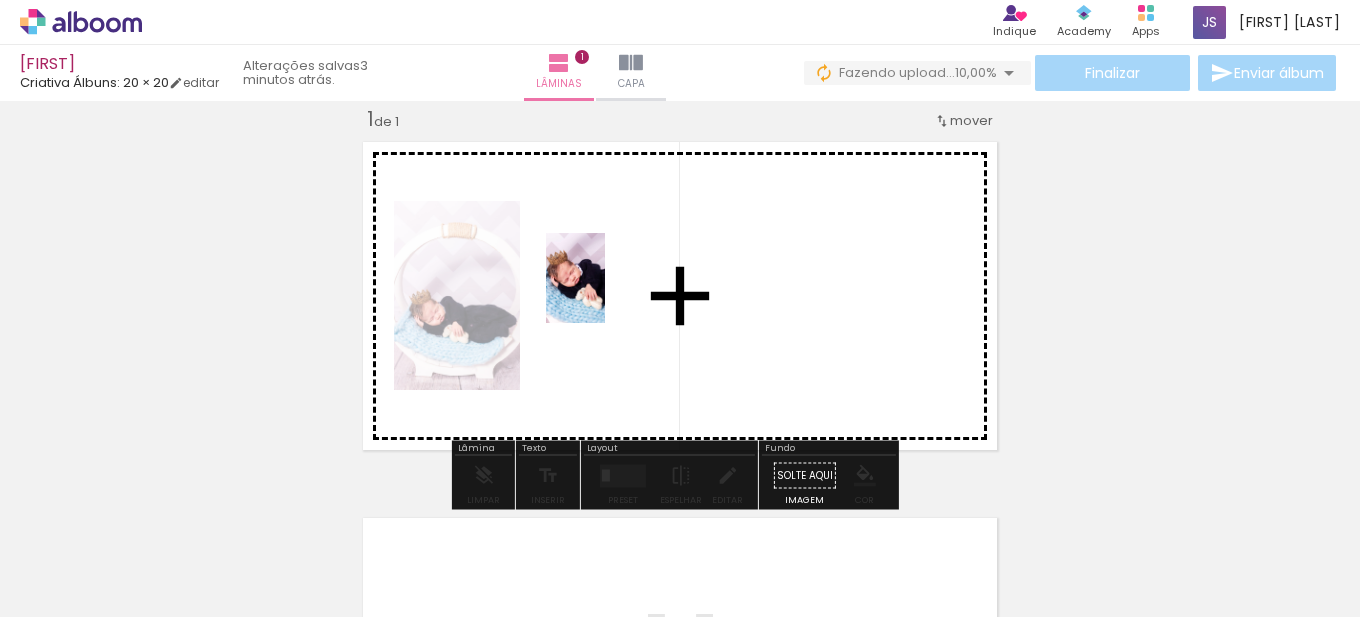 drag, startPoint x: 331, startPoint y: 548, endPoint x: 606, endPoint y: 270, distance: 391.0358 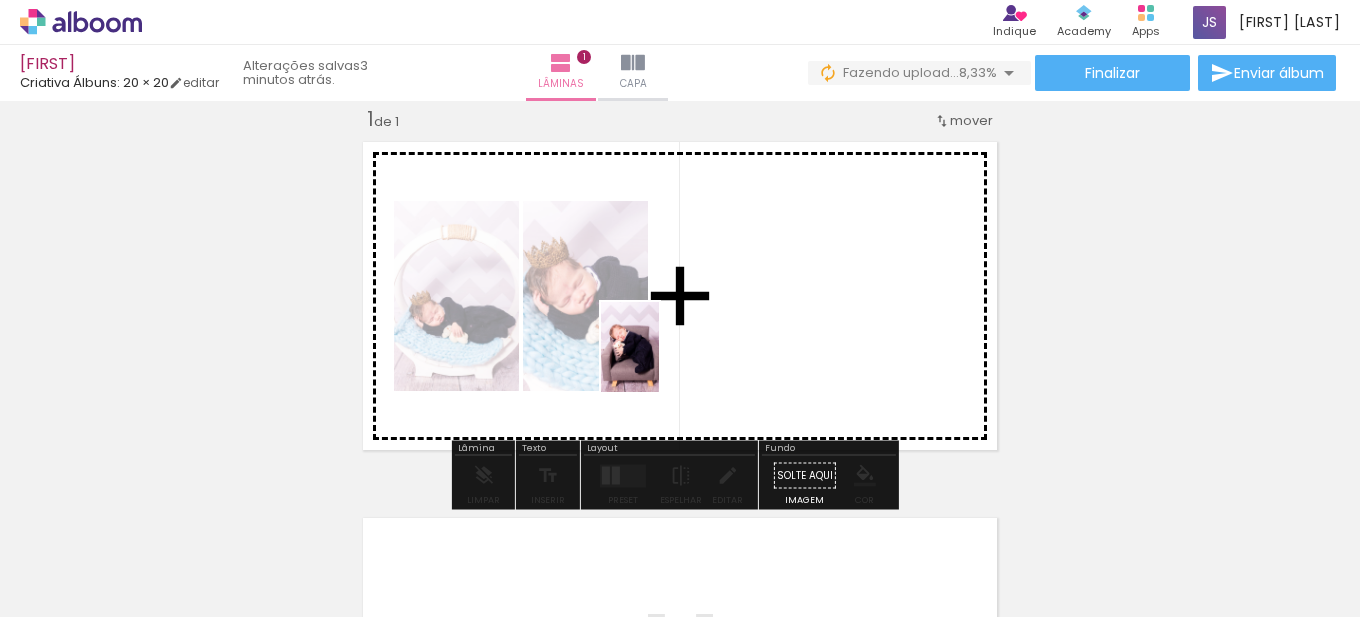 drag, startPoint x: 450, startPoint y: 571, endPoint x: 652, endPoint y: 416, distance: 254.6154 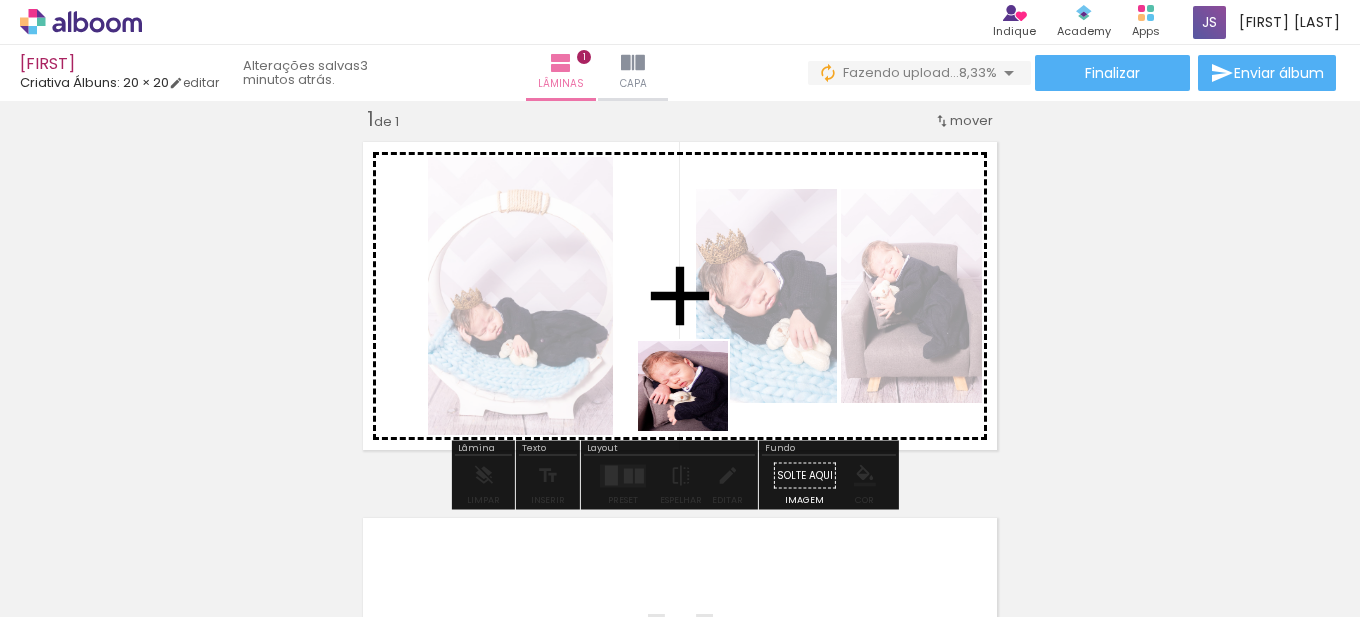 drag, startPoint x: 541, startPoint y: 567, endPoint x: 703, endPoint y: 380, distance: 247.41261 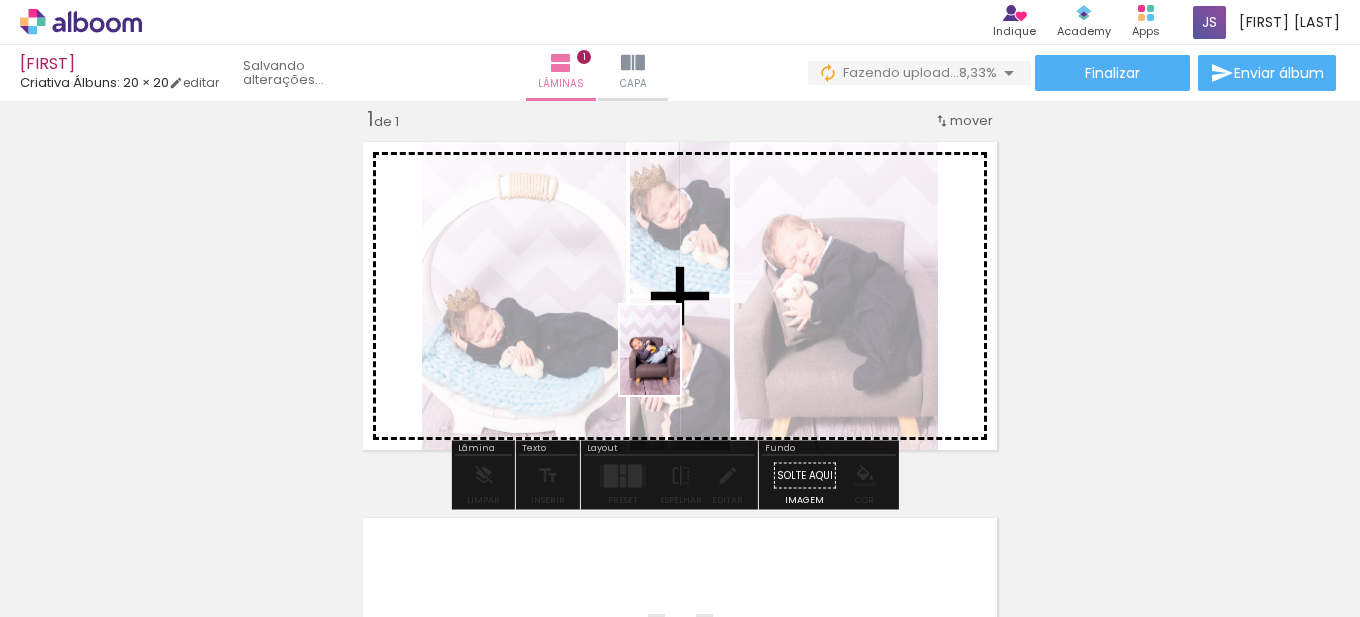 drag, startPoint x: 656, startPoint y: 573, endPoint x: 680, endPoint y: 365, distance: 209.38004 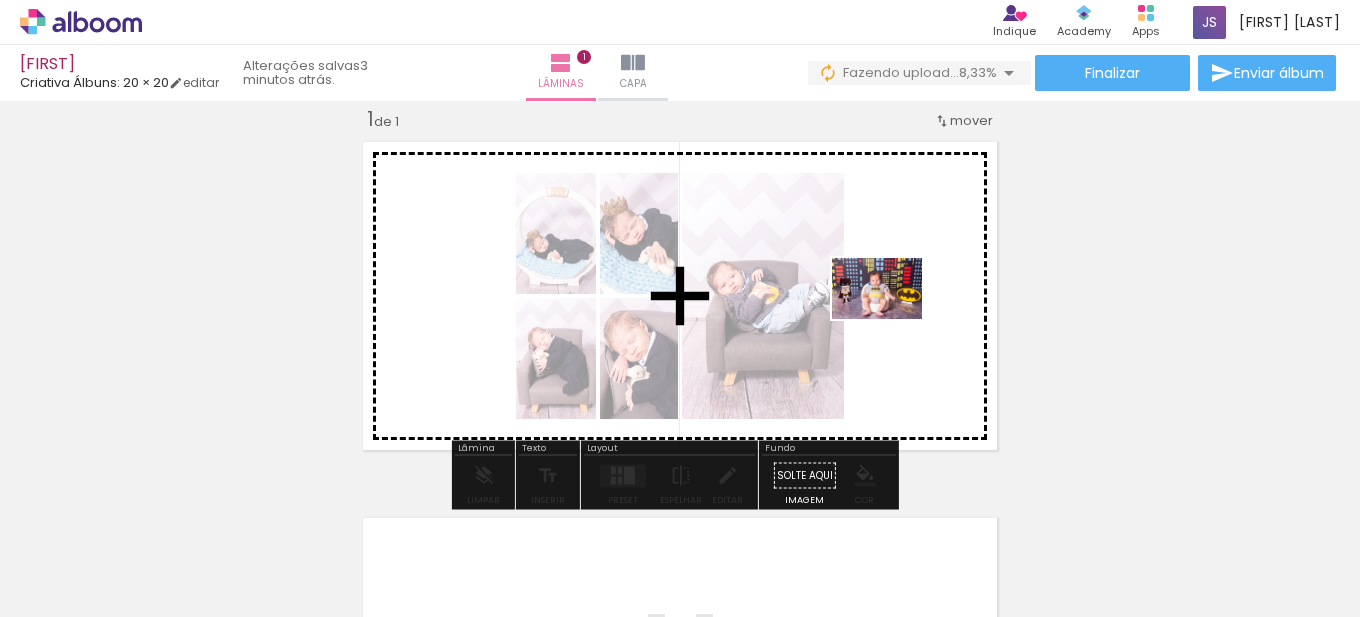 drag, startPoint x: 824, startPoint y: 499, endPoint x: 892, endPoint y: 318, distance: 193.352 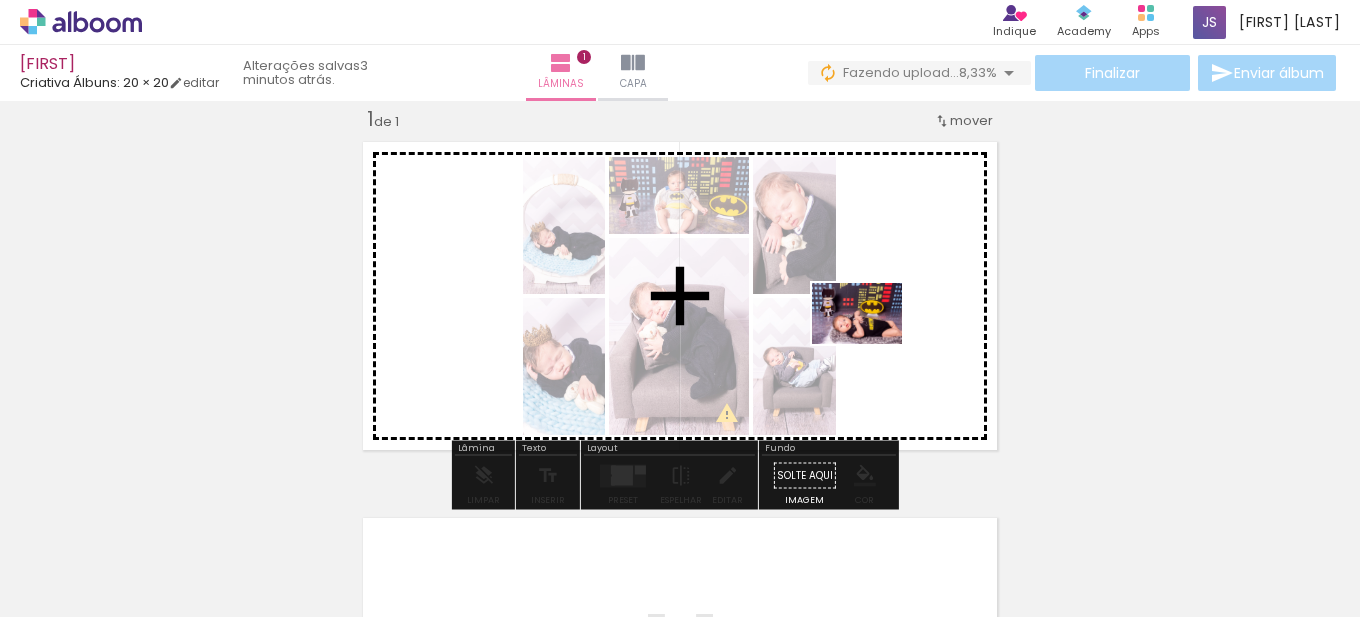 drag, startPoint x: 898, startPoint y: 558, endPoint x: 872, endPoint y: 343, distance: 216.56639 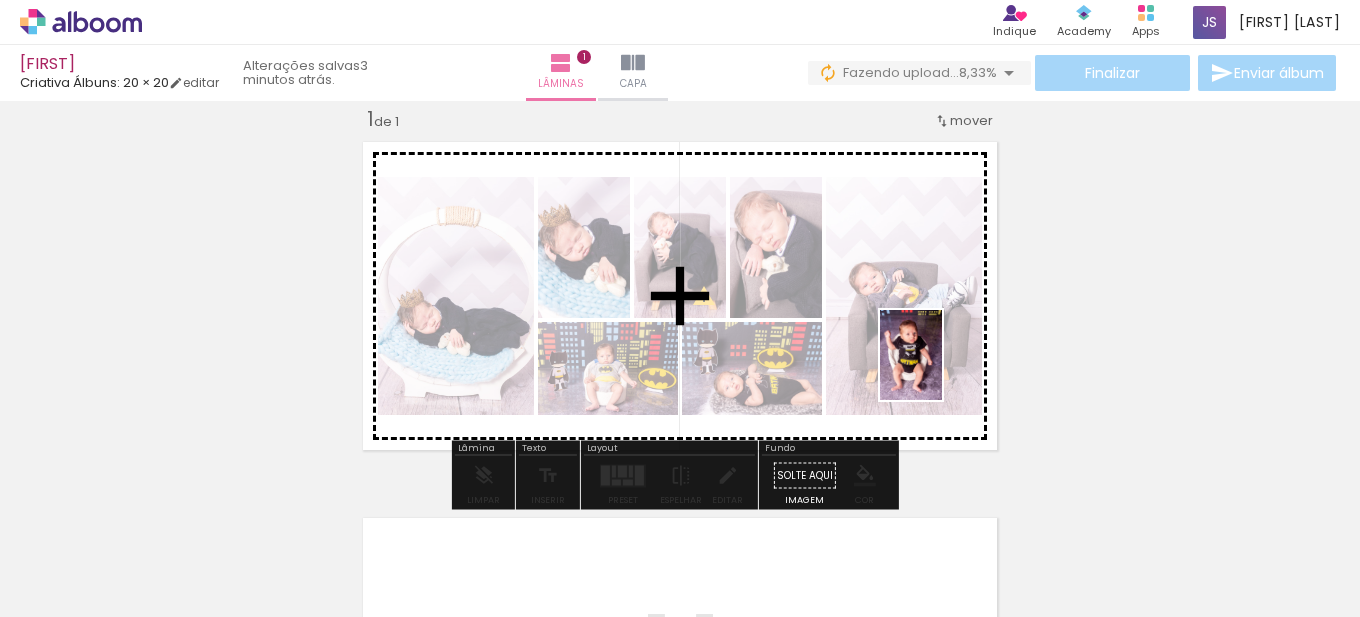 drag, startPoint x: 982, startPoint y: 567, endPoint x: 938, endPoint y: 370, distance: 201.85391 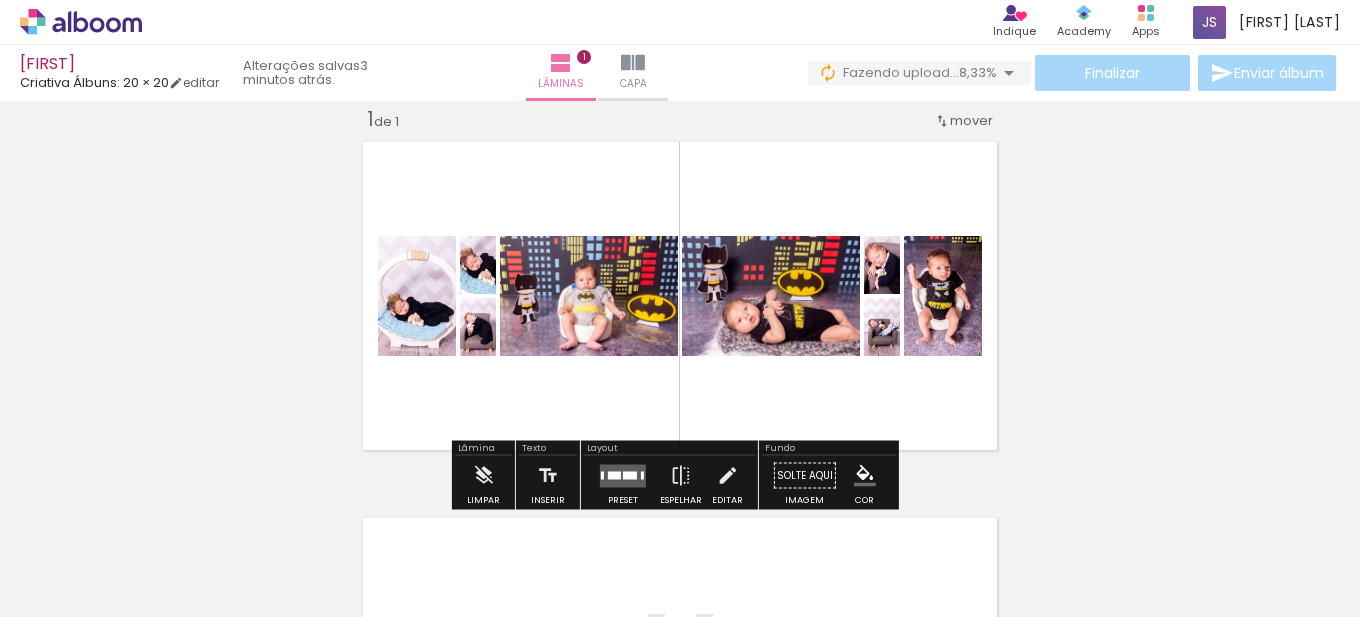 click at bounding box center (623, 475) 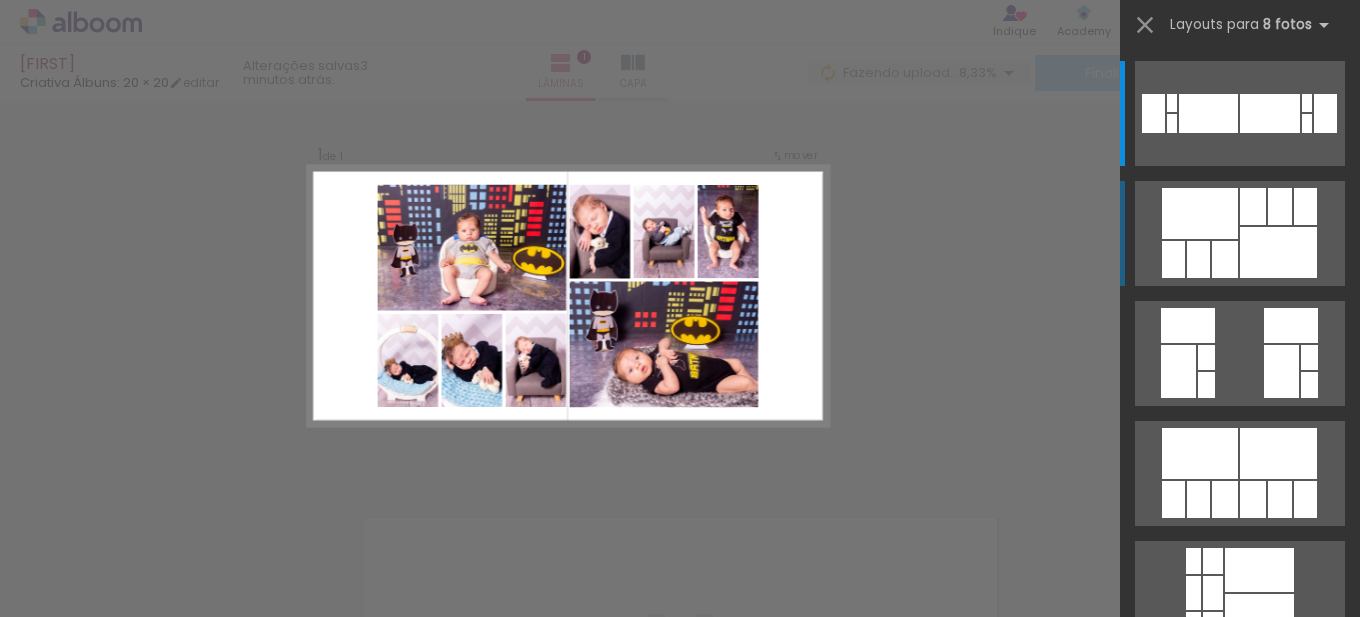 click at bounding box center [1307, 103] 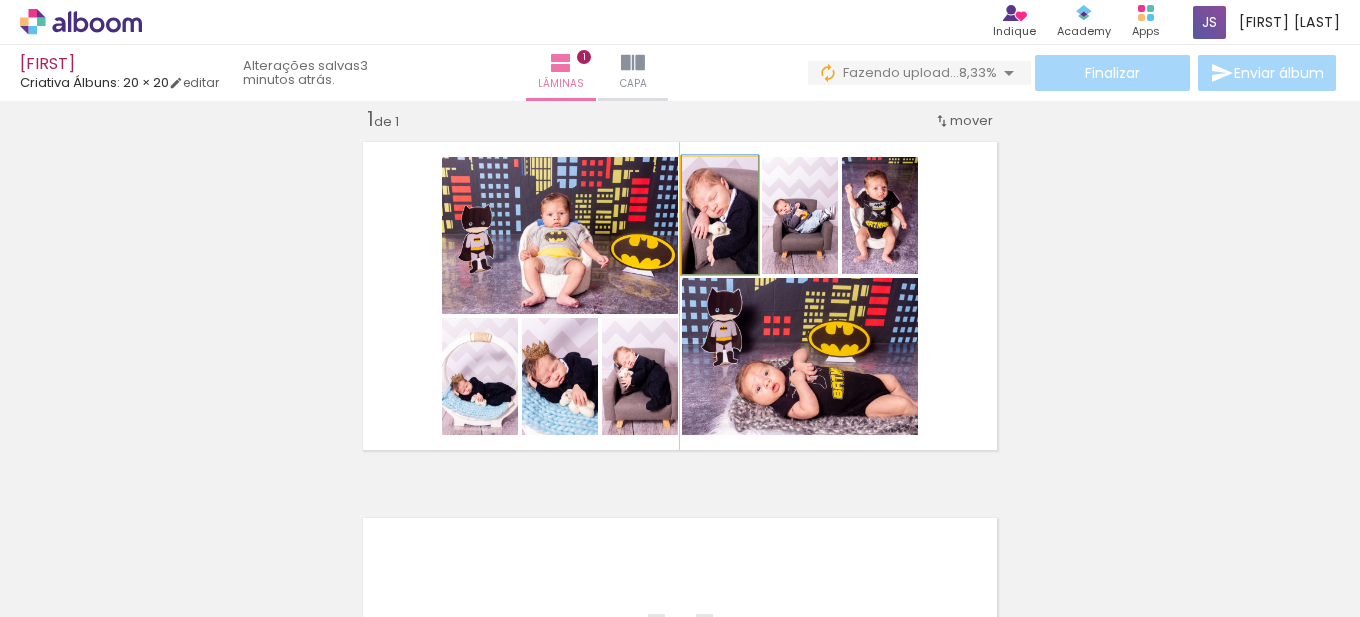 drag, startPoint x: 731, startPoint y: 236, endPoint x: 716, endPoint y: 214, distance: 26.627054 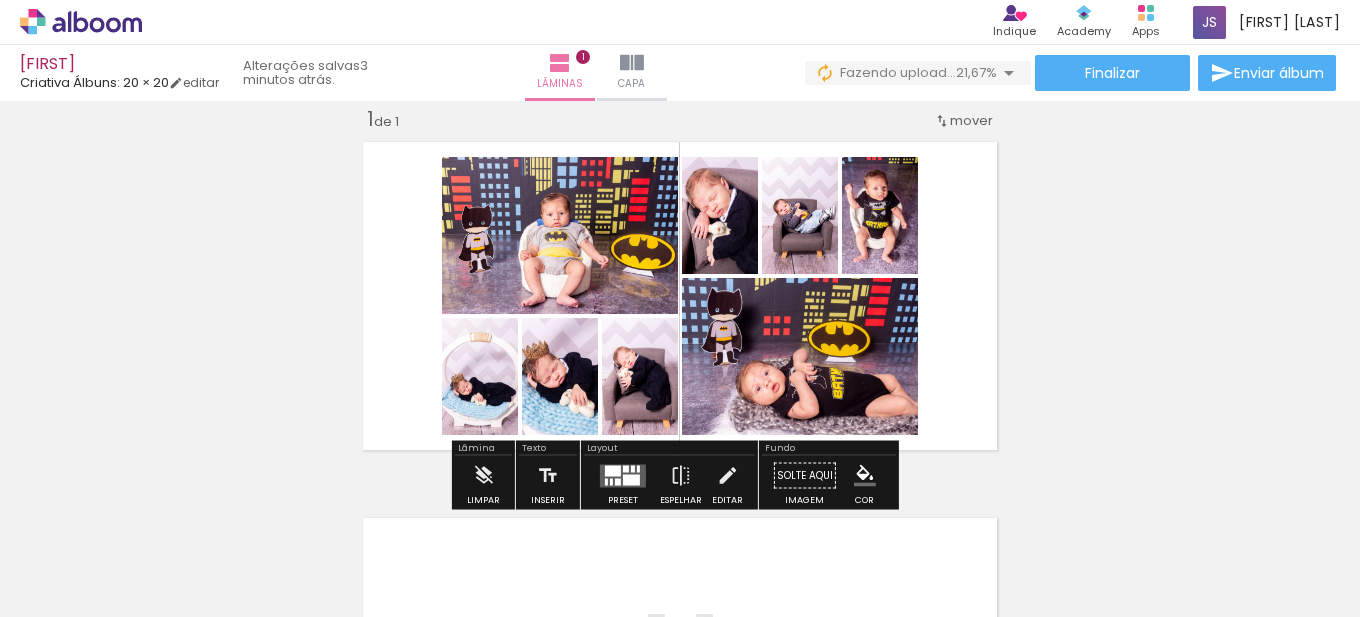 click at bounding box center [631, 479] 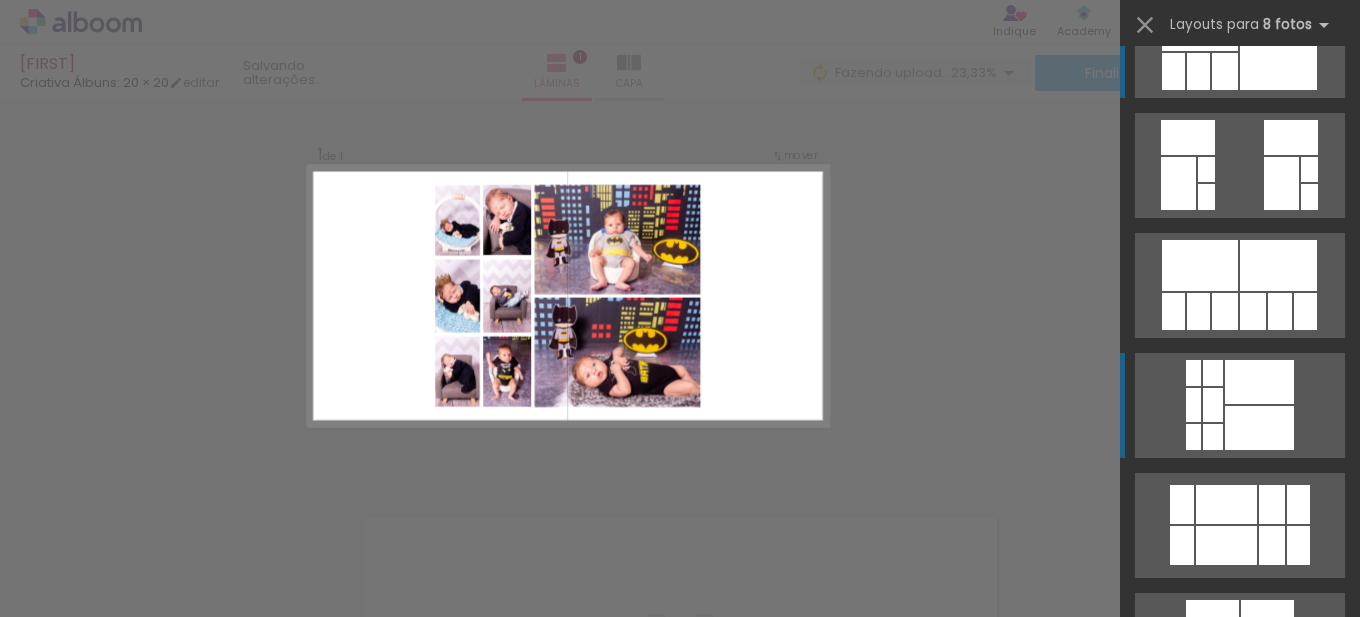 scroll, scrollTop: 220, scrollLeft: 0, axis: vertical 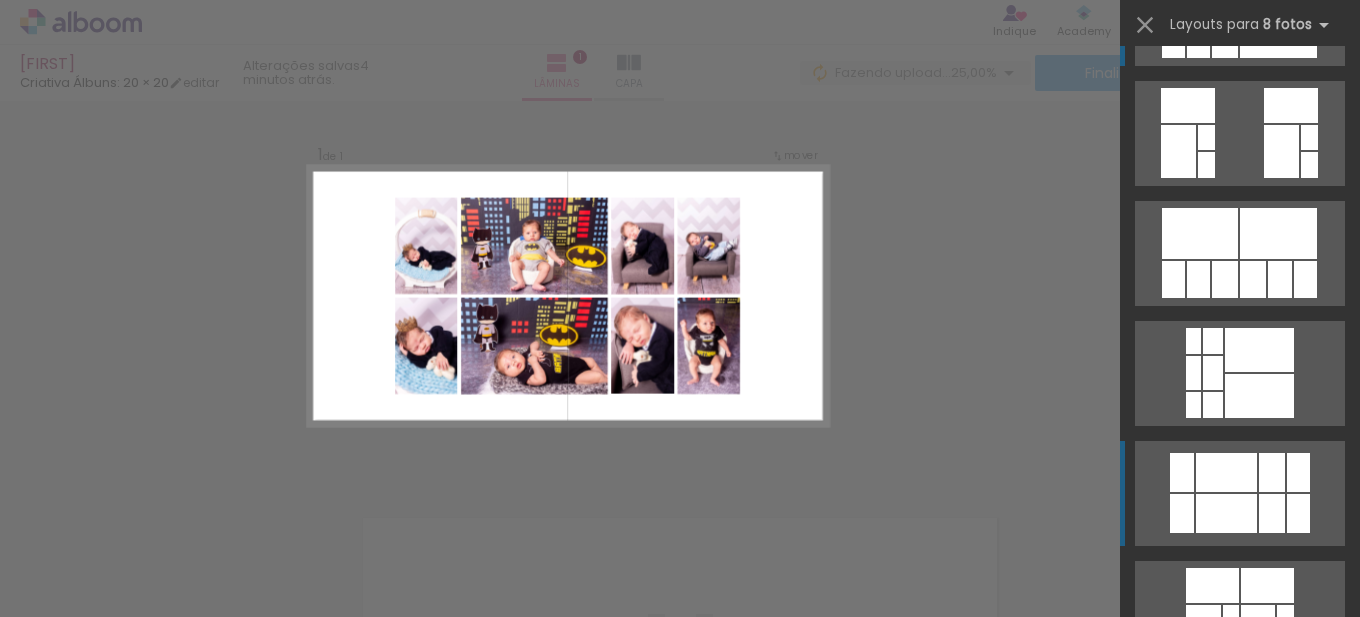 click at bounding box center [1226, 513] 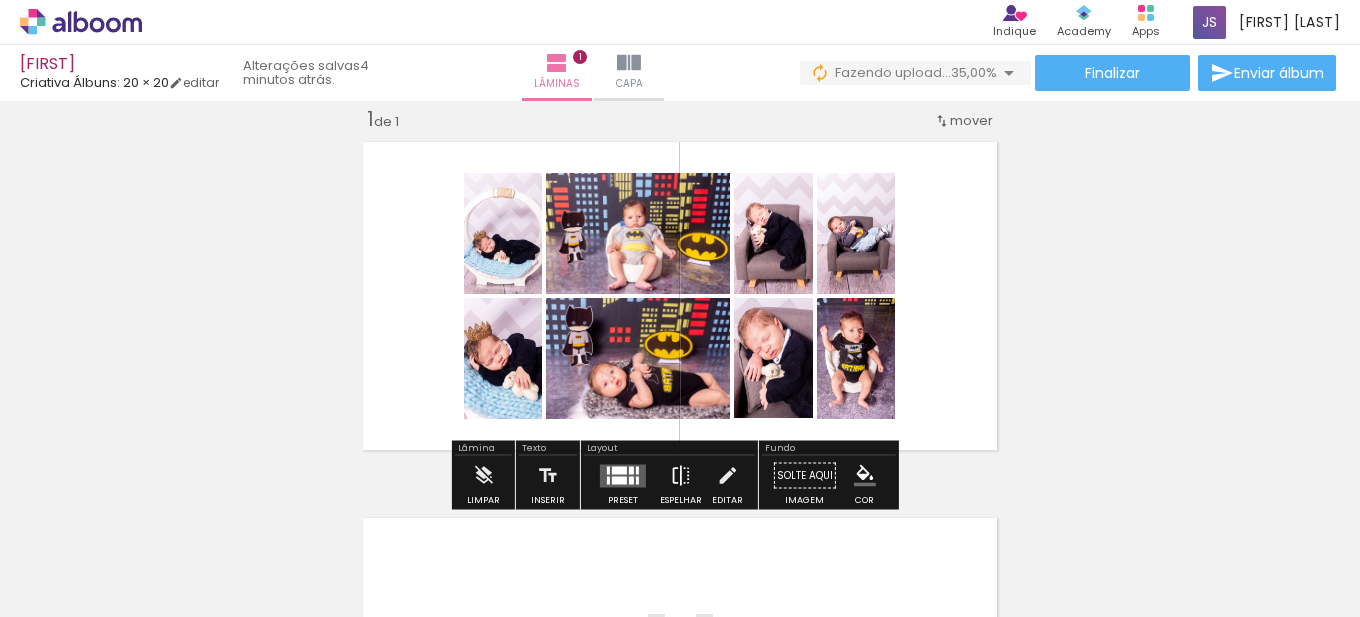 click at bounding box center (681, 476) 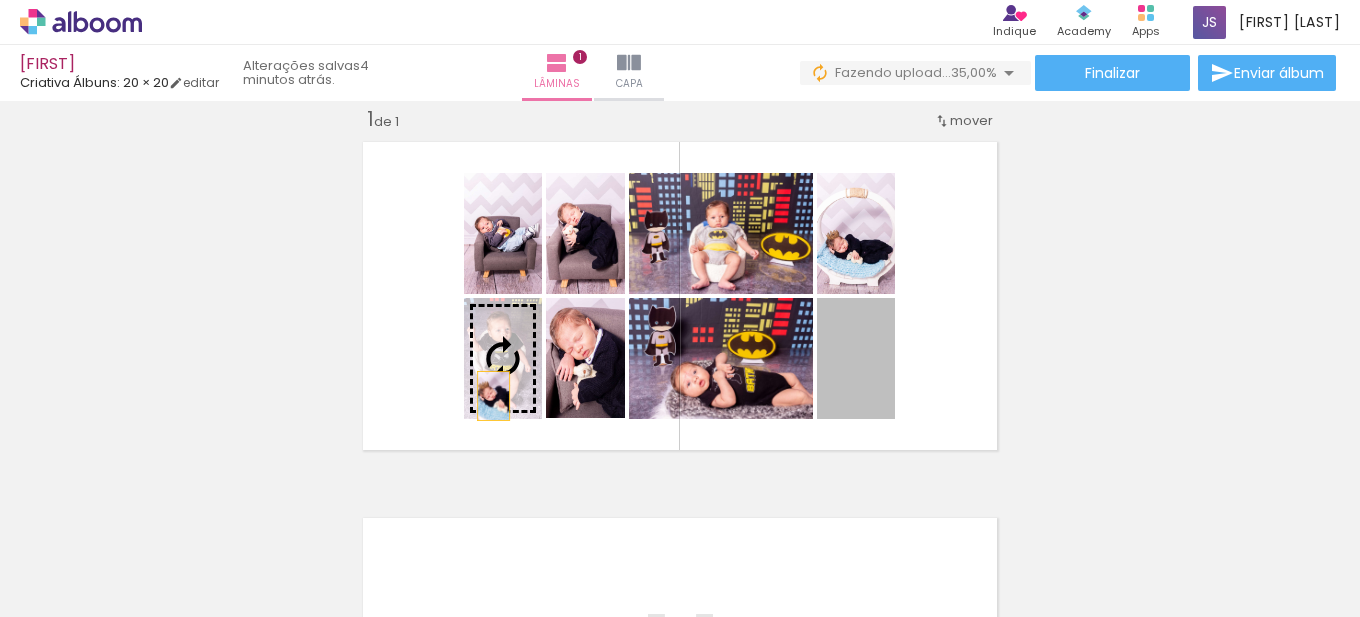 drag, startPoint x: 856, startPoint y: 393, endPoint x: 491, endPoint y: 392, distance: 365.00137 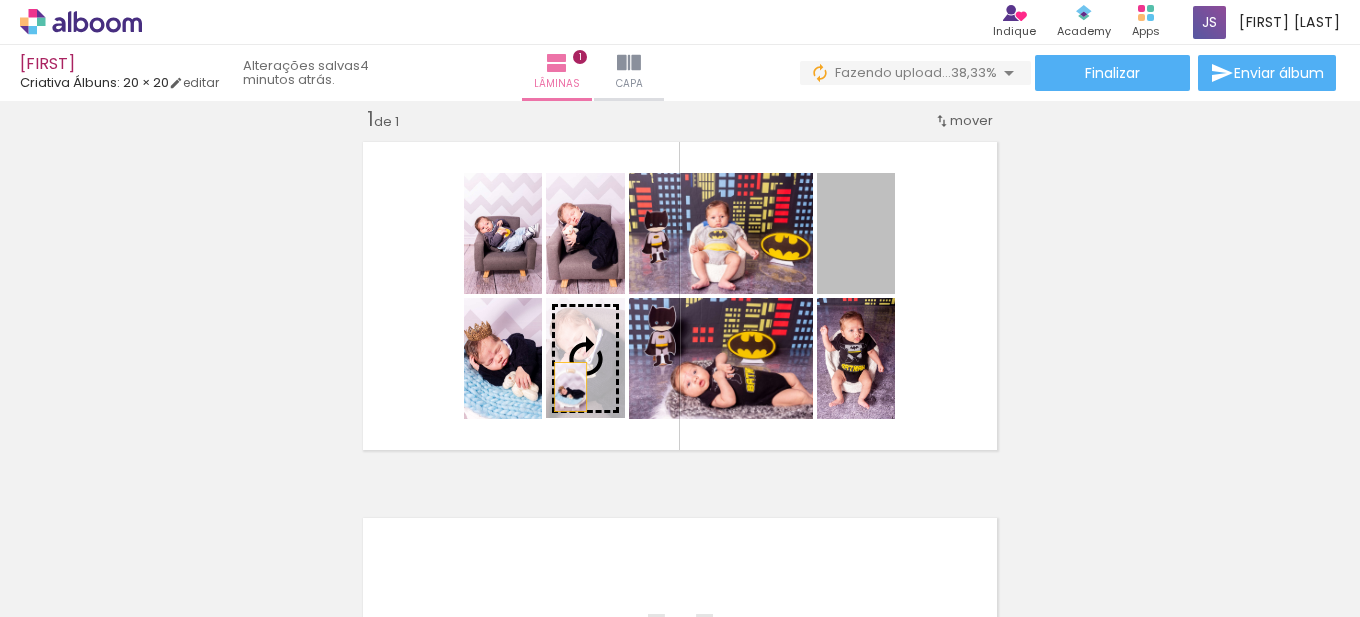 drag, startPoint x: 872, startPoint y: 276, endPoint x: 564, endPoint y: 386, distance: 327.0535 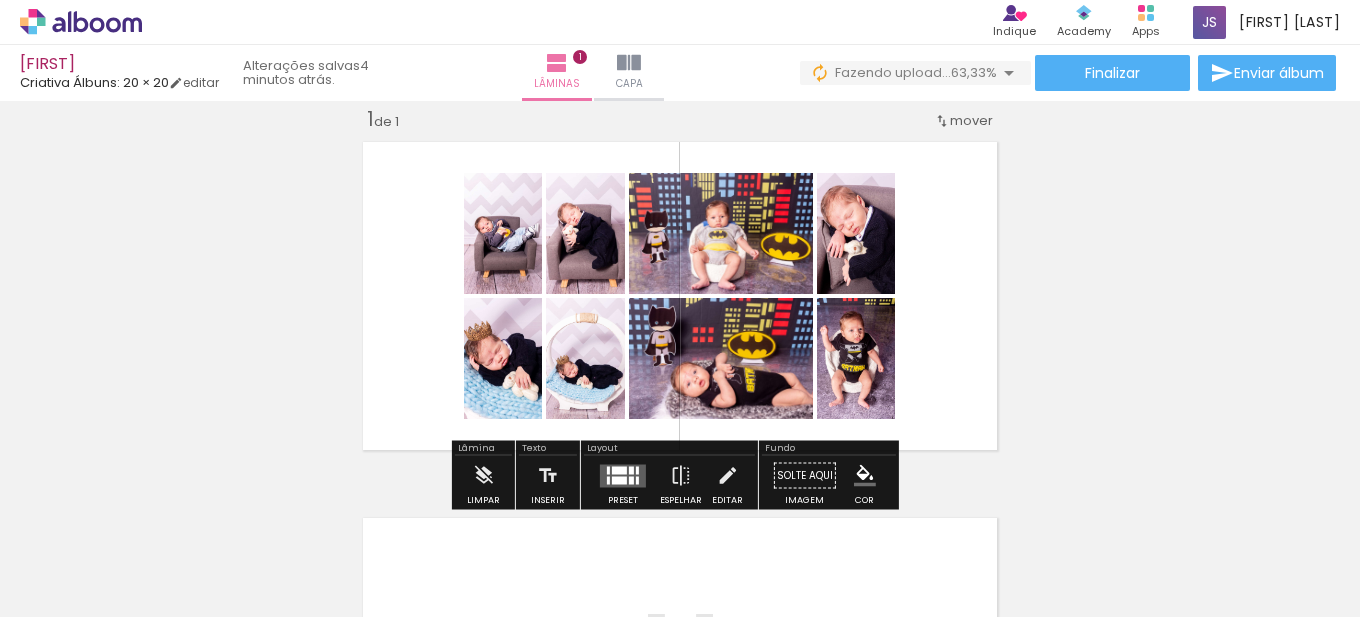 click at bounding box center (623, 475) 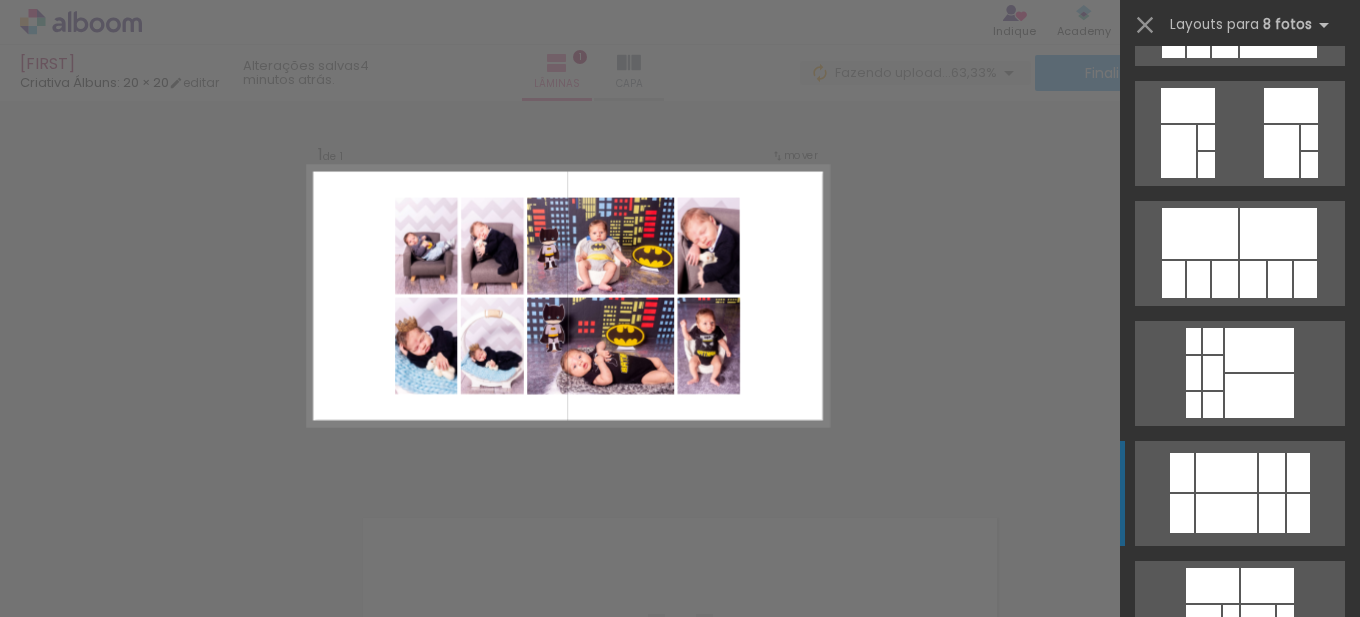 scroll, scrollTop: 600, scrollLeft: 0, axis: vertical 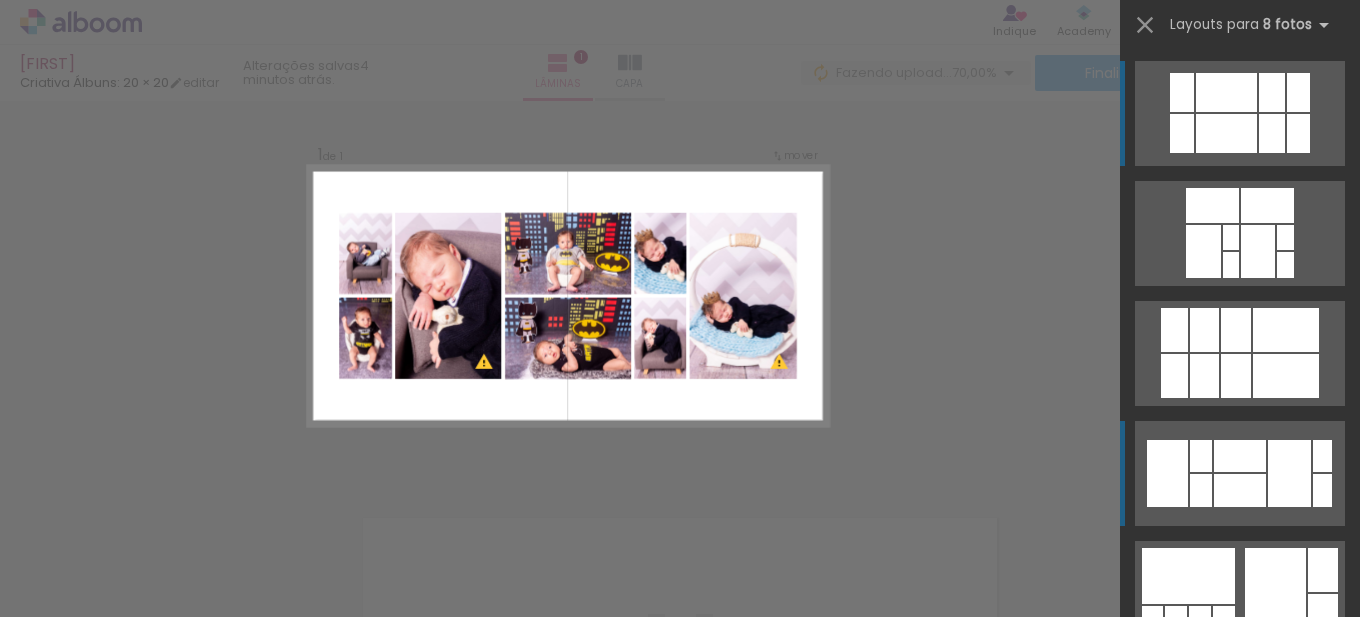 click at bounding box center [1188, 938] 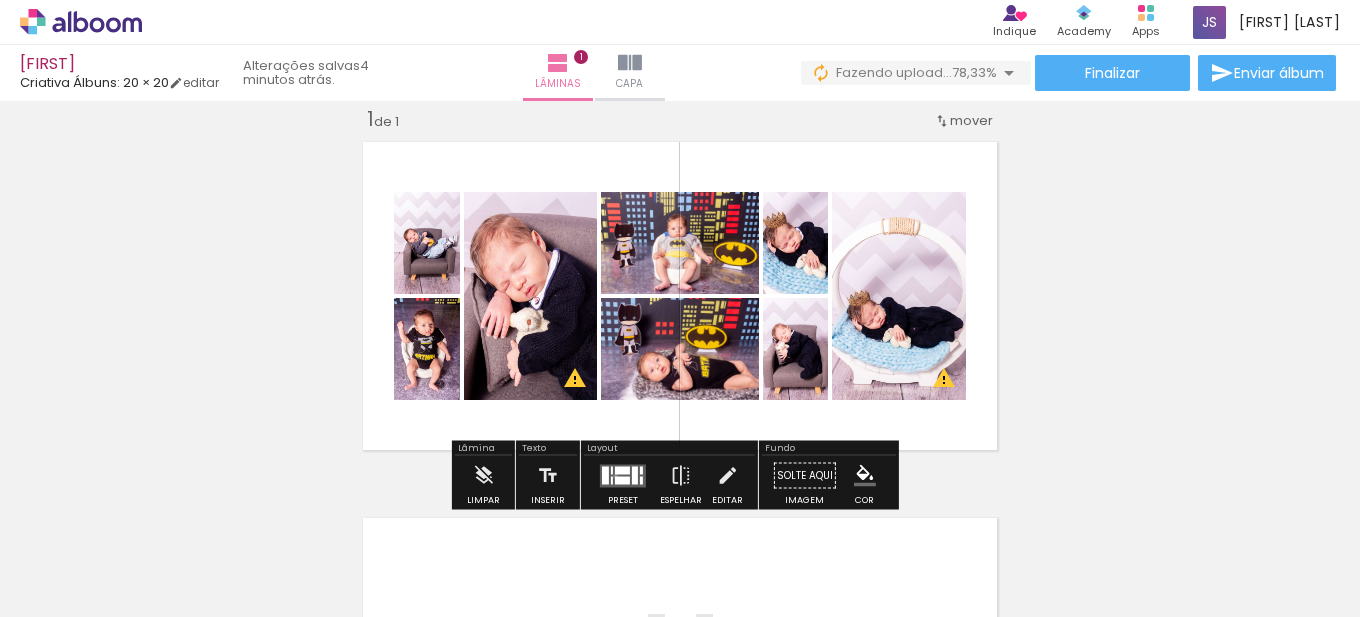 click at bounding box center [622, 480] 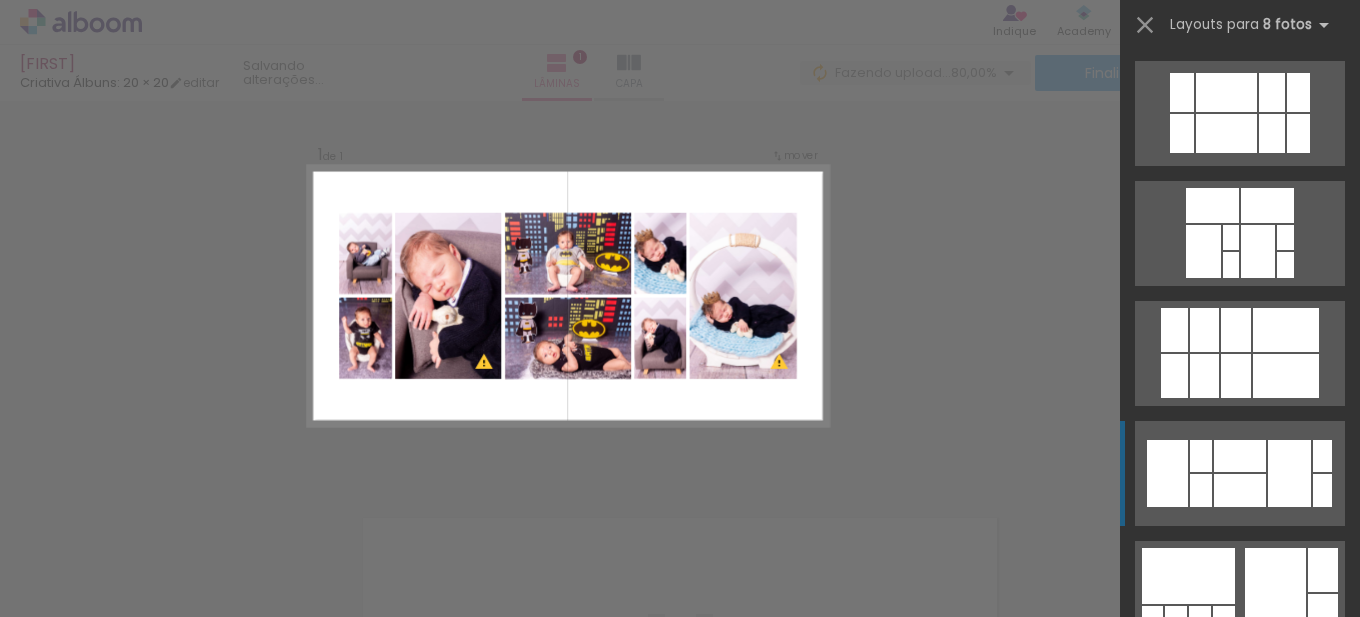 scroll, scrollTop: 960, scrollLeft: 0, axis: vertical 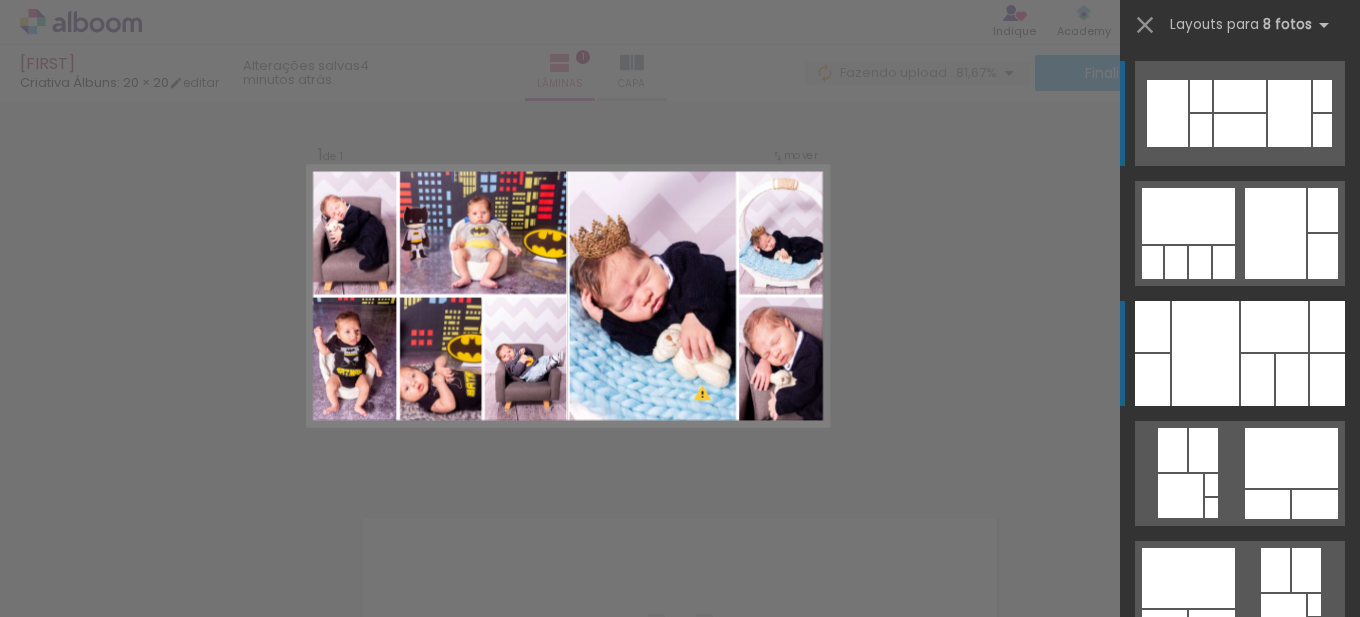 click at bounding box center (1308, 980) 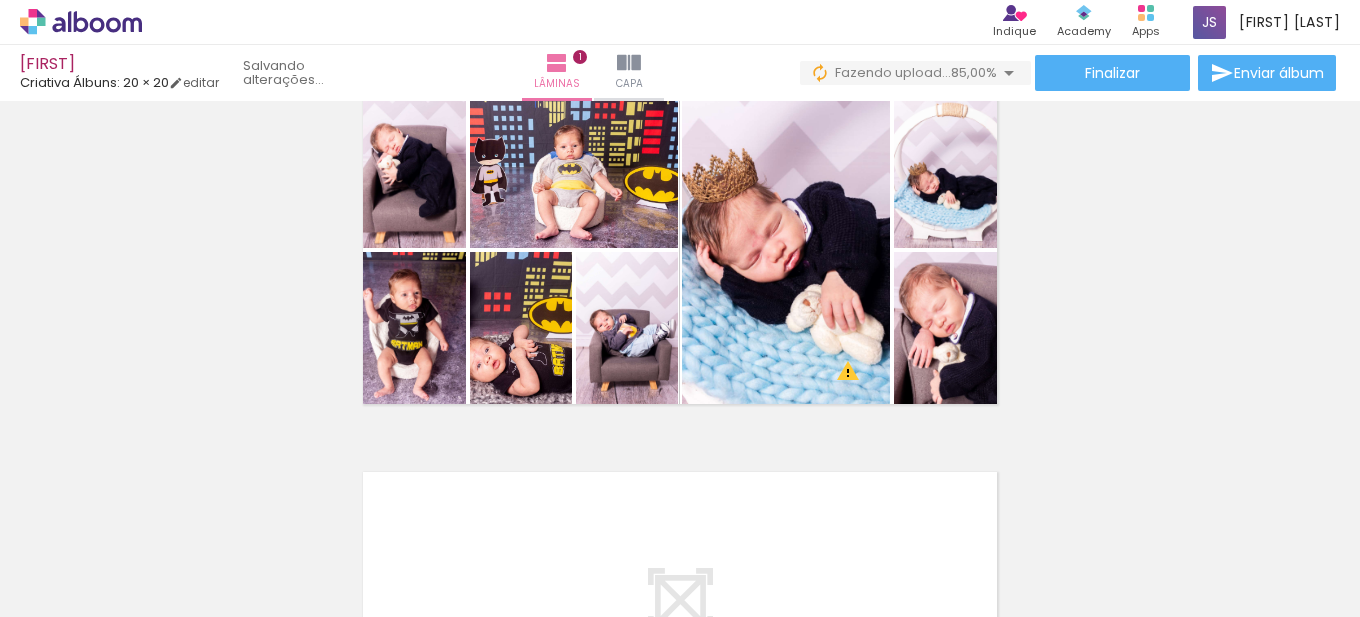 scroll, scrollTop: 26, scrollLeft: 0, axis: vertical 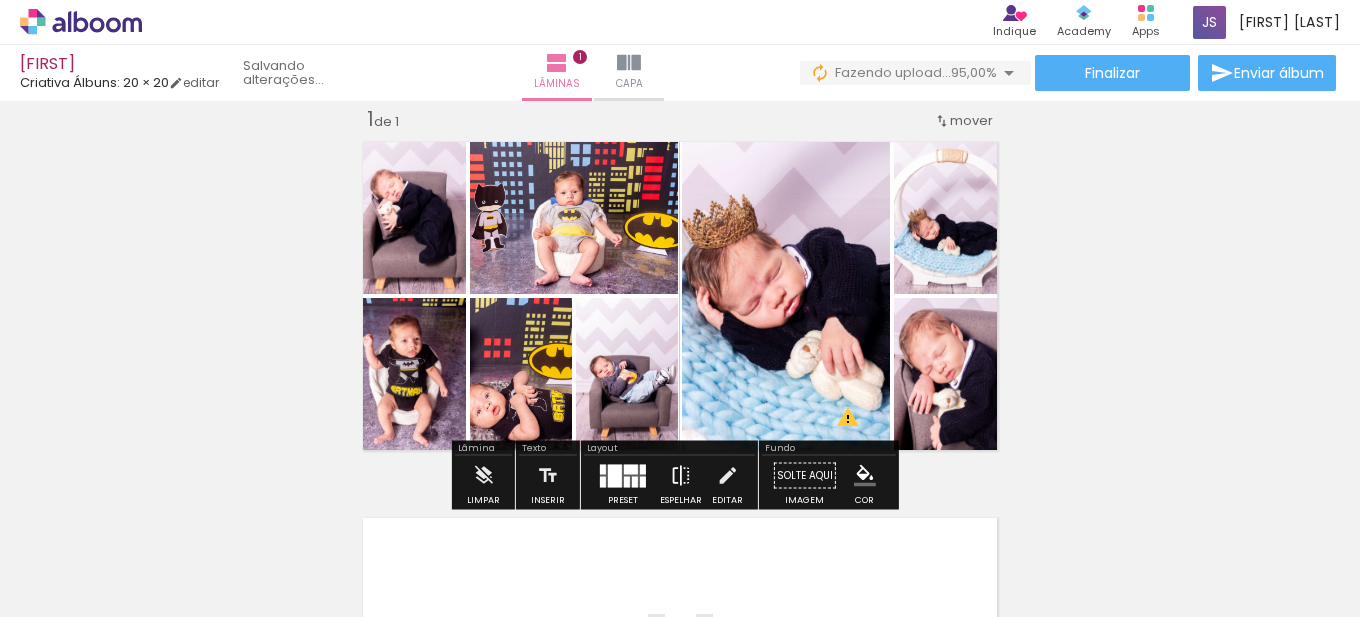 click at bounding box center [681, 476] 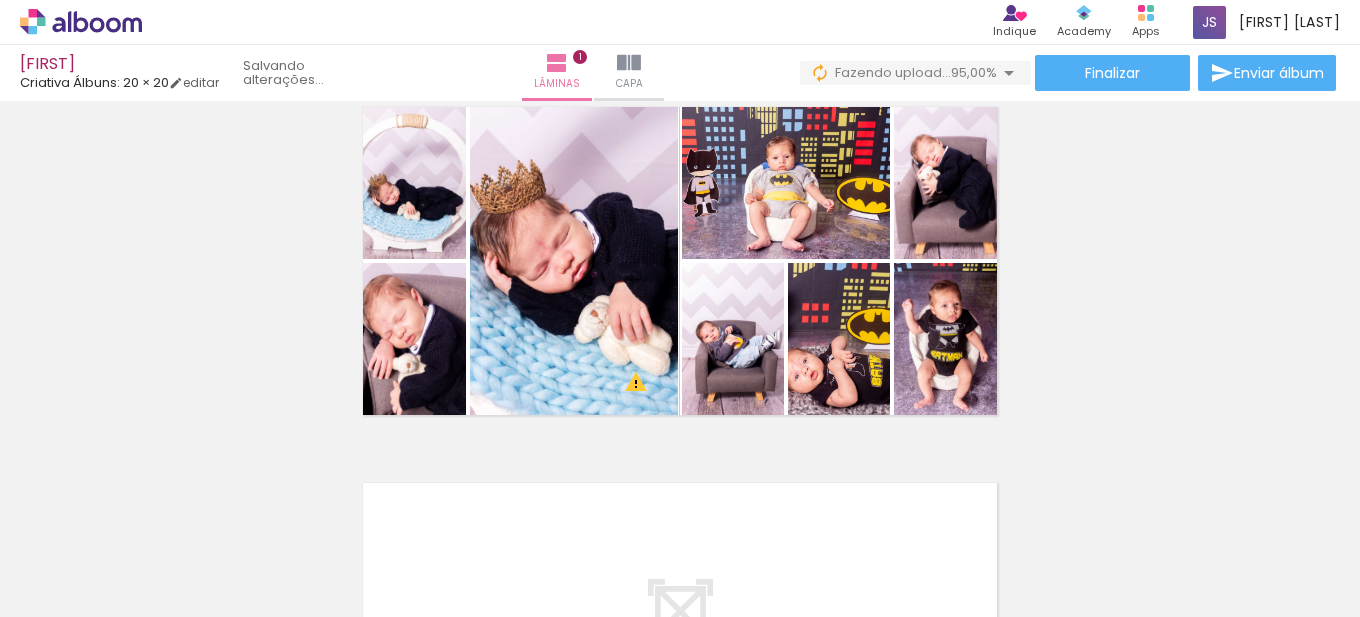 scroll, scrollTop: 26, scrollLeft: 0, axis: vertical 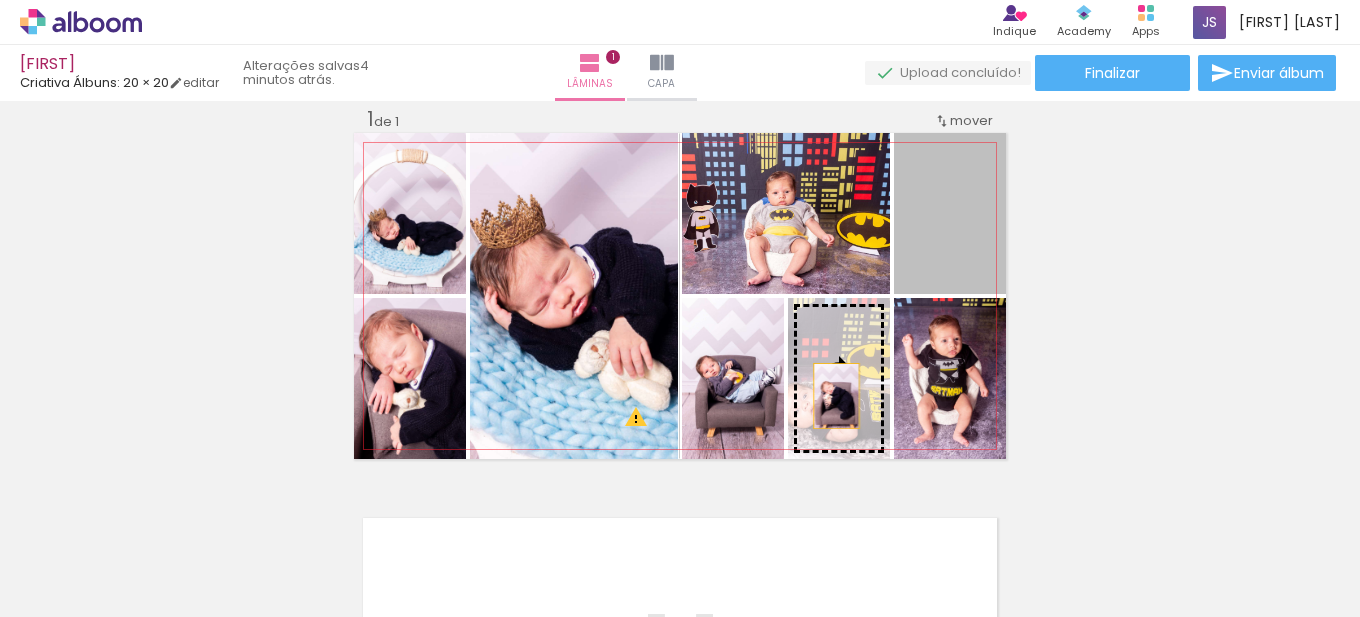 drag, startPoint x: 949, startPoint y: 248, endPoint x: 829, endPoint y: 396, distance: 190.53609 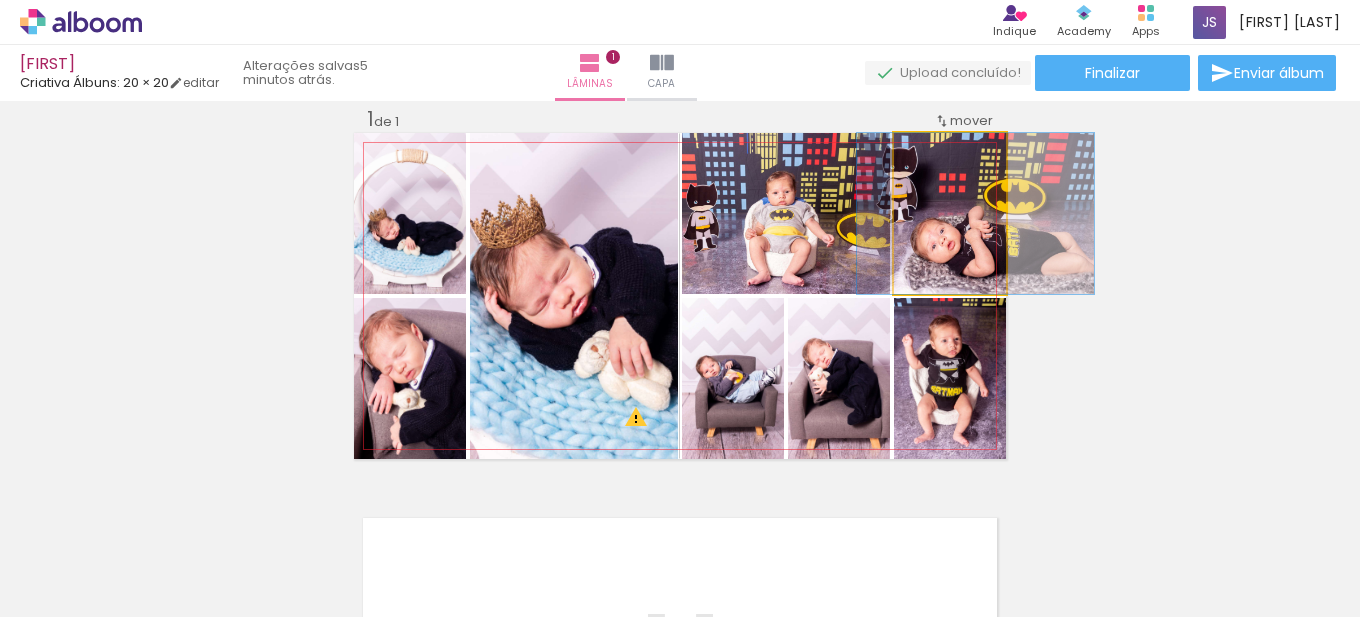 drag, startPoint x: 939, startPoint y: 264, endPoint x: 965, endPoint y: 263, distance: 26.019224 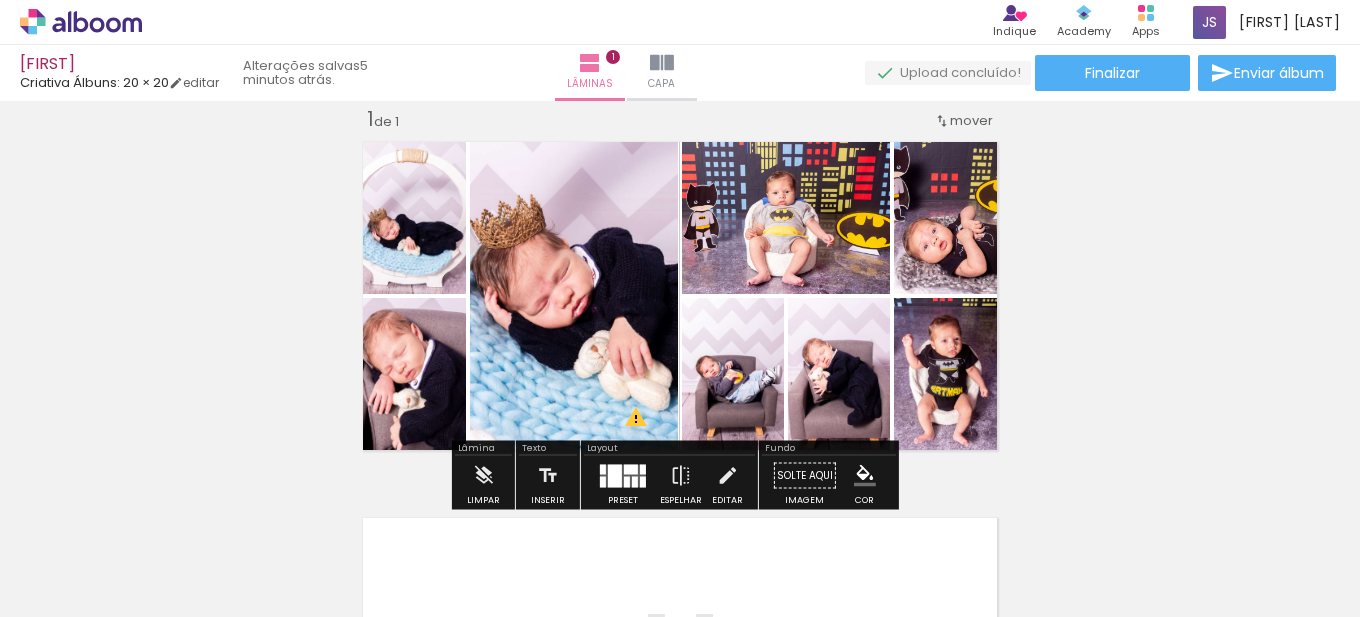 click on "Inserir lâmina 1  de 1 O Designbox precisará aumentar a sua imagem em 240% para exportar para impressão." at bounding box center (680, 458) 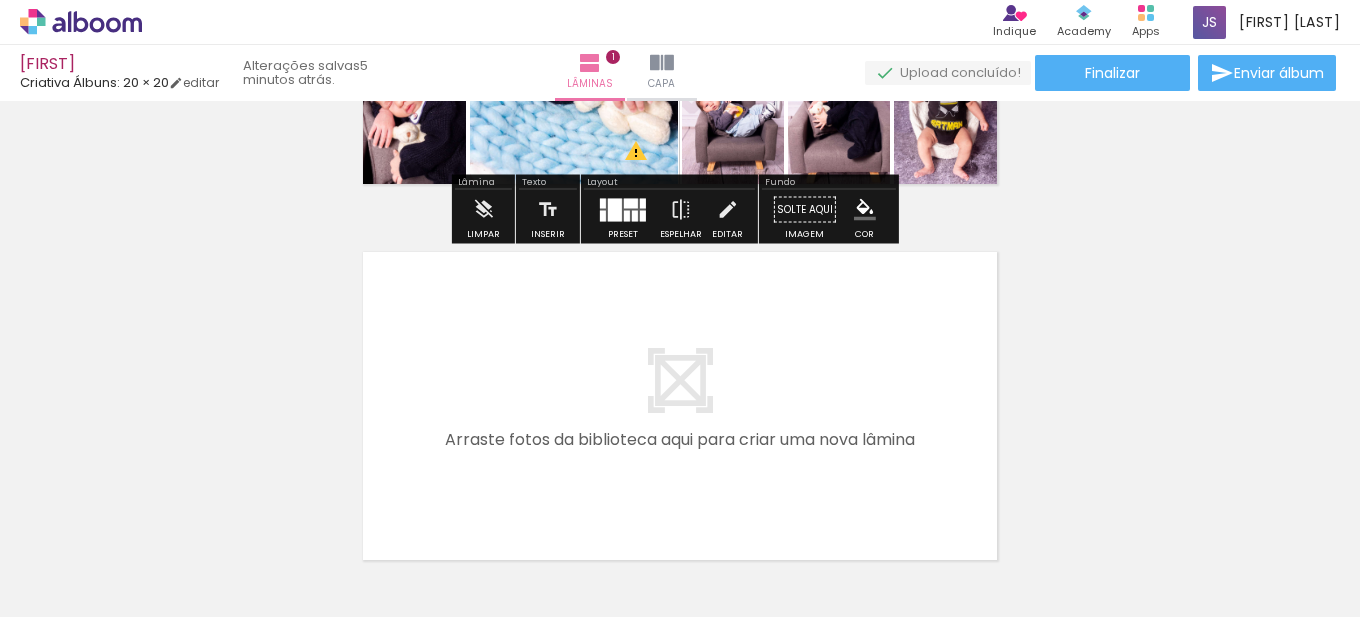 scroll, scrollTop: 326, scrollLeft: 0, axis: vertical 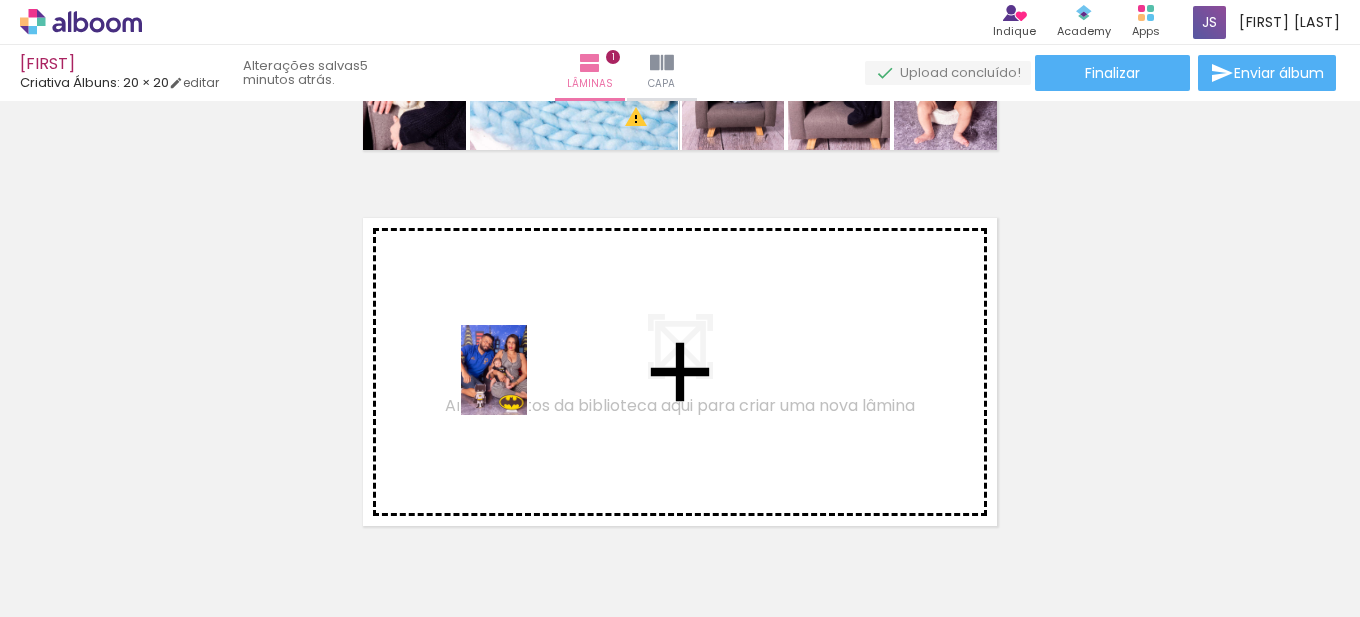 drag, startPoint x: 1101, startPoint y: 571, endPoint x: 521, endPoint y: 385, distance: 609.0944 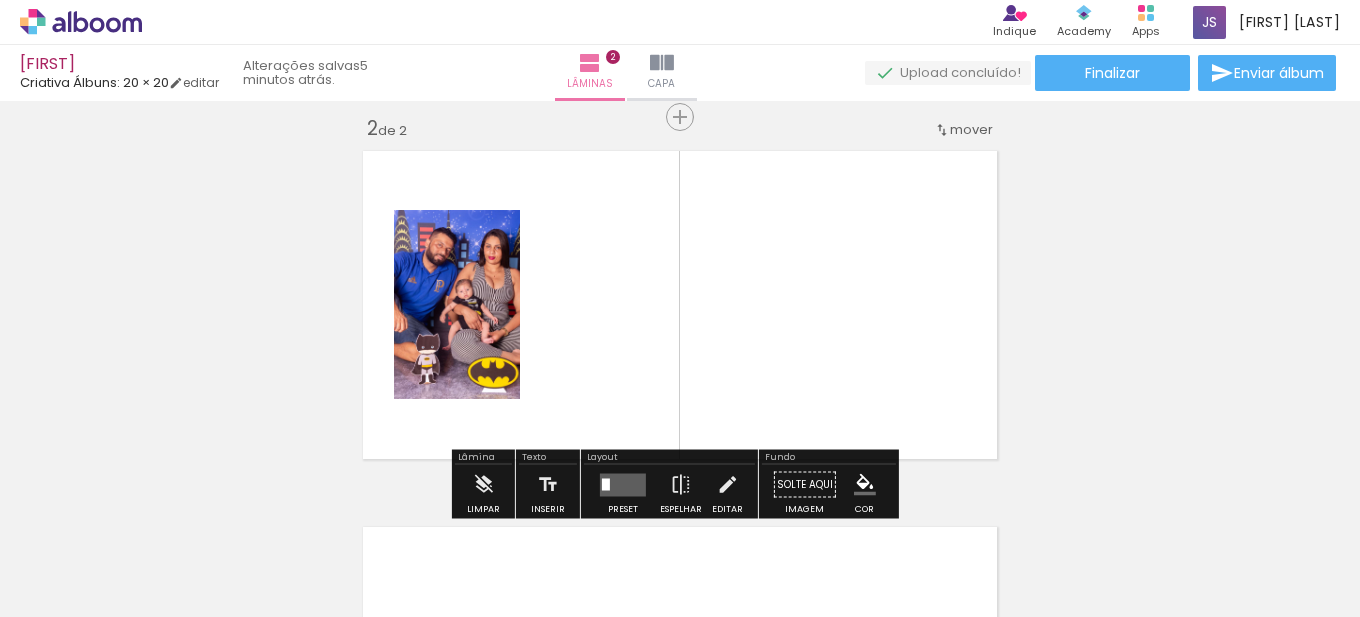 scroll, scrollTop: 402, scrollLeft: 0, axis: vertical 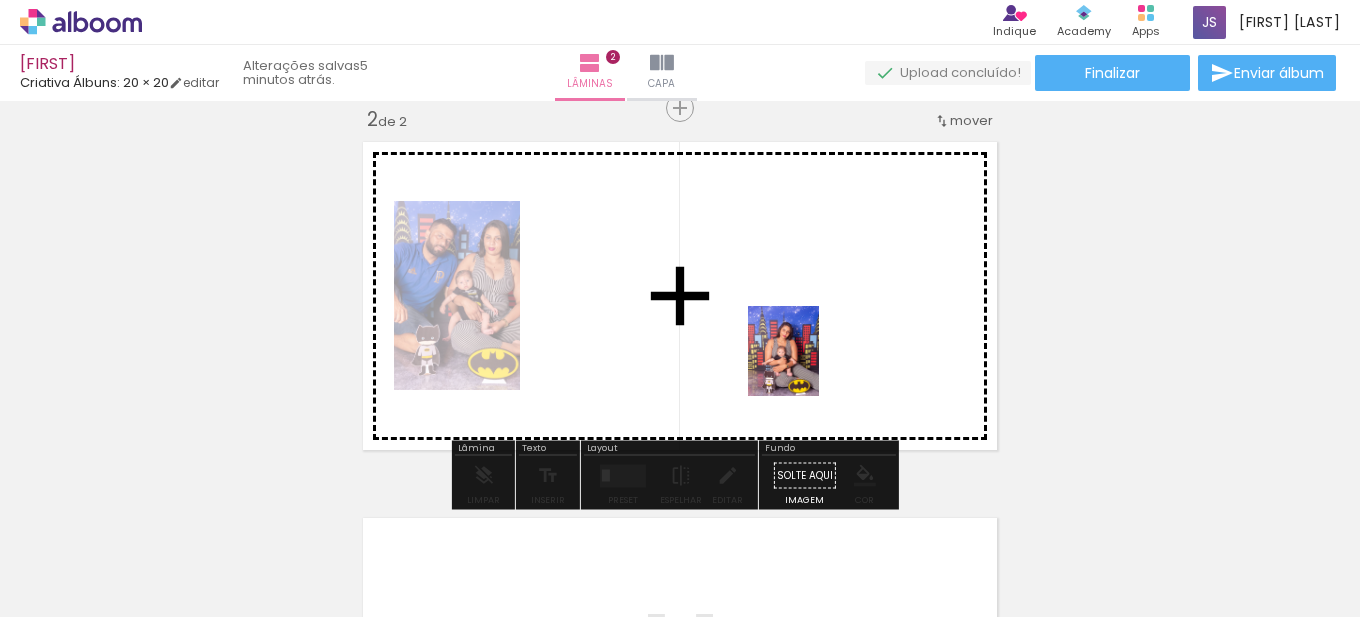 drag, startPoint x: 1210, startPoint y: 570, endPoint x: 811, endPoint y: 362, distance: 449.96112 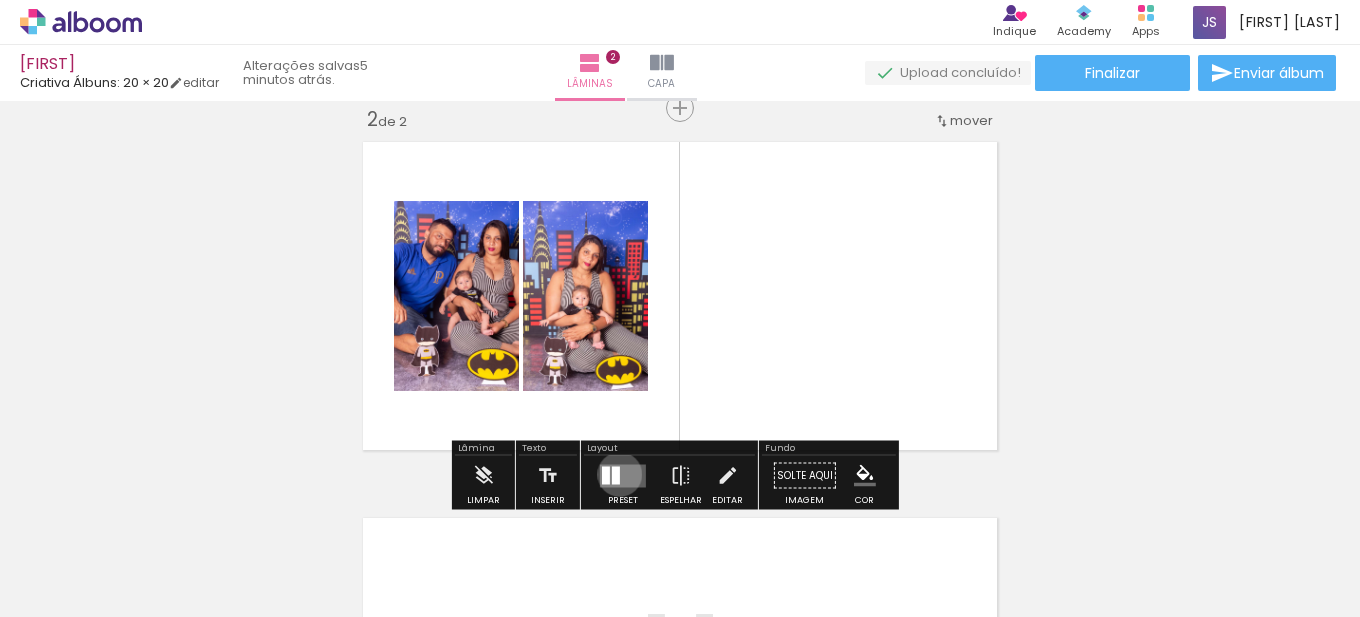 click at bounding box center [616, 475] 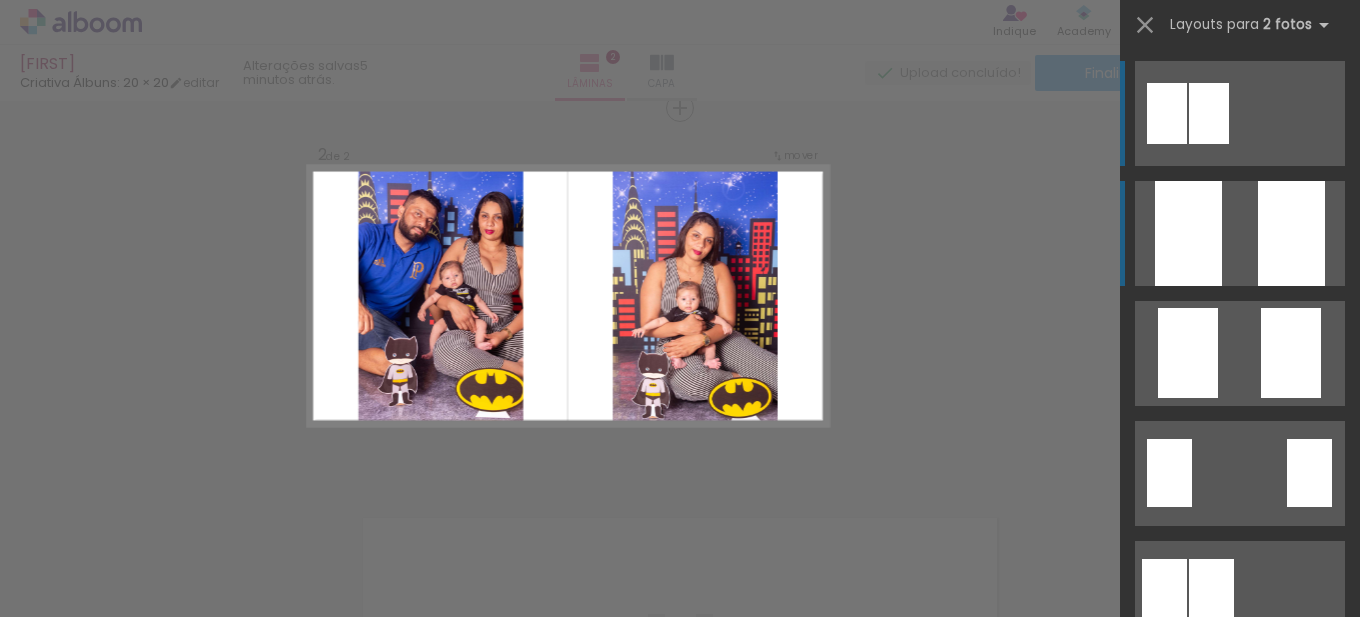 click at bounding box center (1240, 113) 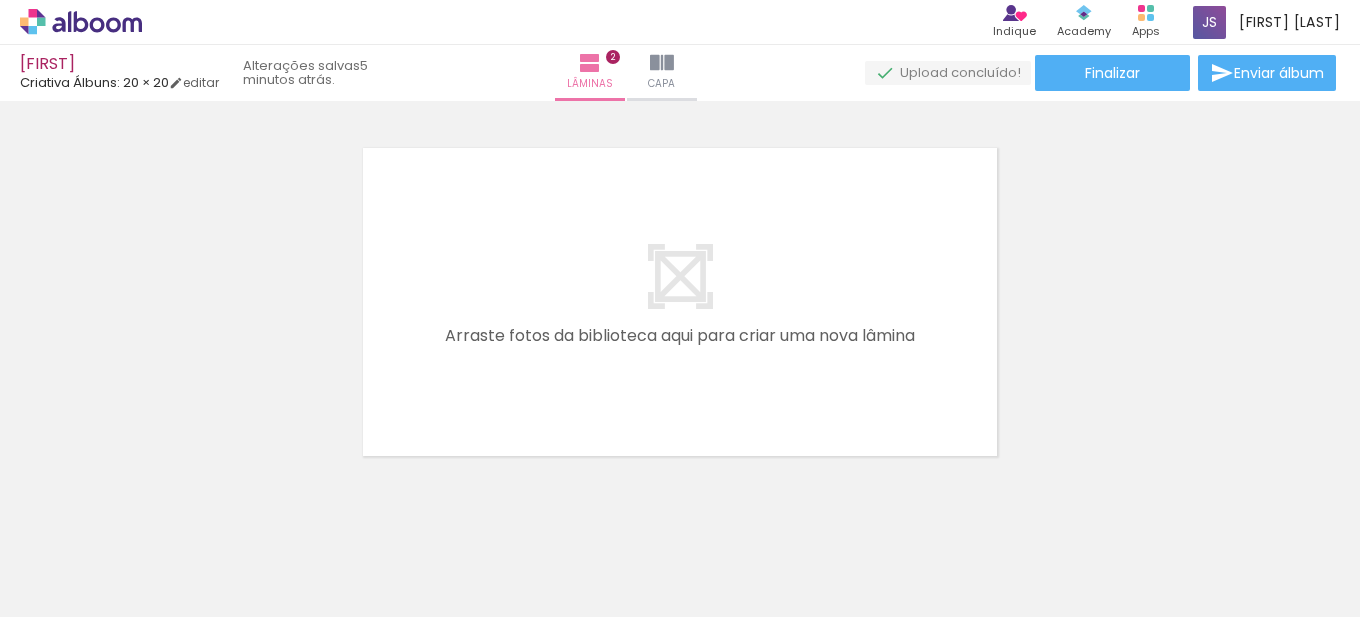scroll, scrollTop: 802, scrollLeft: 0, axis: vertical 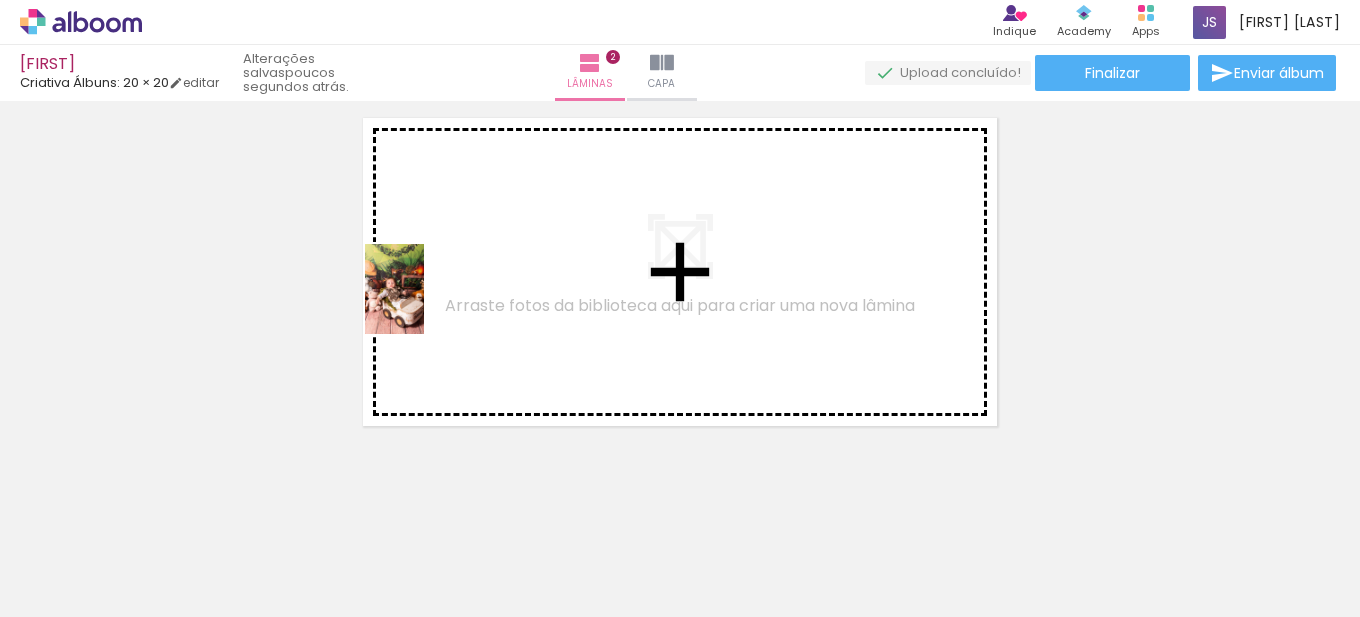 drag, startPoint x: 377, startPoint y: 542, endPoint x: 425, endPoint y: 304, distance: 242.7921 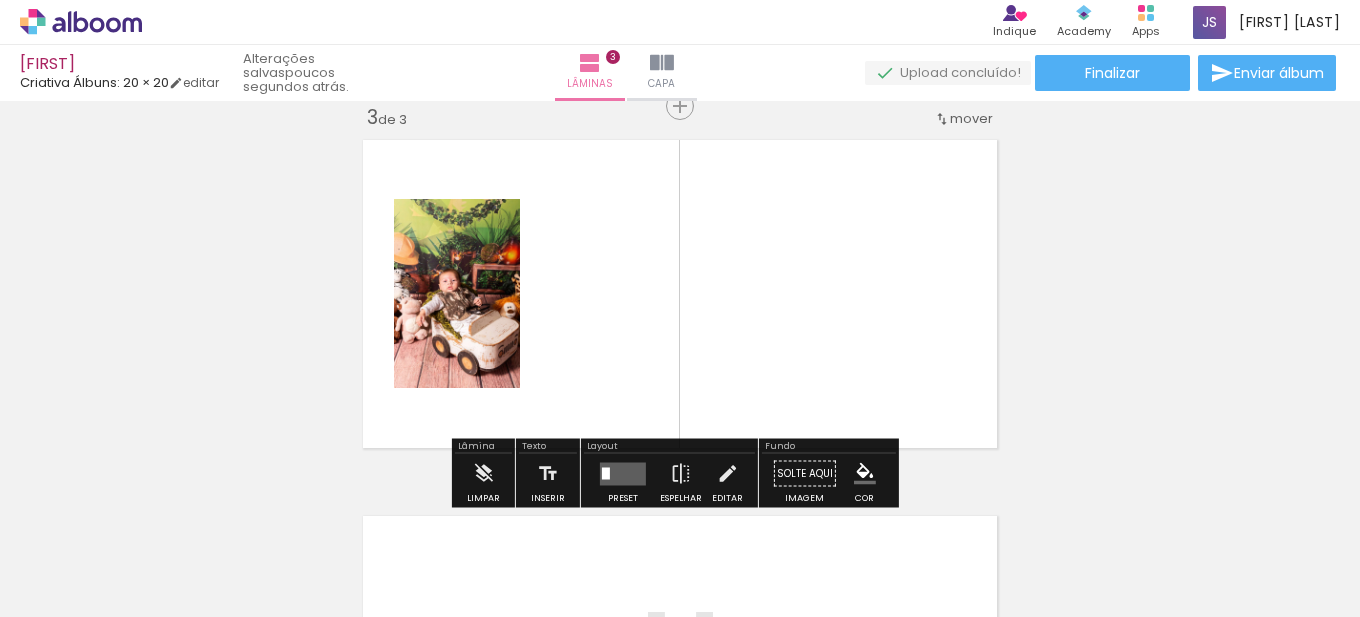 scroll, scrollTop: 778, scrollLeft: 0, axis: vertical 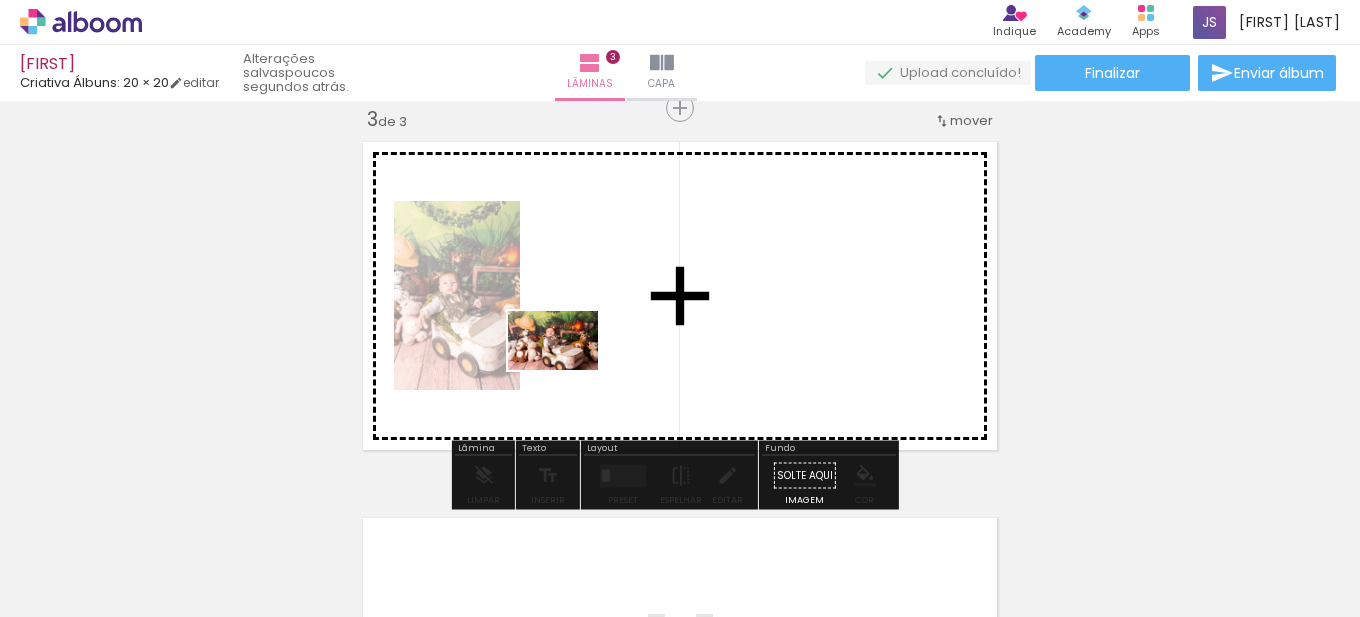 drag, startPoint x: 484, startPoint y: 568, endPoint x: 568, endPoint y: 371, distance: 214.16115 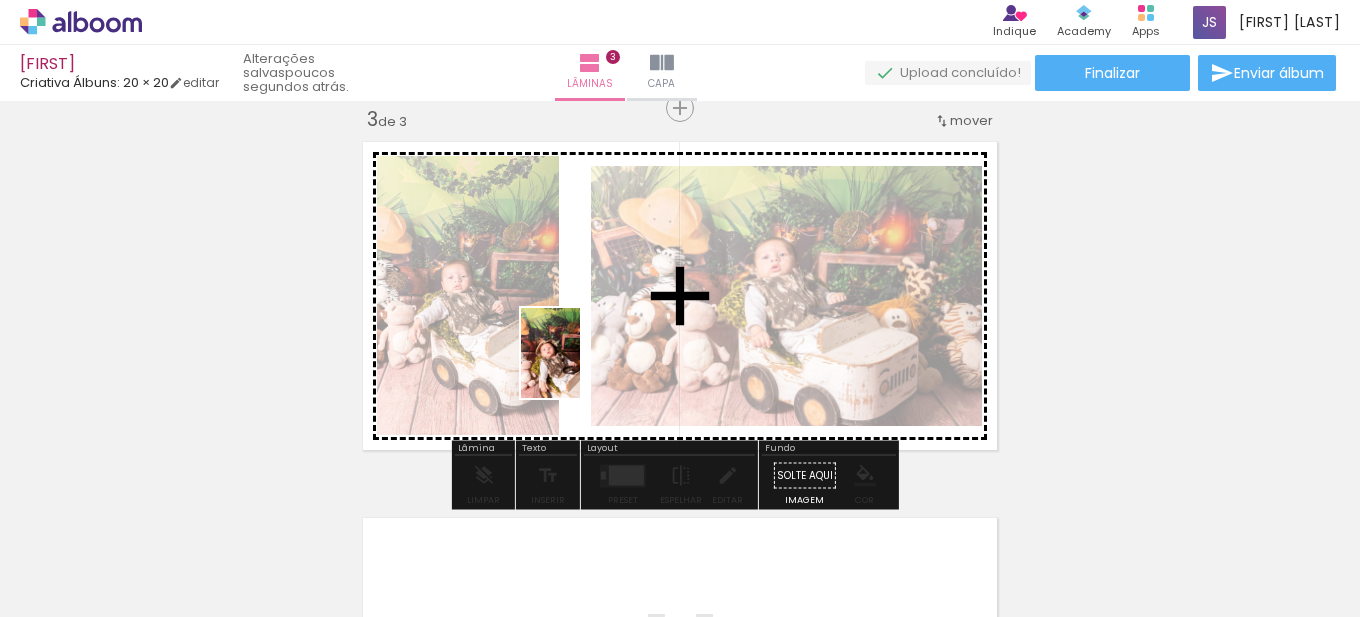 drag, startPoint x: 571, startPoint y: 536, endPoint x: 581, endPoint y: 368, distance: 168.29736 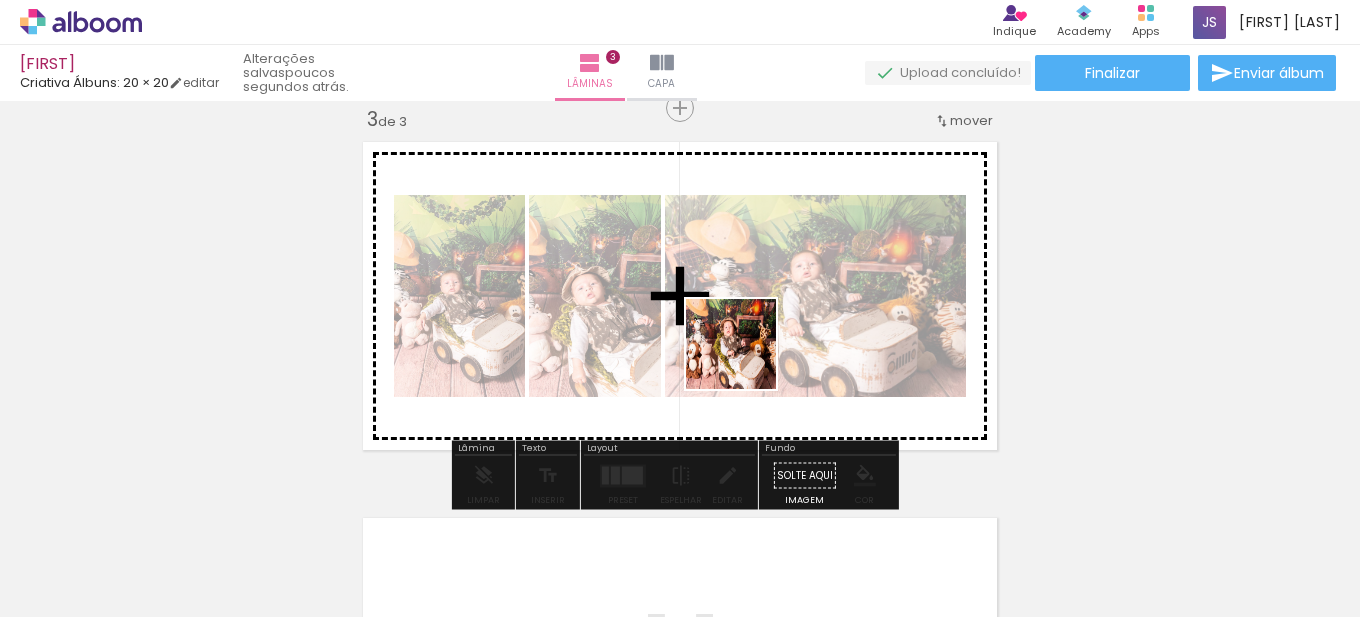 drag, startPoint x: 698, startPoint y: 558, endPoint x: 746, endPoint y: 355, distance: 208.5977 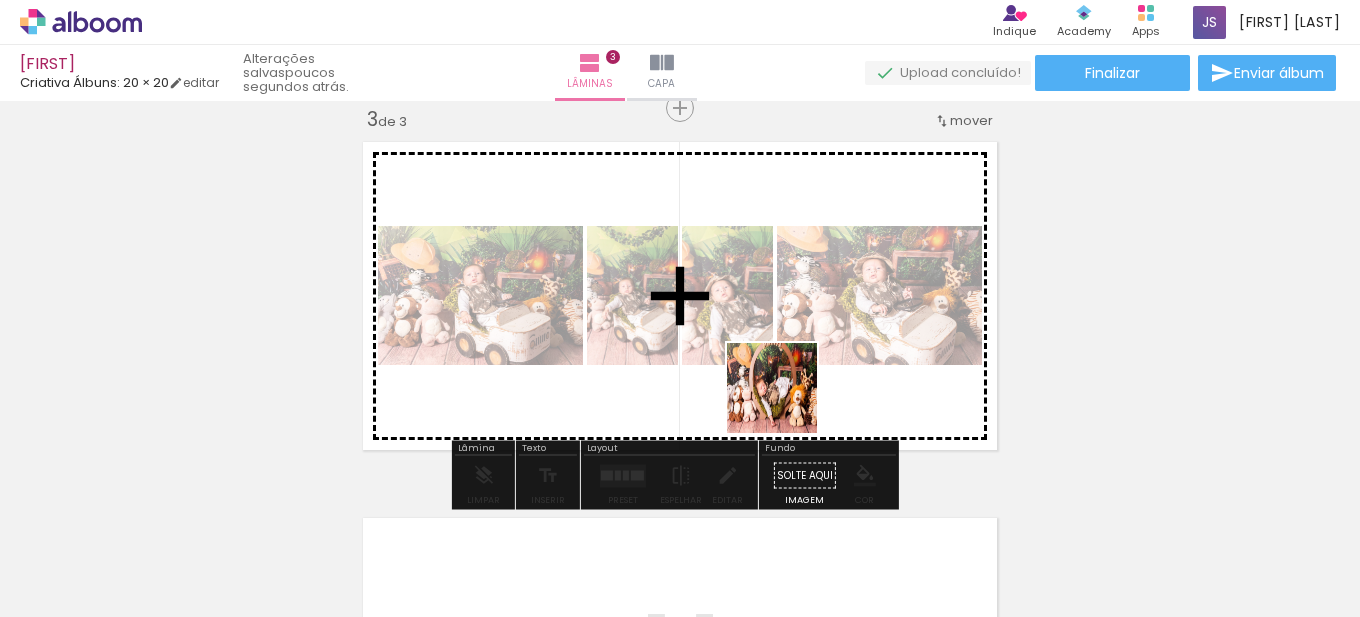 drag, startPoint x: 814, startPoint y: 568, endPoint x: 787, endPoint y: 403, distance: 167.1945 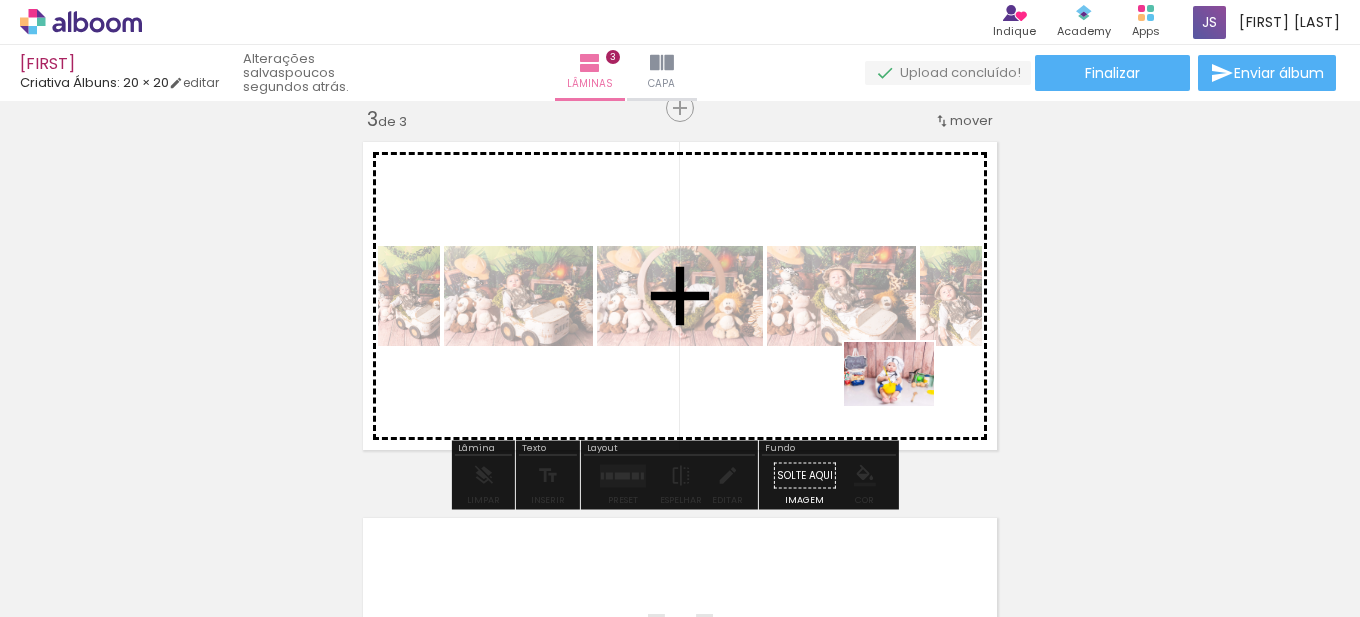 drag, startPoint x: 951, startPoint y: 569, endPoint x: 904, endPoint y: 402, distance: 173.48775 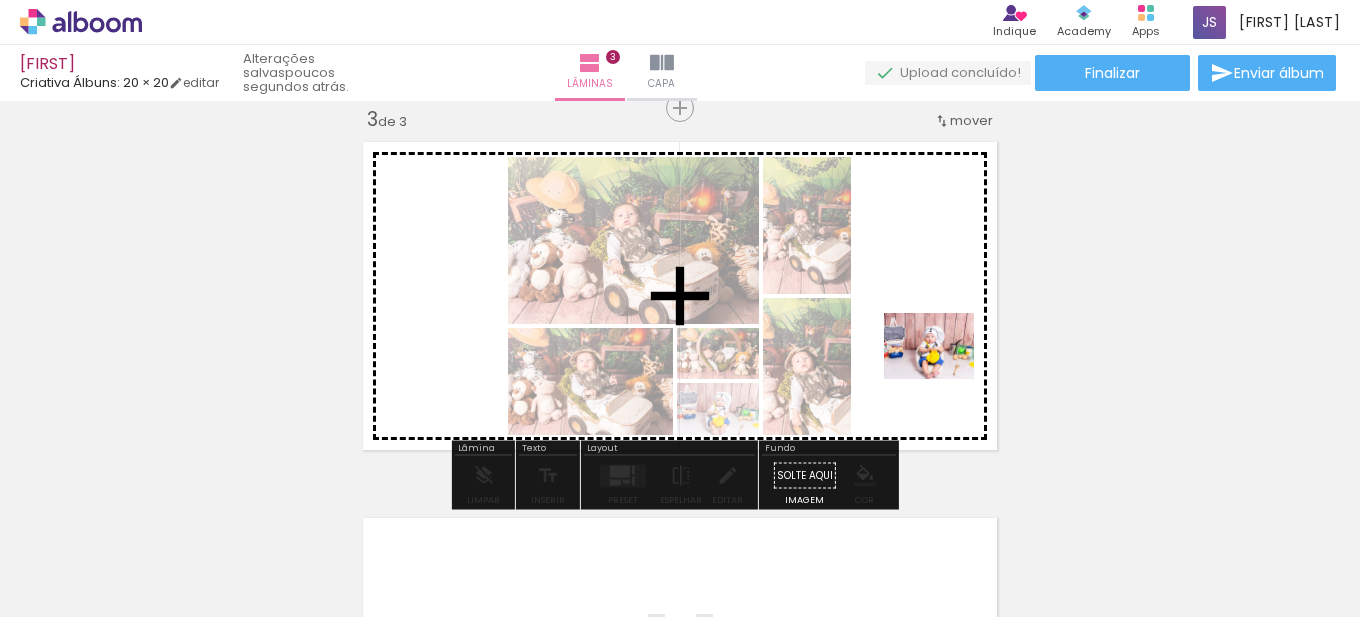 drag, startPoint x: 1057, startPoint y: 576, endPoint x: 944, endPoint y: 373, distance: 232.33167 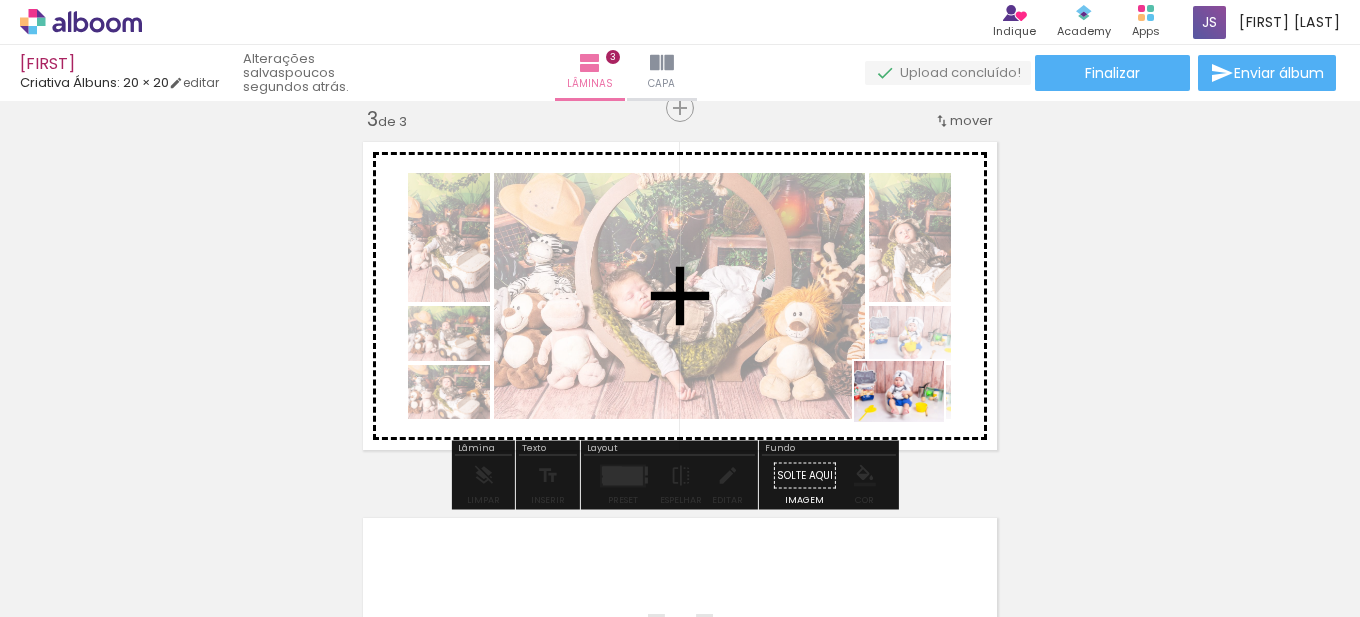 drag, startPoint x: 1179, startPoint y: 573, endPoint x: 1101, endPoint y: 551, distance: 81.0432 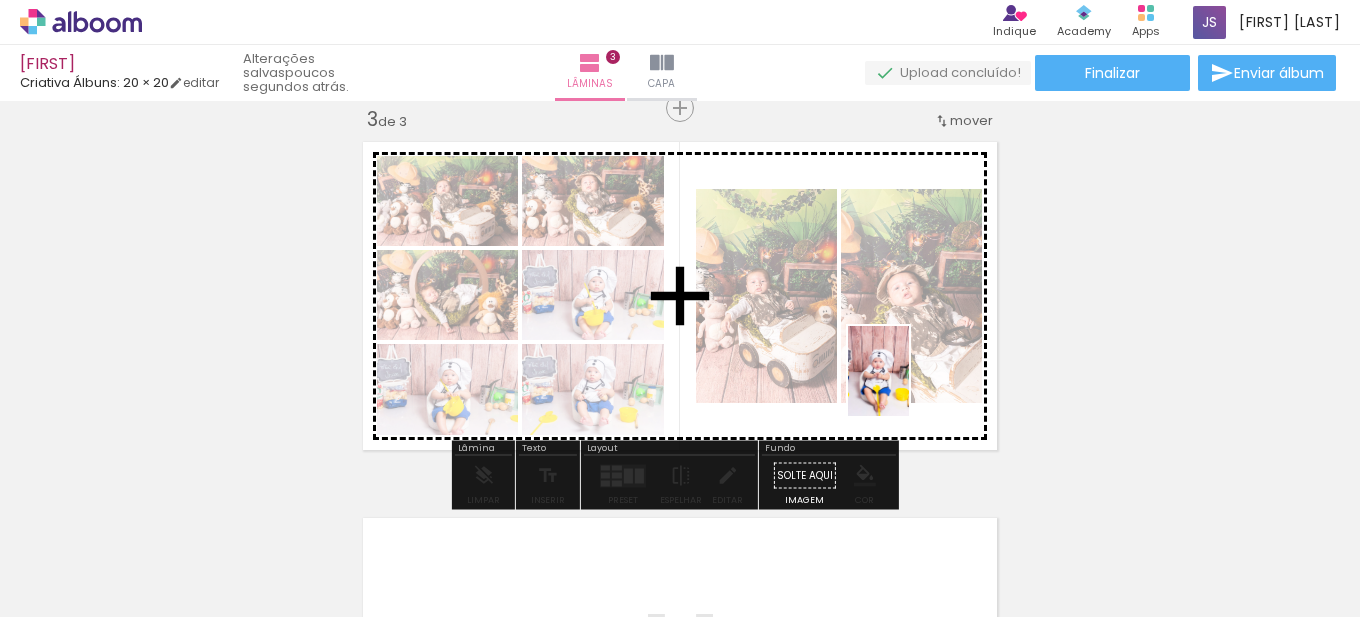 drag, startPoint x: 1266, startPoint y: 568, endPoint x: 908, endPoint y: 386, distance: 401.60678 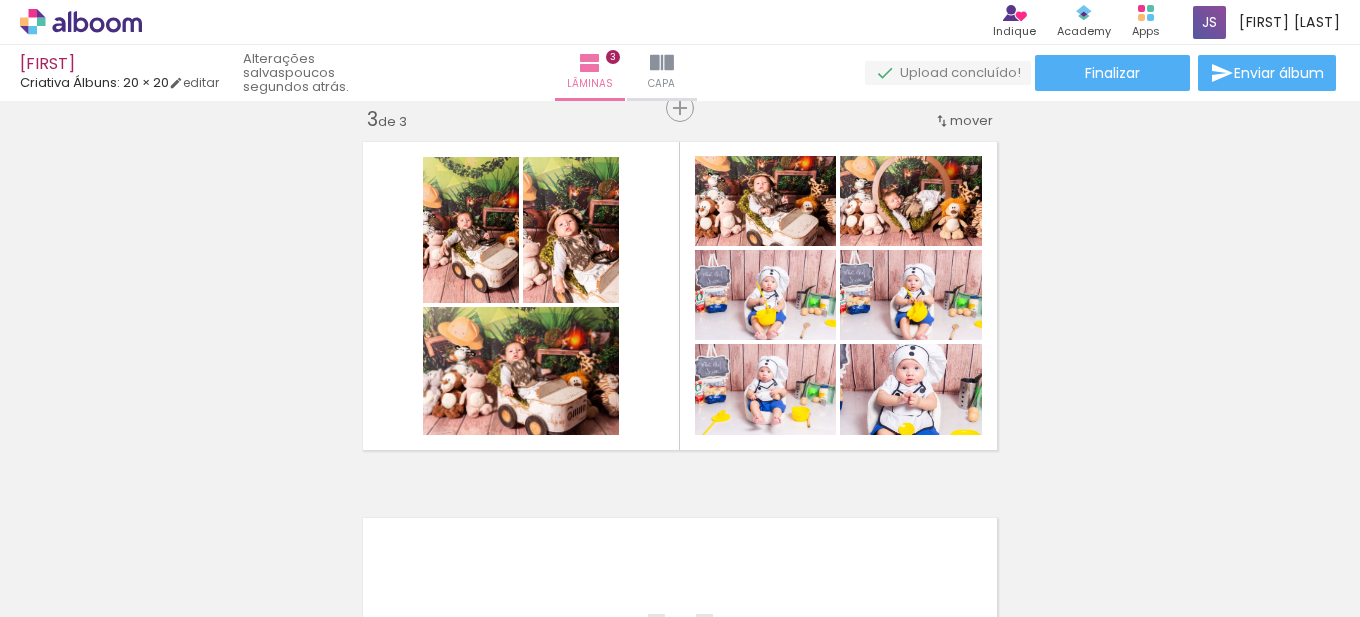 scroll, scrollTop: 0, scrollLeft: 1460, axis: horizontal 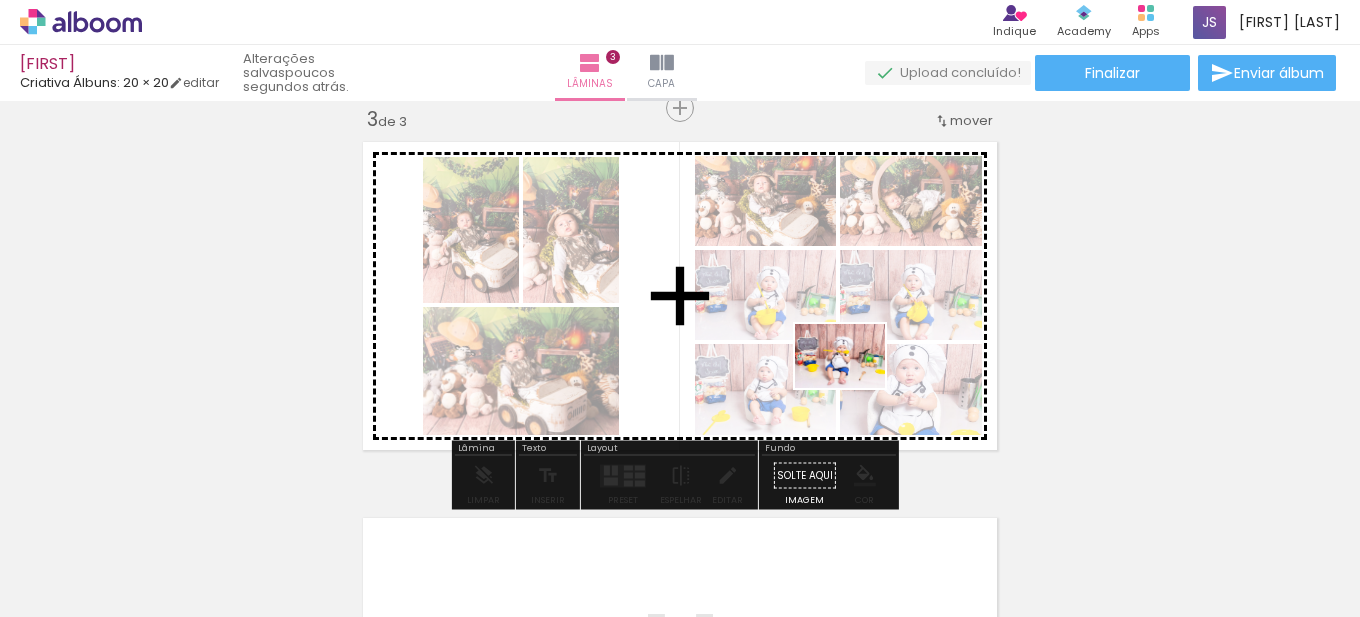 drag, startPoint x: 886, startPoint y: 550, endPoint x: 855, endPoint y: 384, distance: 168.86977 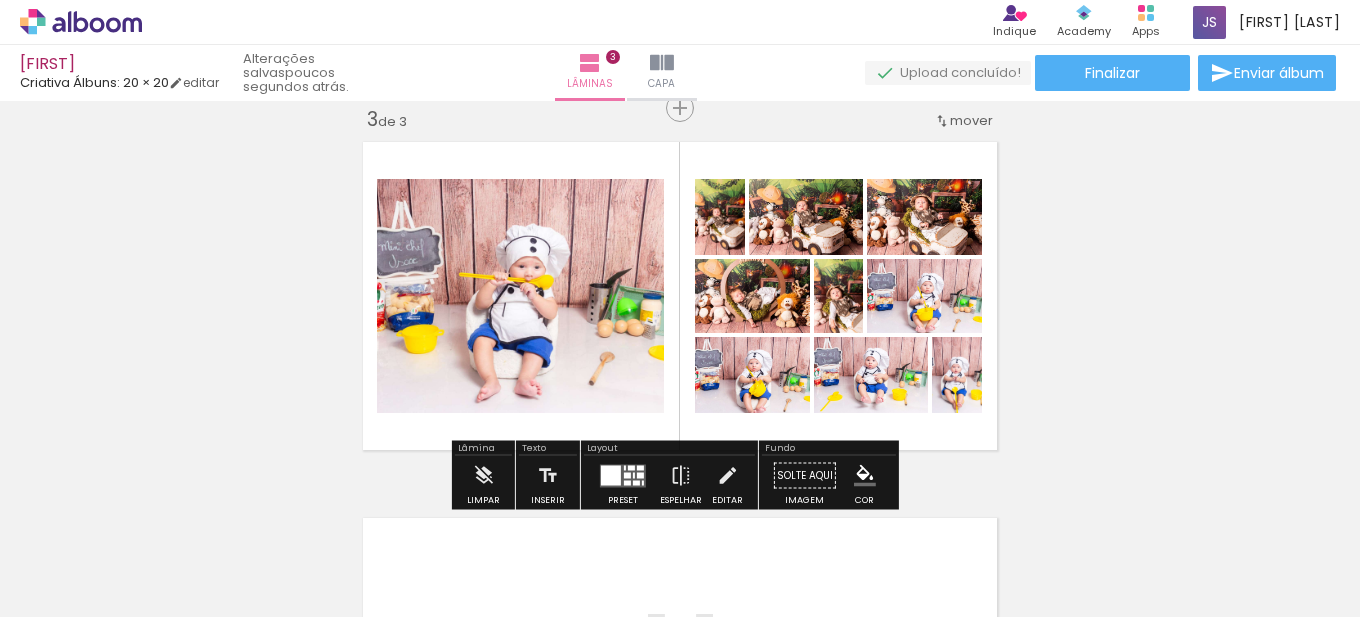 click at bounding box center (623, 475) 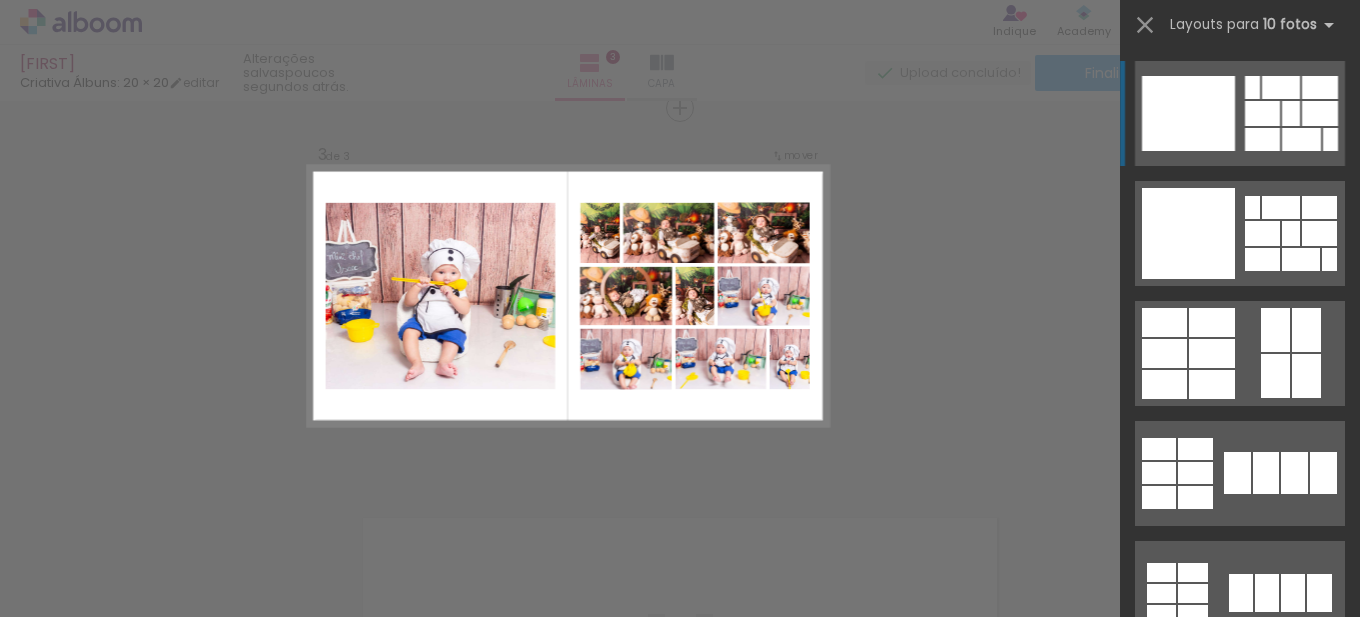 scroll, scrollTop: 0, scrollLeft: 1562, axis: horizontal 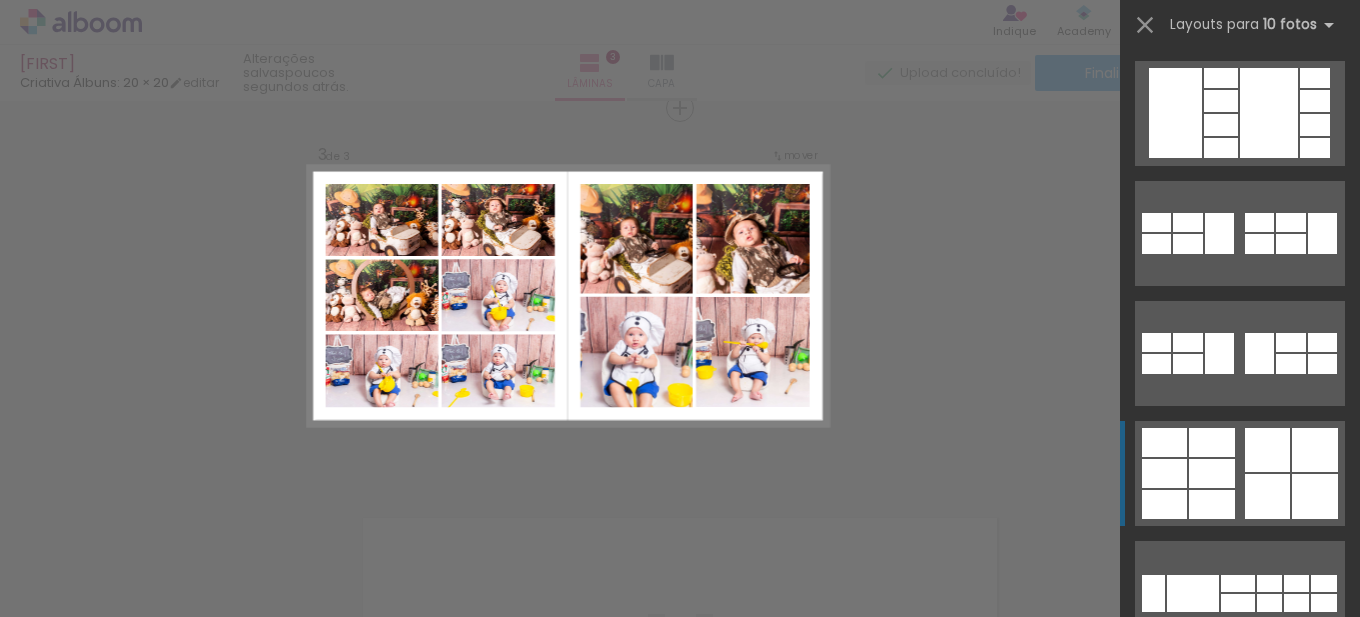 click at bounding box center (1319, -393) 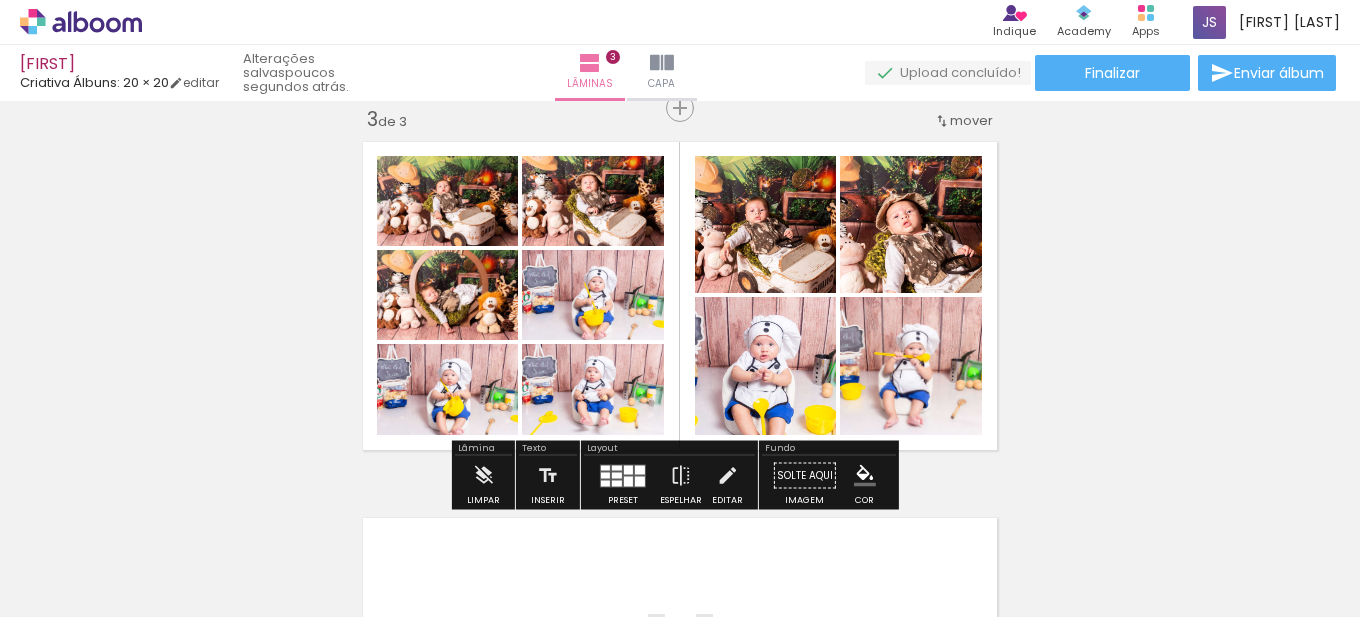 click at bounding box center (628, 481) 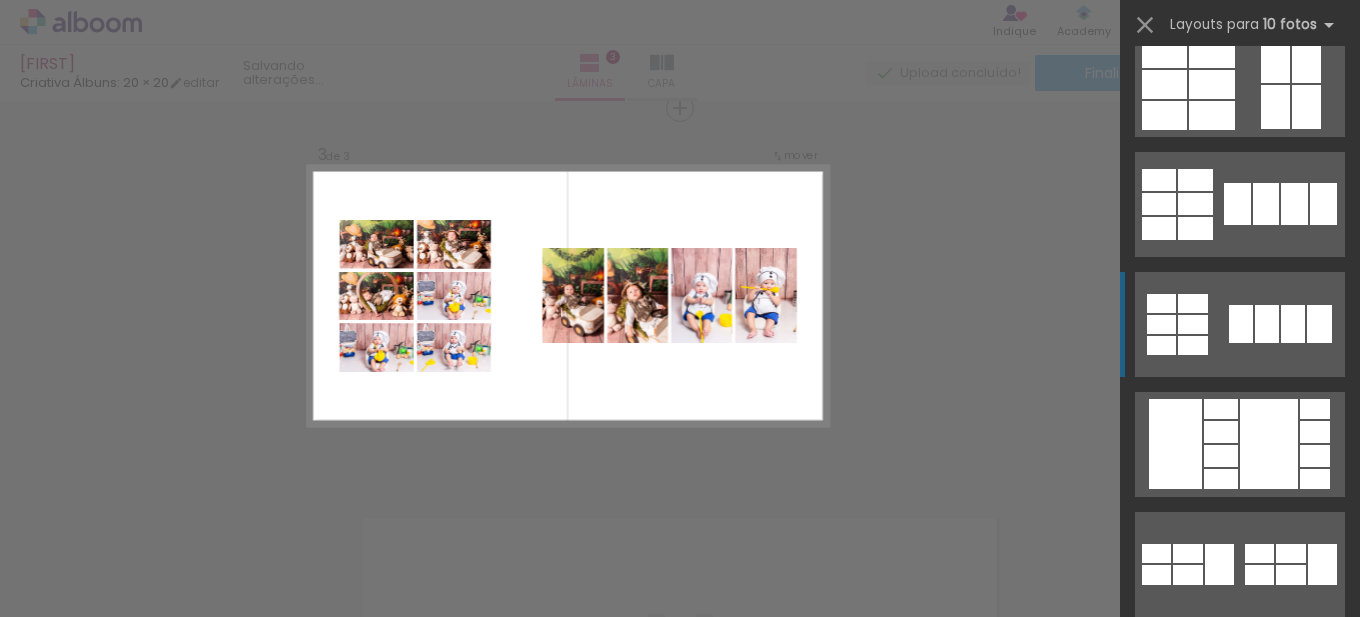 scroll, scrollTop: 300, scrollLeft: 0, axis: vertical 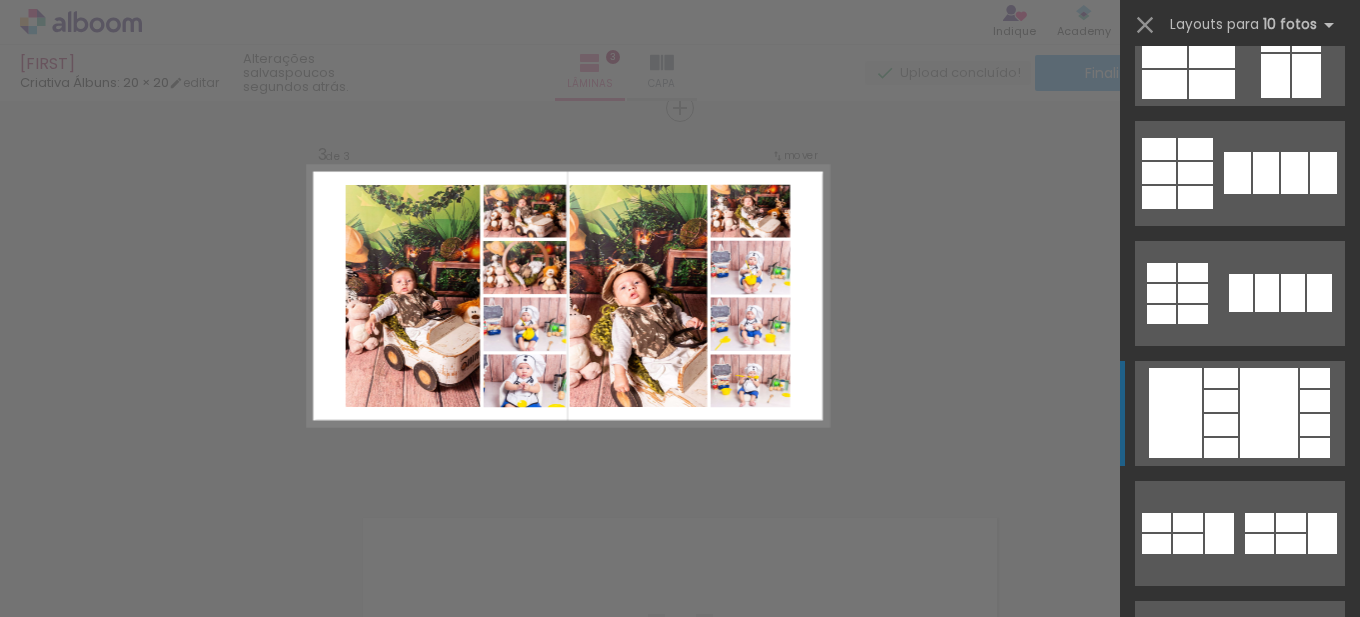 click at bounding box center [1281, -93] 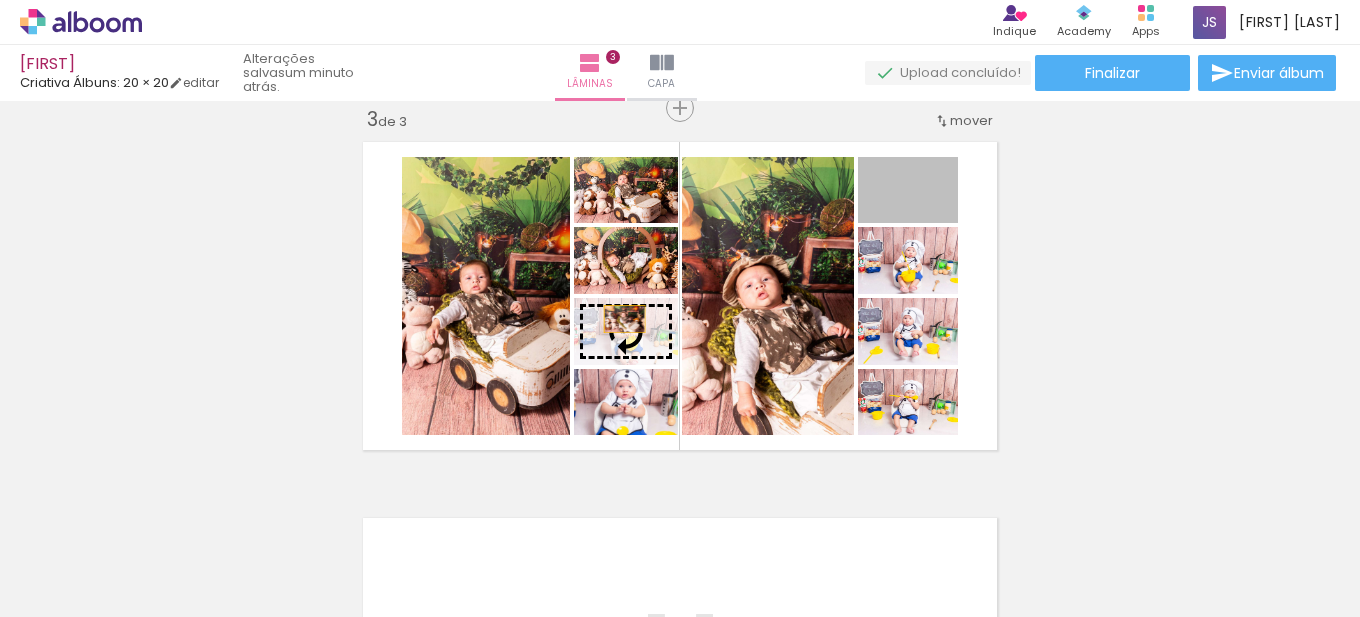 drag, startPoint x: 944, startPoint y: 206, endPoint x: 617, endPoint y: 319, distance: 345.974 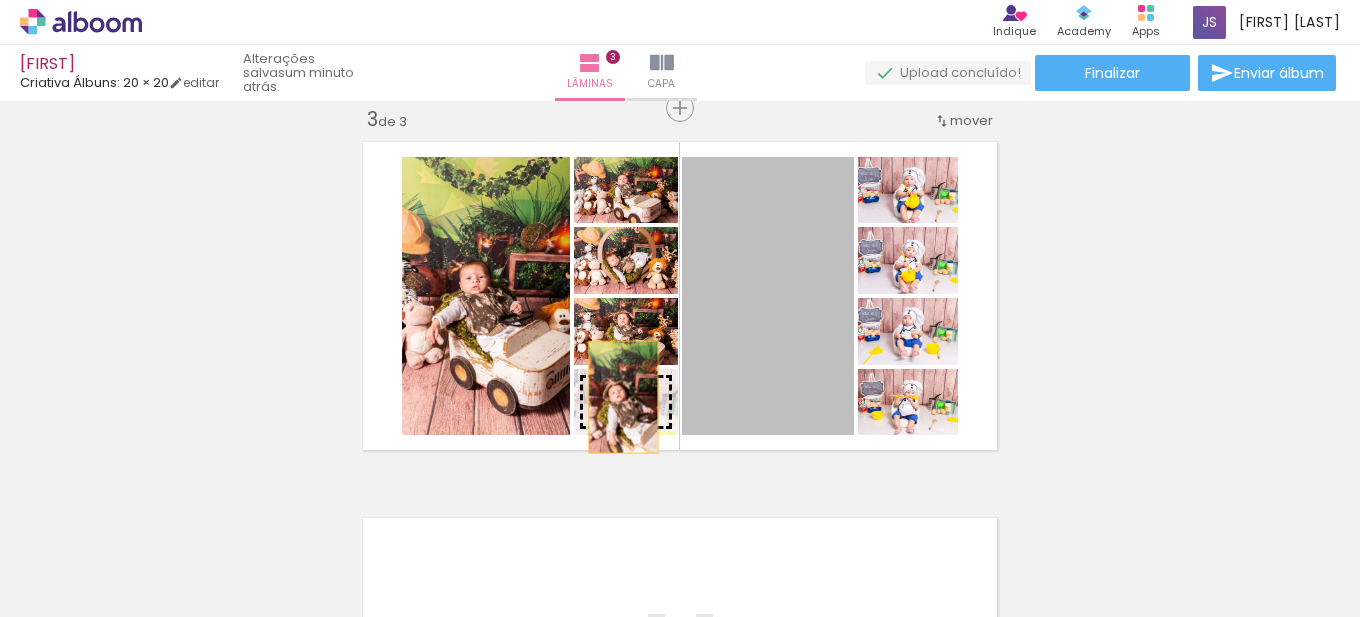 drag, startPoint x: 783, startPoint y: 337, endPoint x: 616, endPoint y: 396, distance: 177.11578 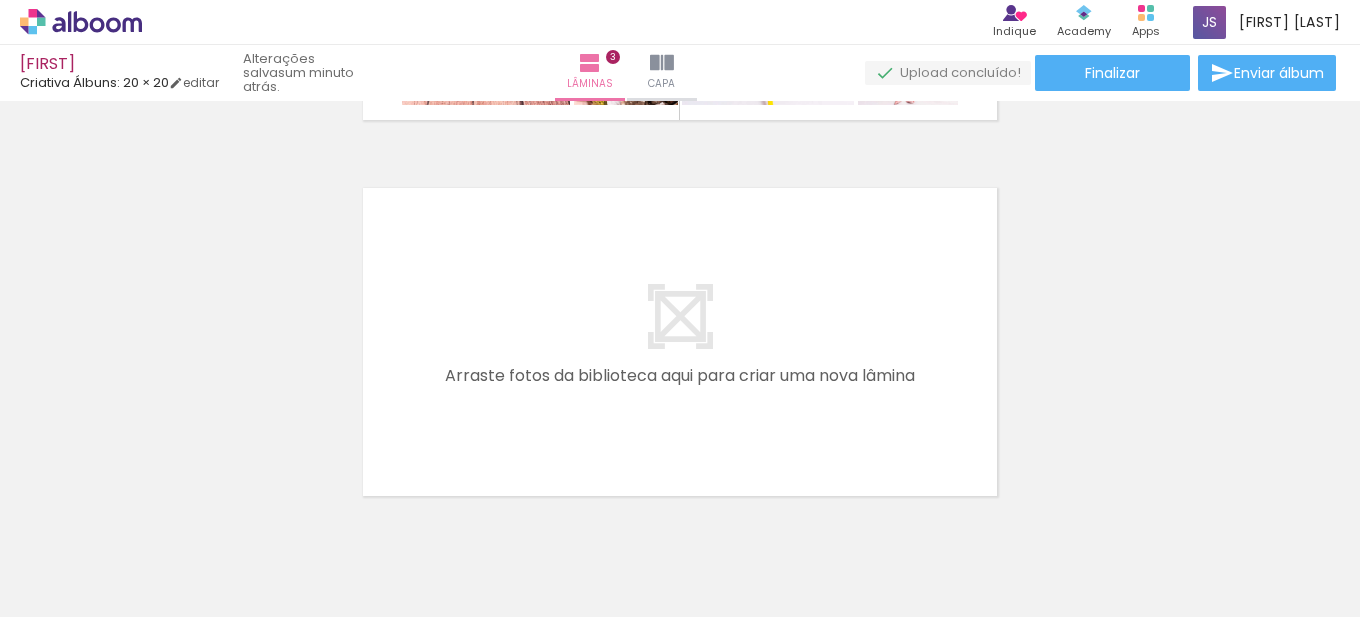 scroll, scrollTop: 1078, scrollLeft: 0, axis: vertical 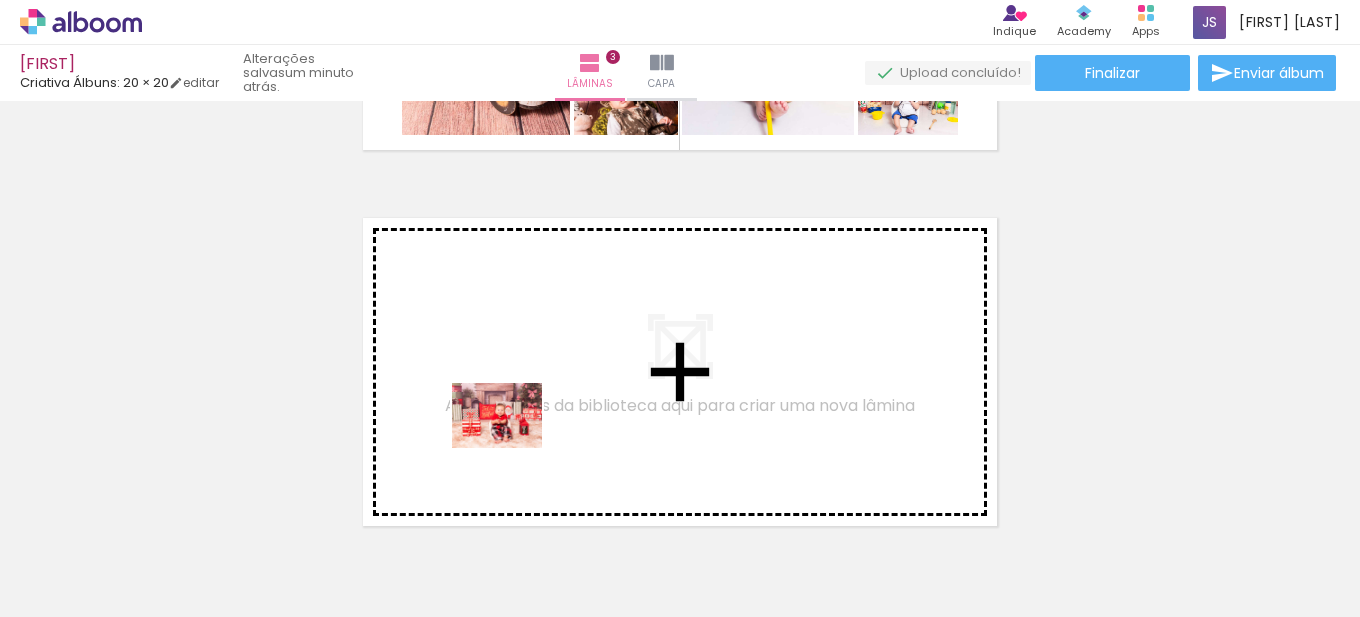drag, startPoint x: 894, startPoint y: 579, endPoint x: 510, endPoint y: 443, distance: 407.37207 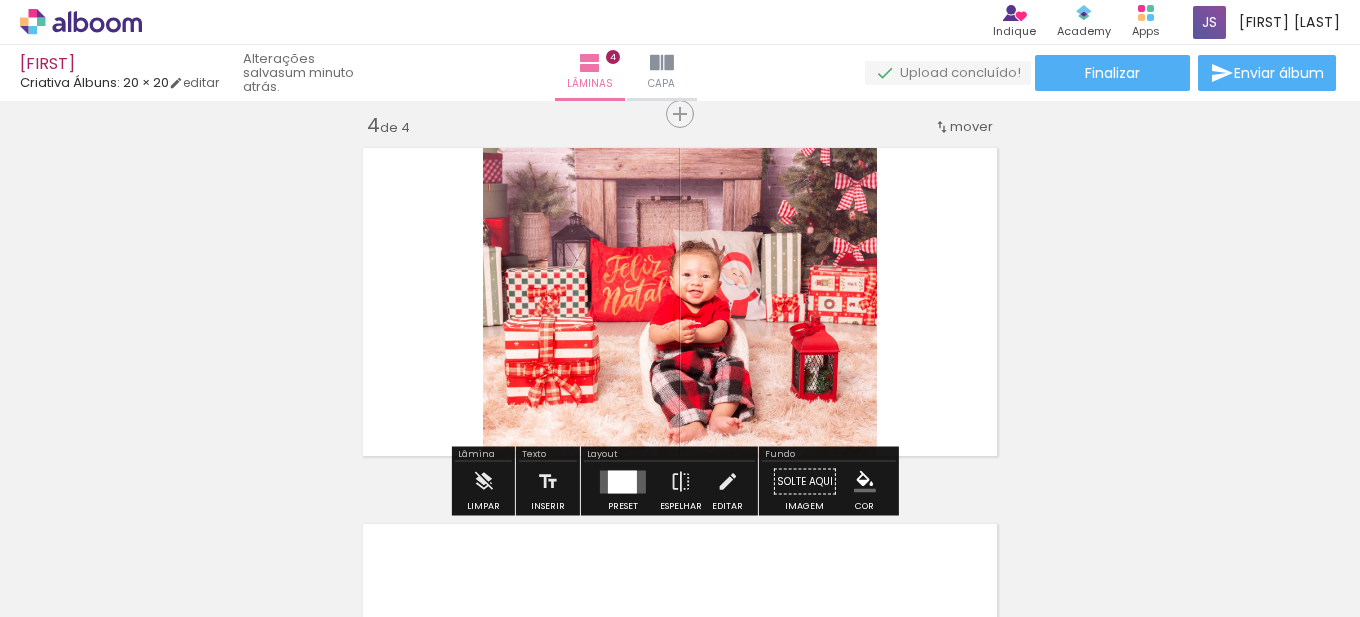 scroll, scrollTop: 1154, scrollLeft: 0, axis: vertical 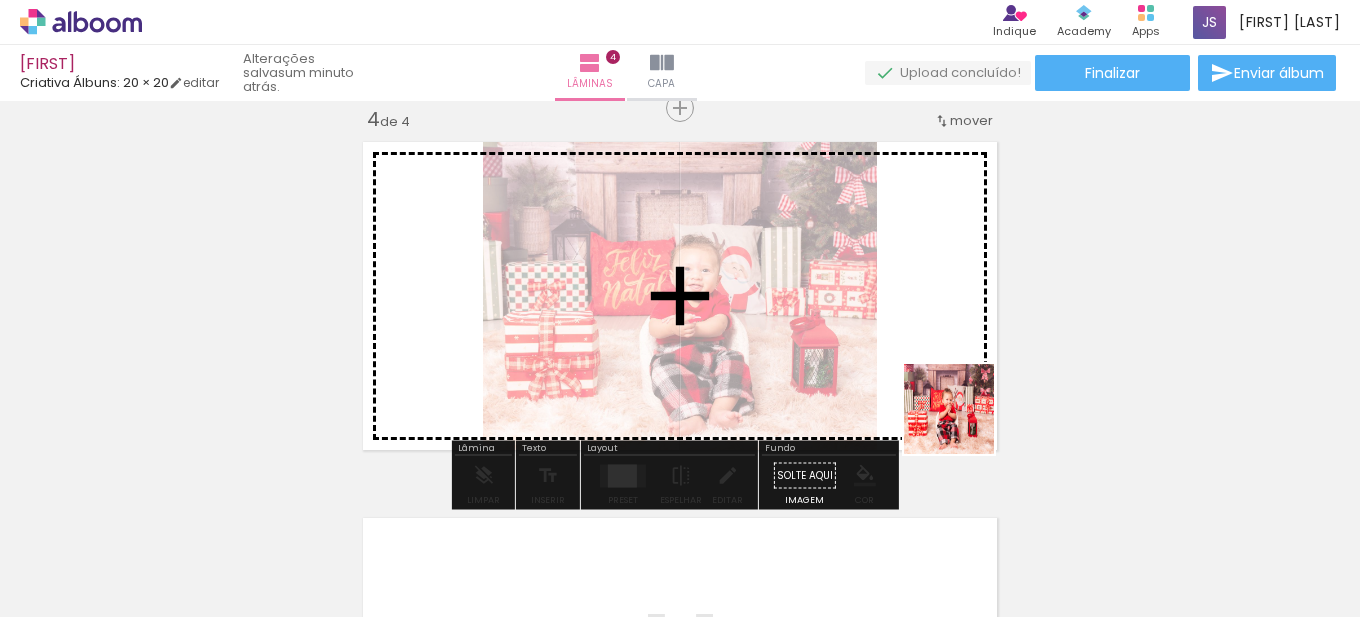 drag, startPoint x: 1012, startPoint y: 564, endPoint x: 964, endPoint y: 420, distance: 151.78932 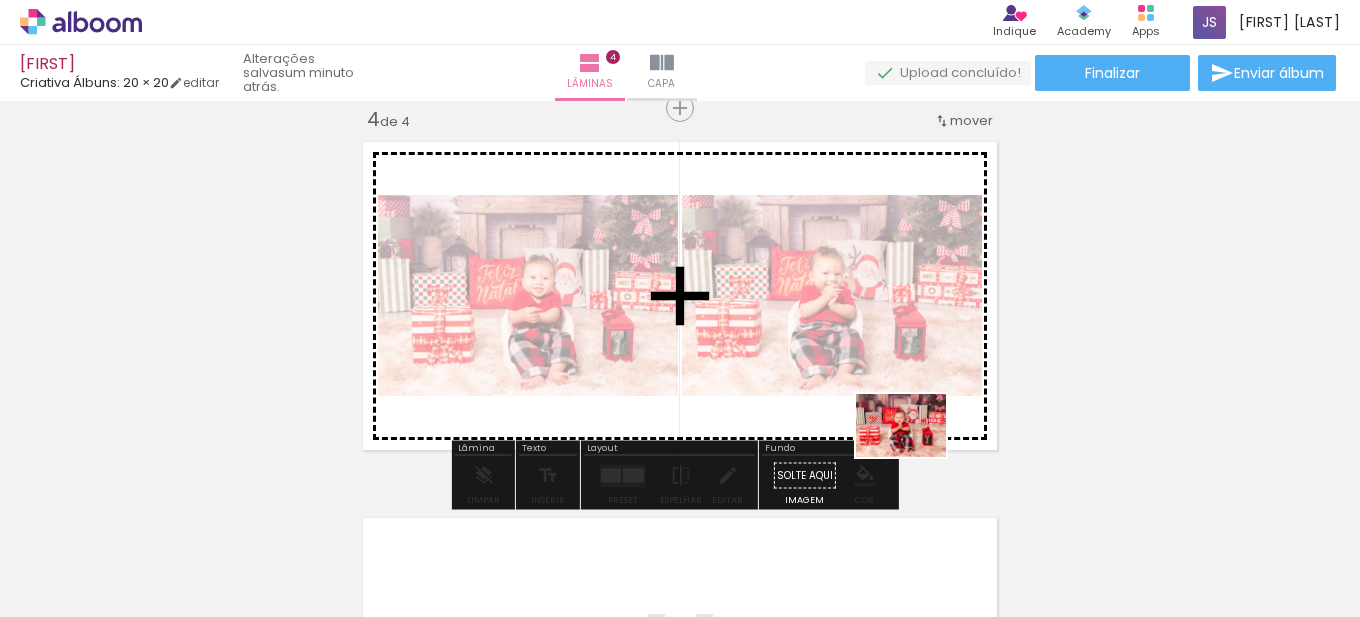 drag, startPoint x: 1124, startPoint y: 566, endPoint x: 916, endPoint y: 454, distance: 236.23717 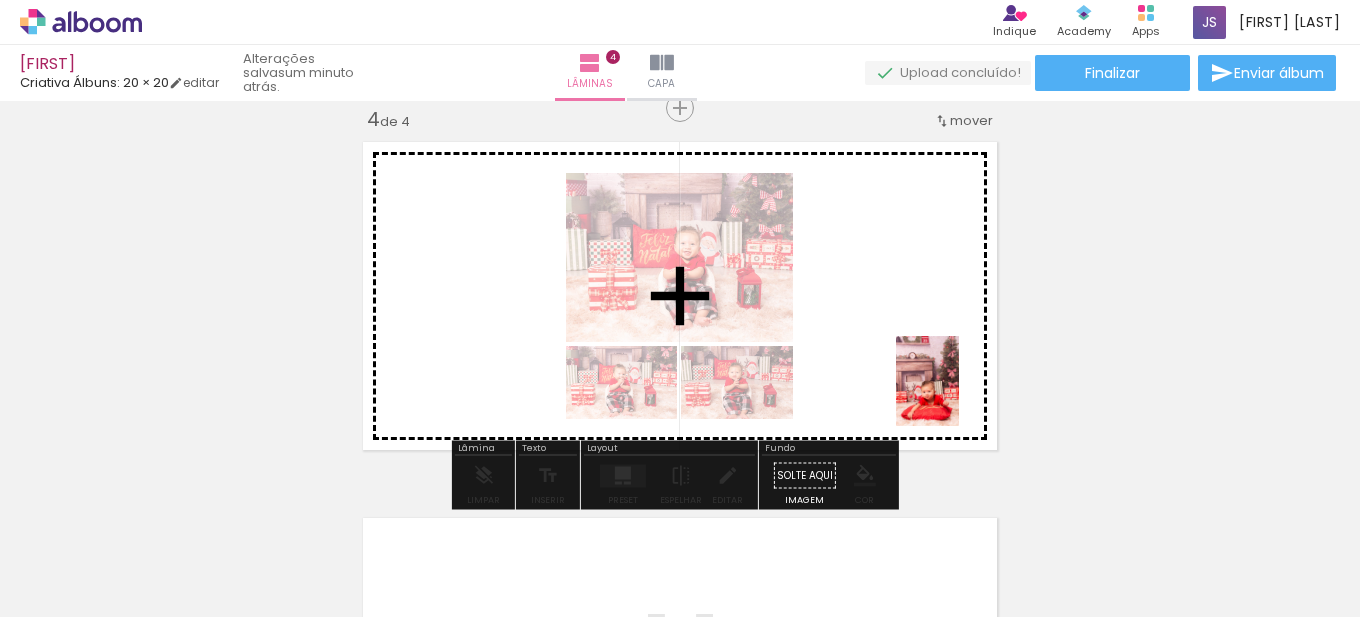 drag, startPoint x: 1219, startPoint y: 563, endPoint x: 951, endPoint y: 395, distance: 316.30365 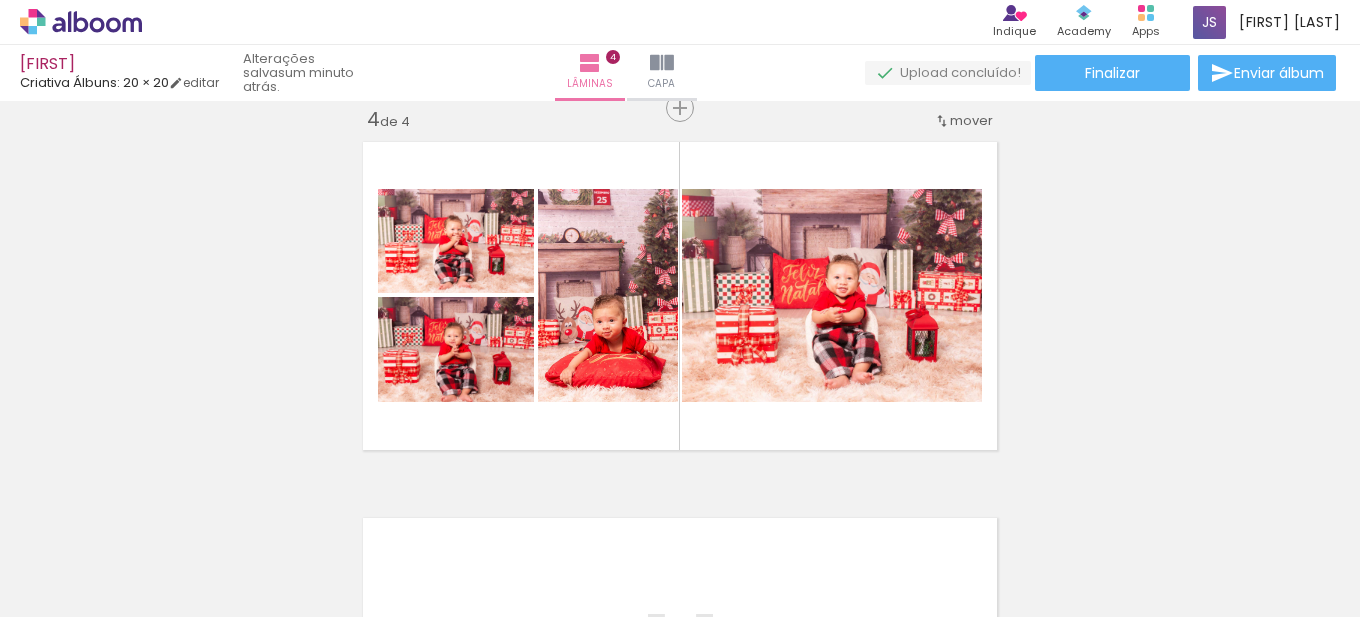 scroll, scrollTop: 0, scrollLeft: 2389, axis: horizontal 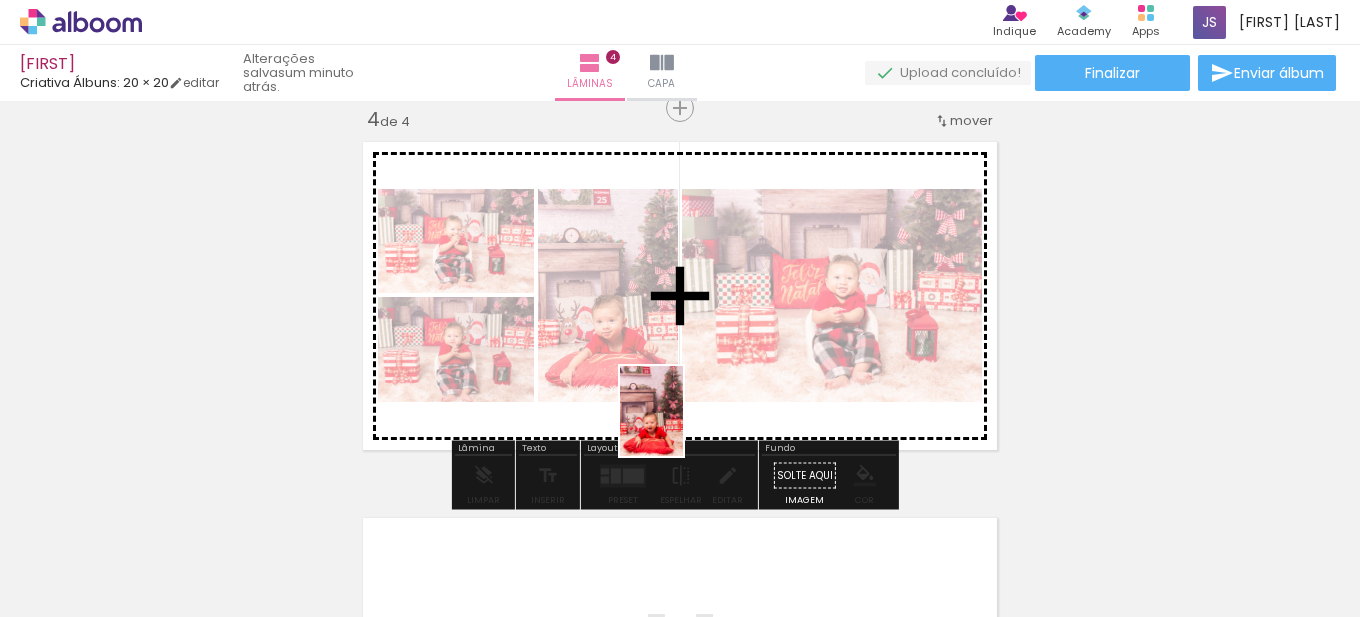 drag, startPoint x: 512, startPoint y: 573, endPoint x: 680, endPoint y: 426, distance: 223.23306 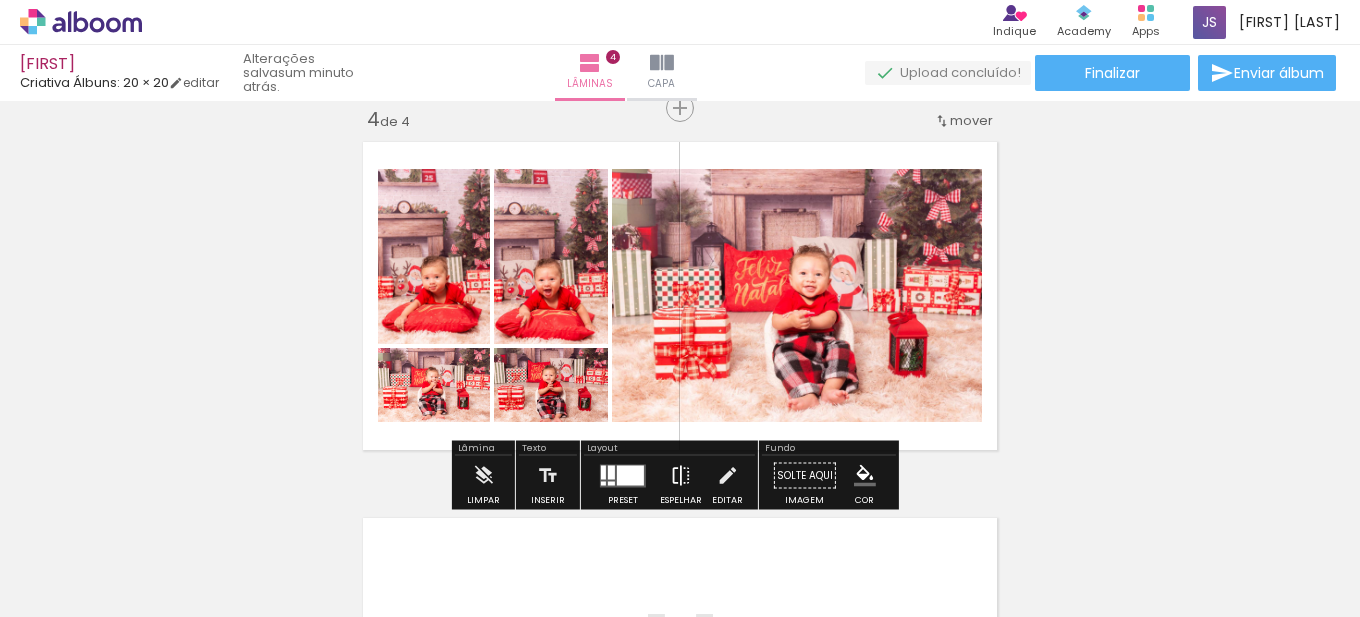 click at bounding box center (681, 476) 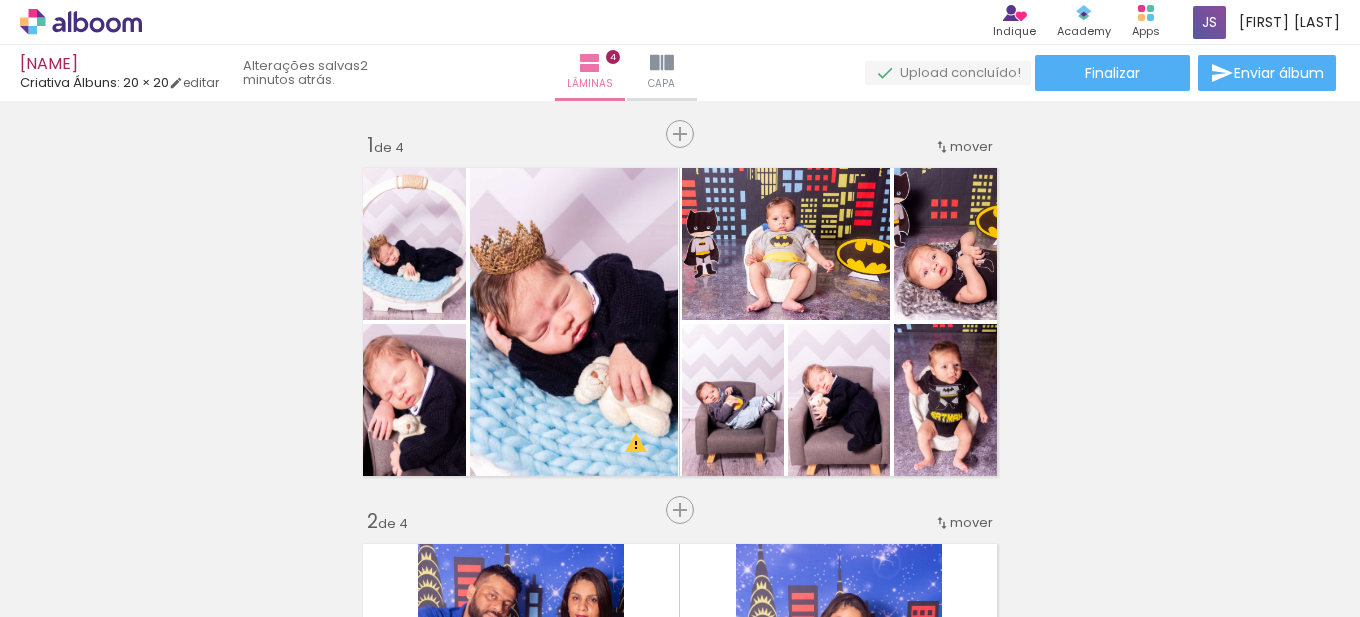 scroll, scrollTop: 0, scrollLeft: 0, axis: both 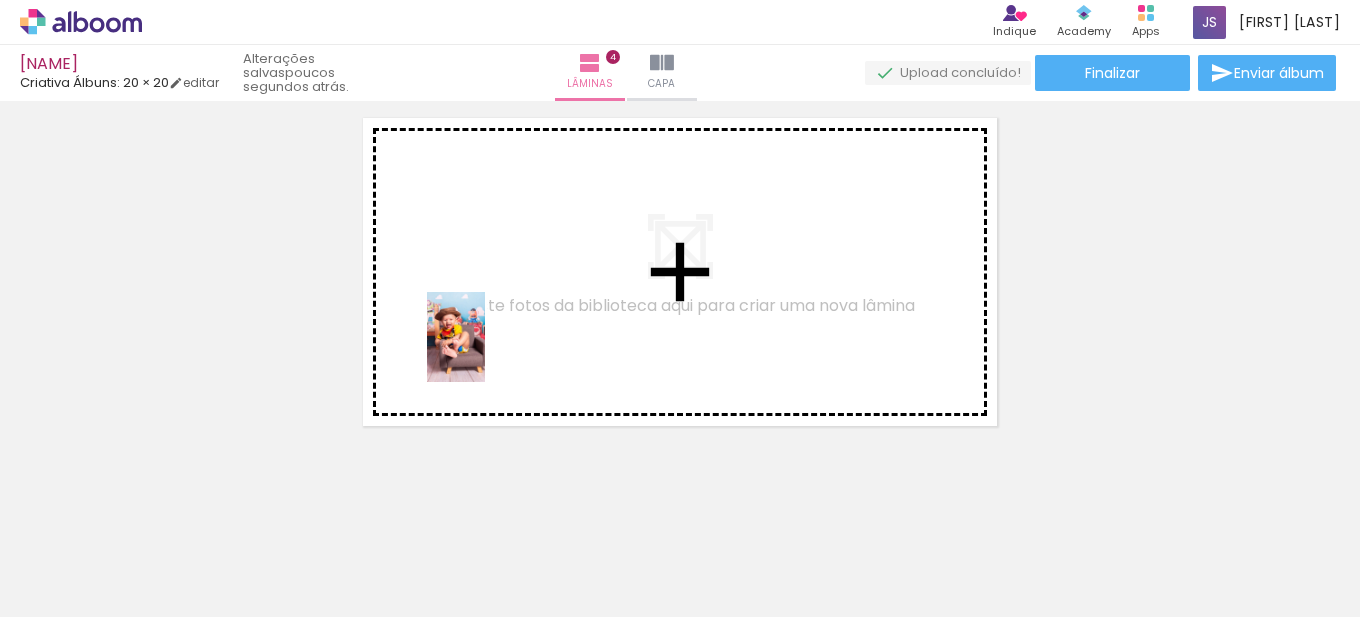 drag, startPoint x: 627, startPoint y: 544, endPoint x: 487, endPoint y: 352, distance: 237.62155 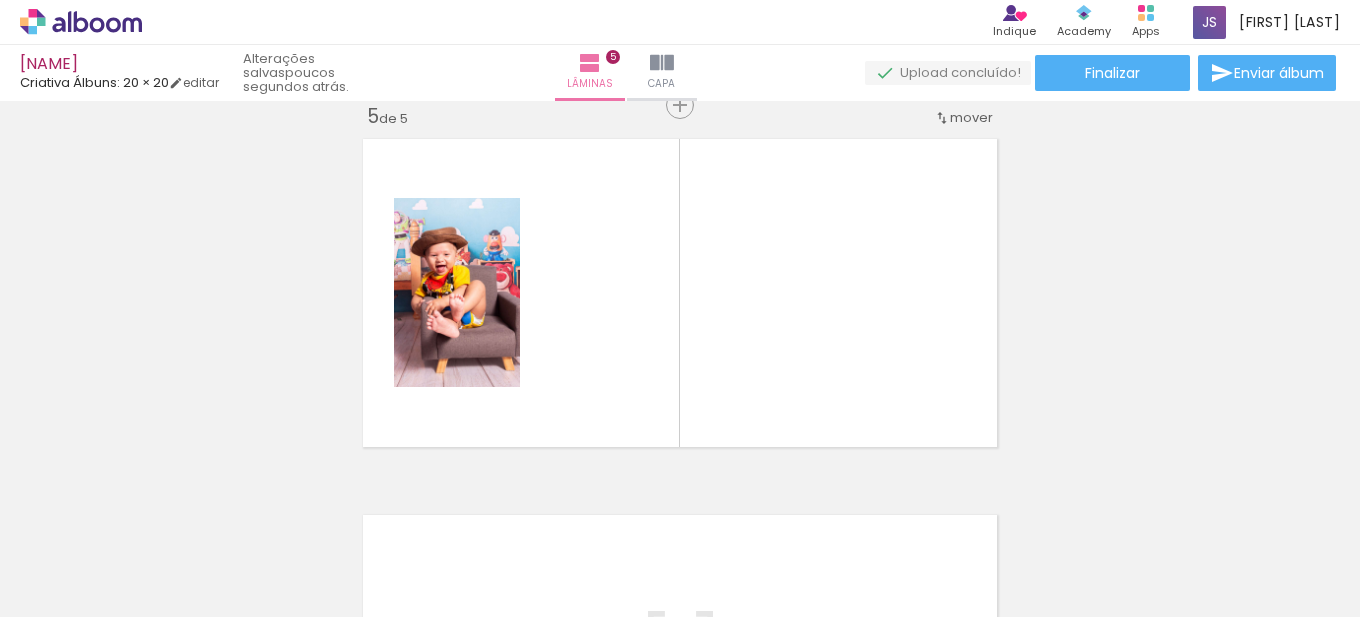 scroll, scrollTop: 1530, scrollLeft: 0, axis: vertical 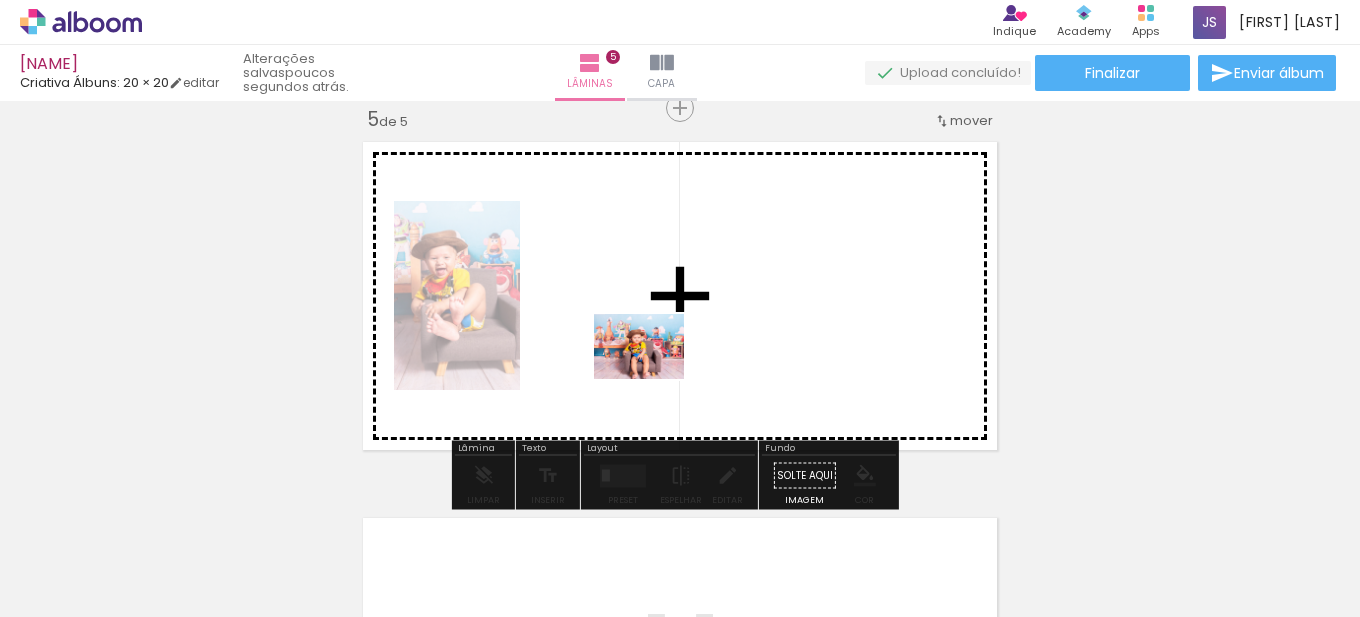 drag, startPoint x: 737, startPoint y: 558, endPoint x: 654, endPoint y: 374, distance: 201.85391 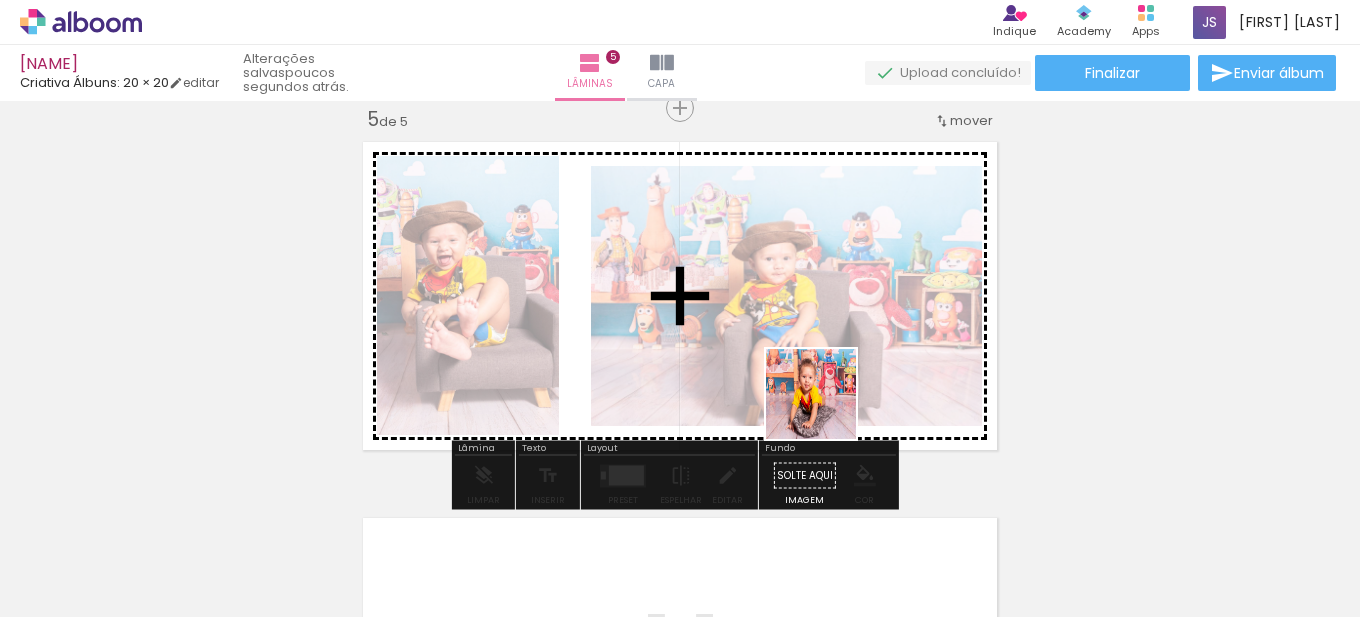 drag, startPoint x: 877, startPoint y: 568, endPoint x: 826, endPoint y: 408, distance: 167.93153 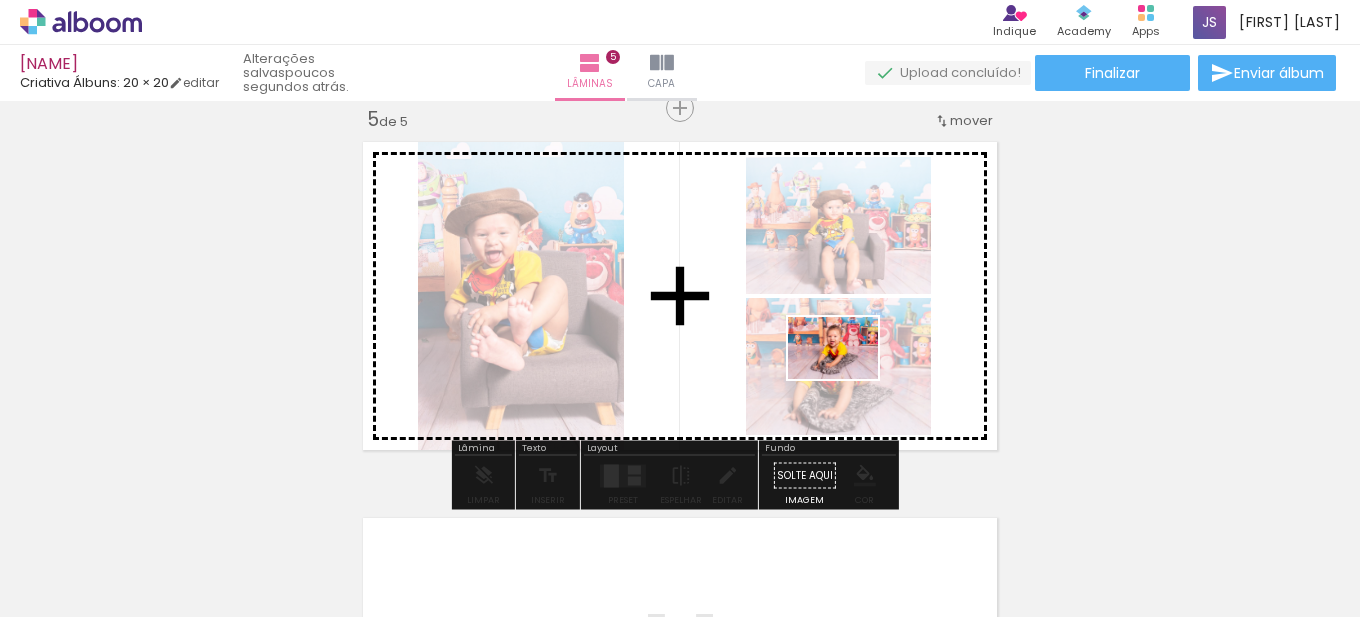 drag, startPoint x: 963, startPoint y: 564, endPoint x: 848, endPoint y: 377, distance: 219.53133 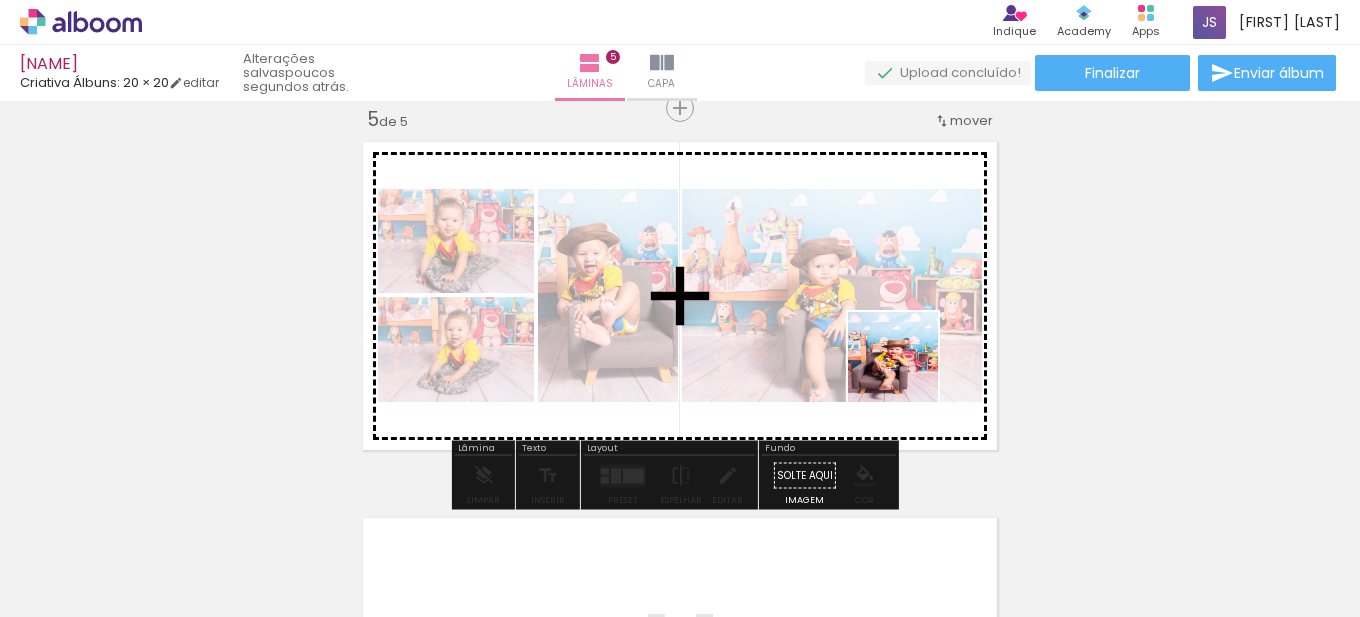 drag, startPoint x: 1057, startPoint y: 586, endPoint x: 906, endPoint y: 365, distance: 267.66022 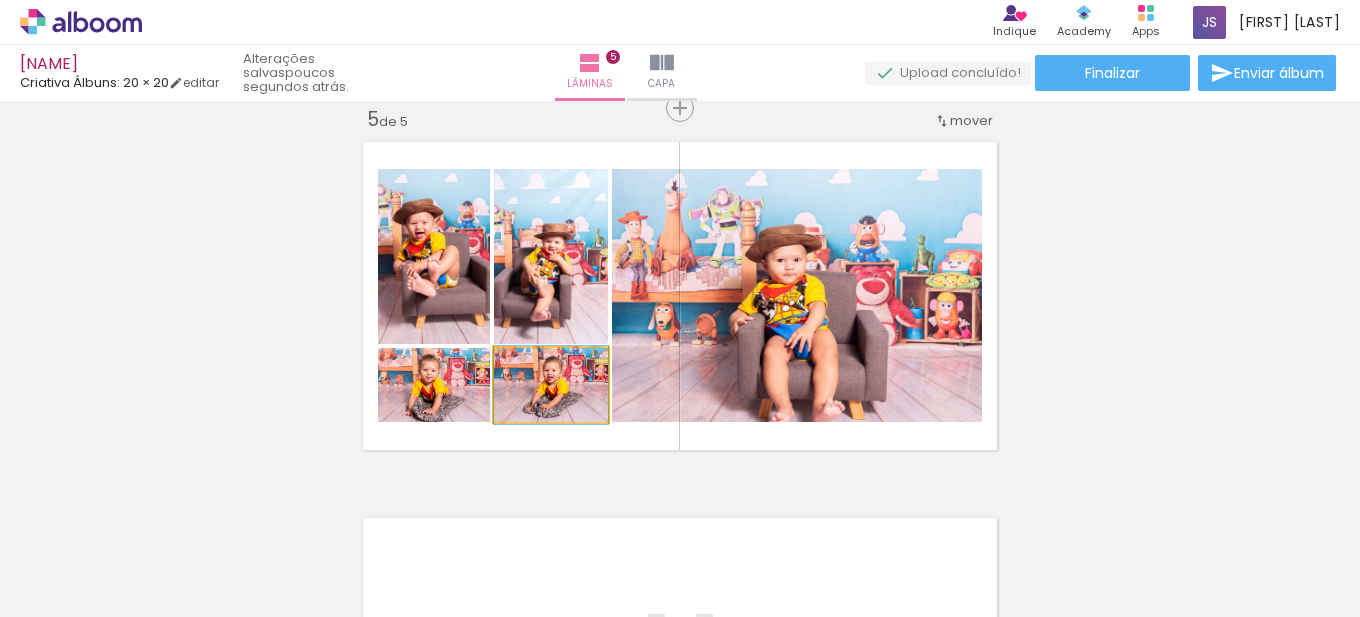 click 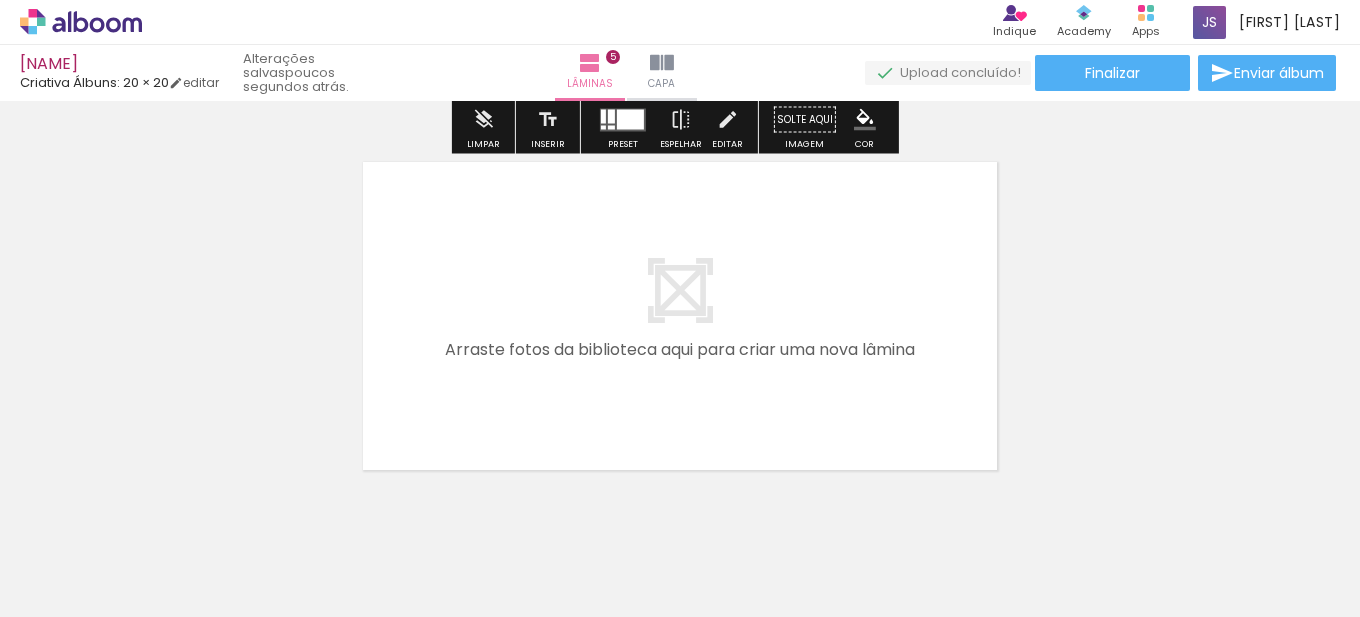 scroll, scrollTop: 1930, scrollLeft: 0, axis: vertical 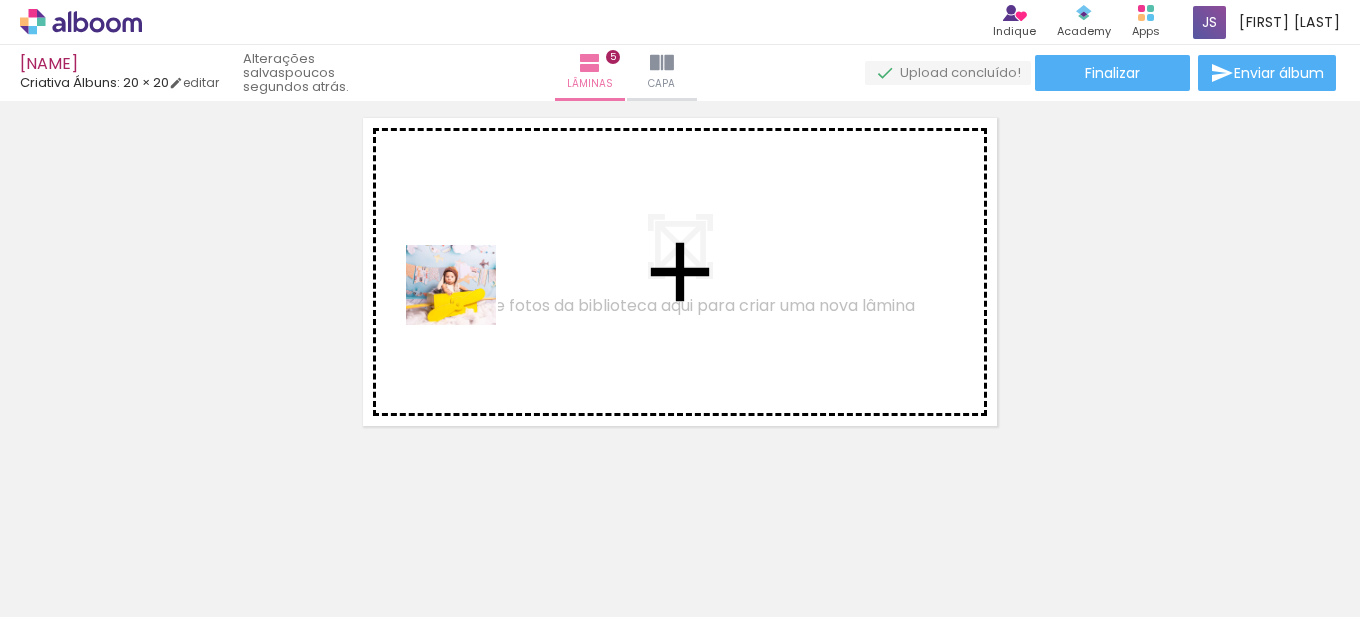 drag, startPoint x: 621, startPoint y: 561, endPoint x: 466, endPoint y: 305, distance: 299.26743 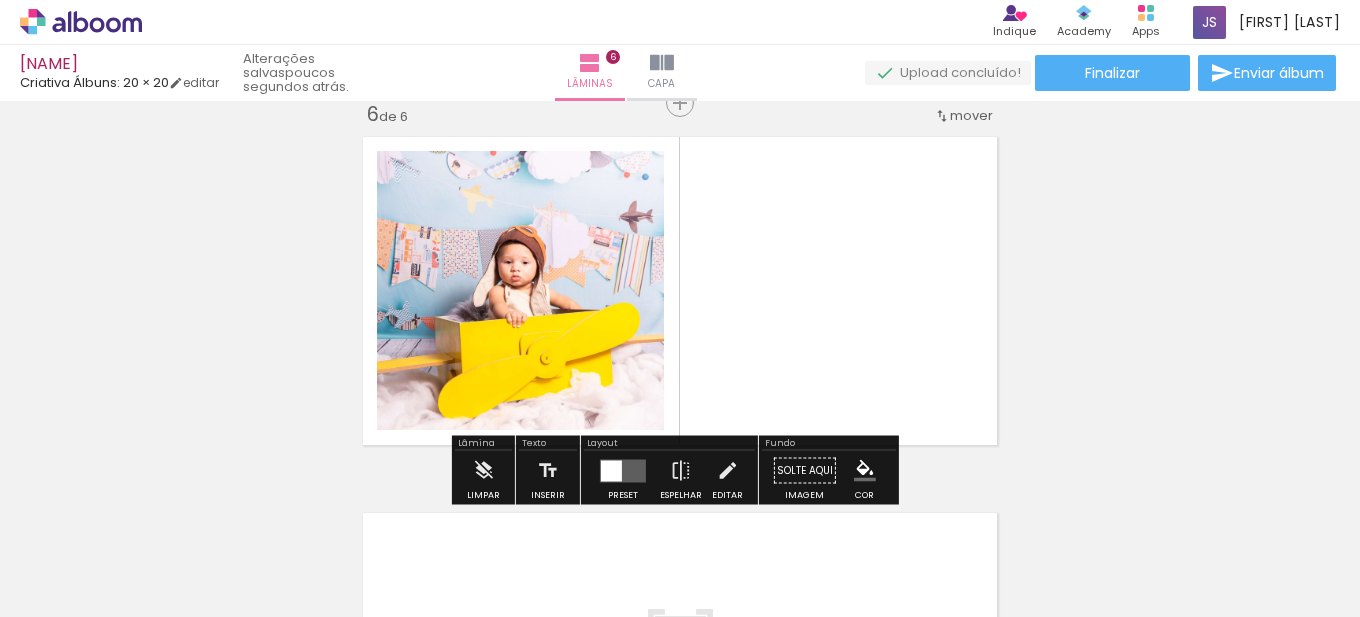 scroll, scrollTop: 1906, scrollLeft: 0, axis: vertical 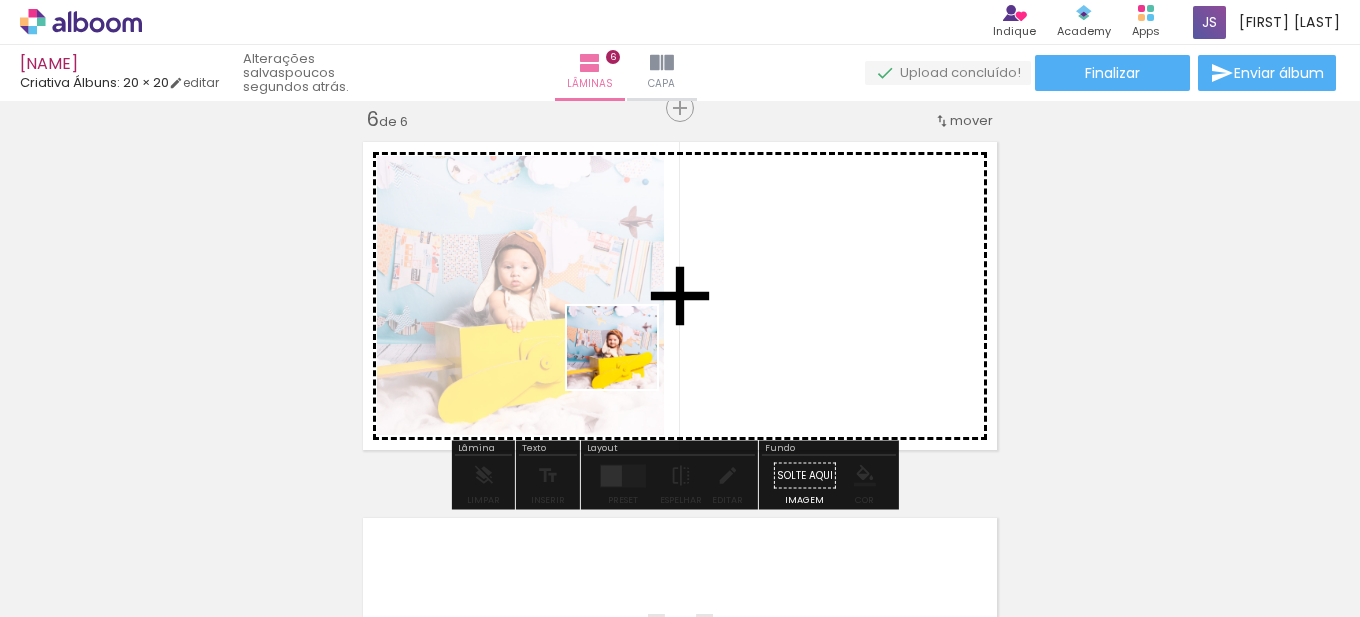 drag, startPoint x: 757, startPoint y: 583, endPoint x: 627, endPoint y: 366, distance: 252.96046 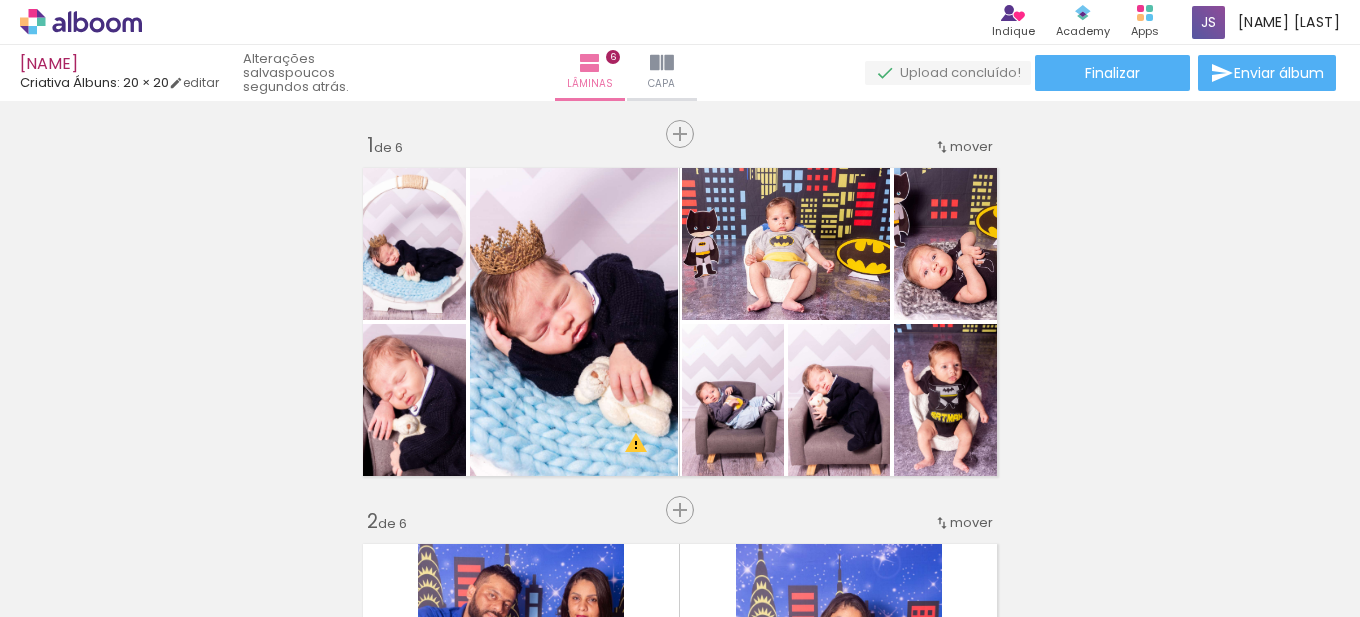 scroll, scrollTop: 0, scrollLeft: 0, axis: both 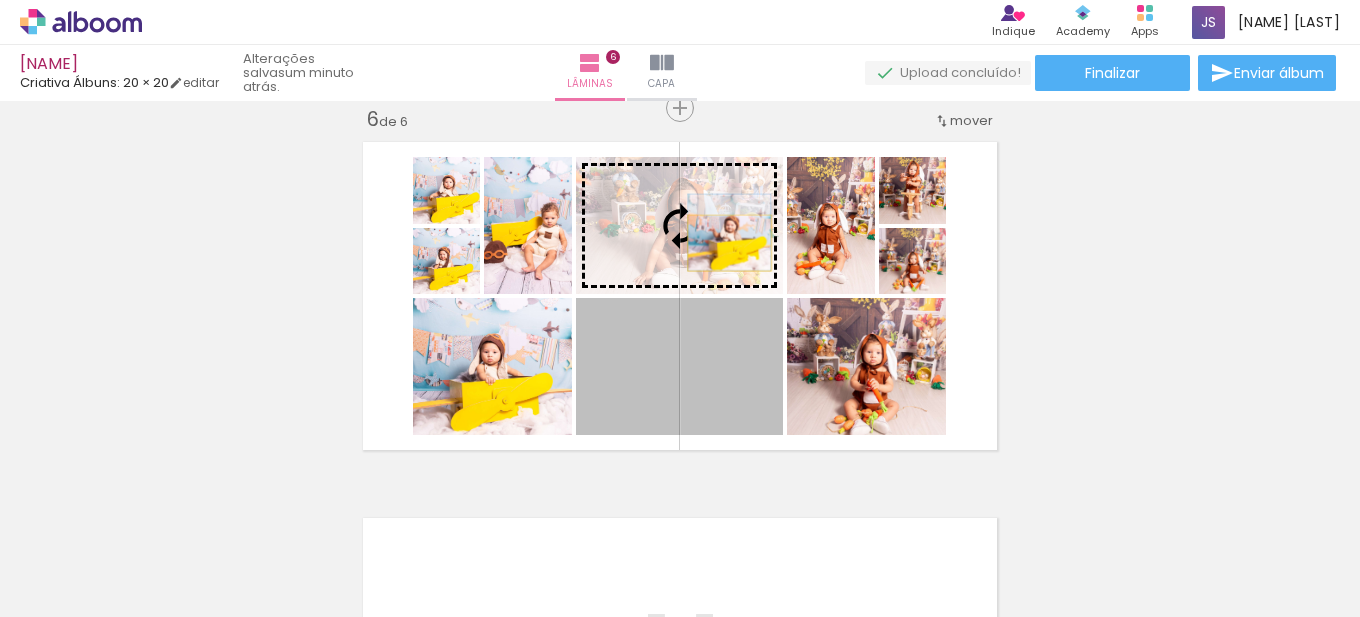 drag, startPoint x: 746, startPoint y: 401, endPoint x: 722, endPoint y: 237, distance: 165.7468 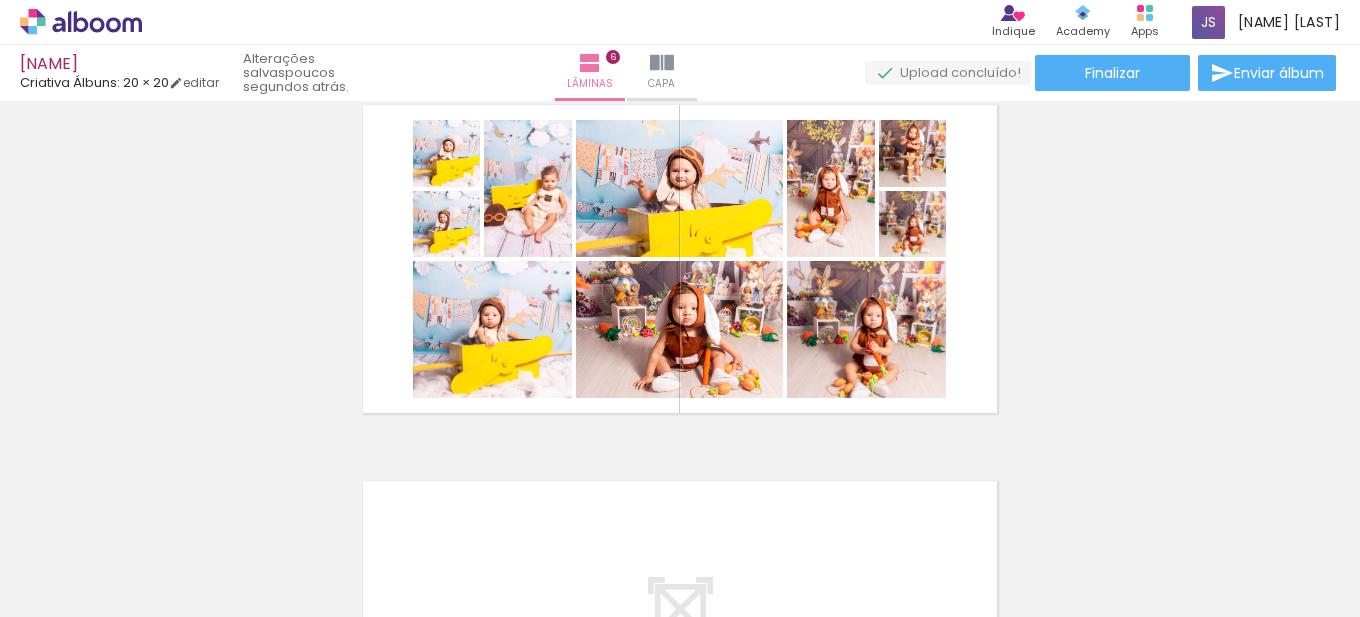 scroll, scrollTop: 2119, scrollLeft: 0, axis: vertical 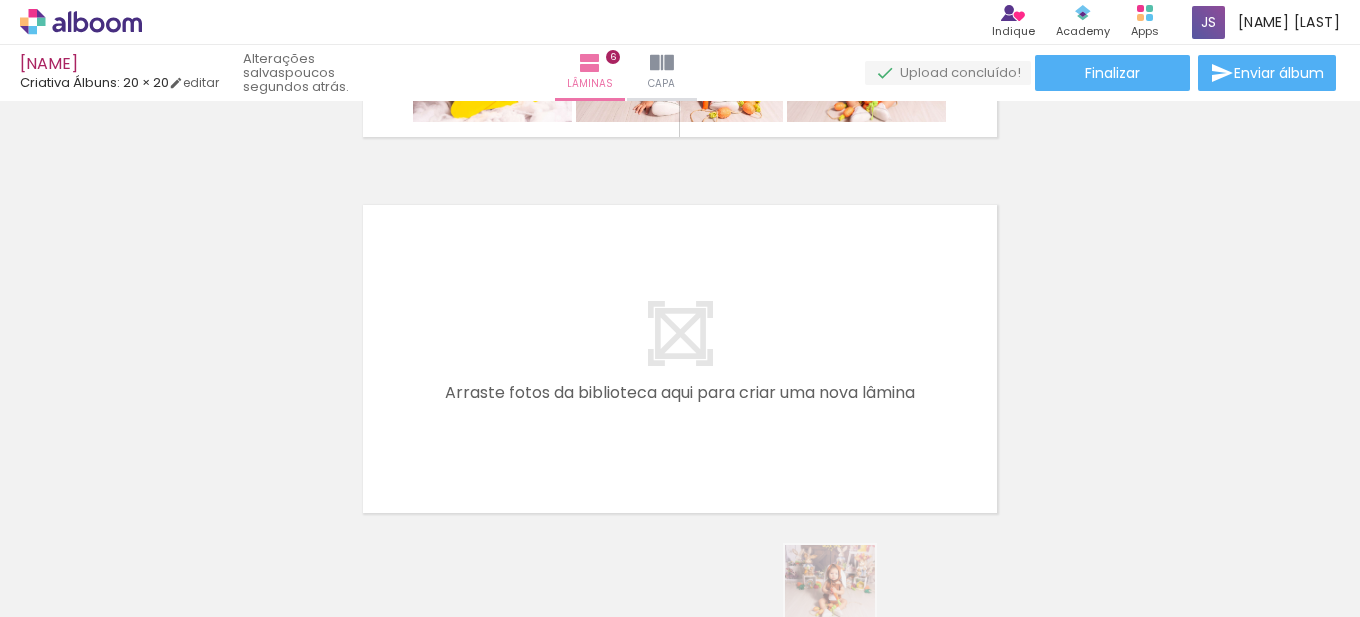 drag, startPoint x: 800, startPoint y: 601, endPoint x: 845, endPoint y: 605, distance: 45.17743 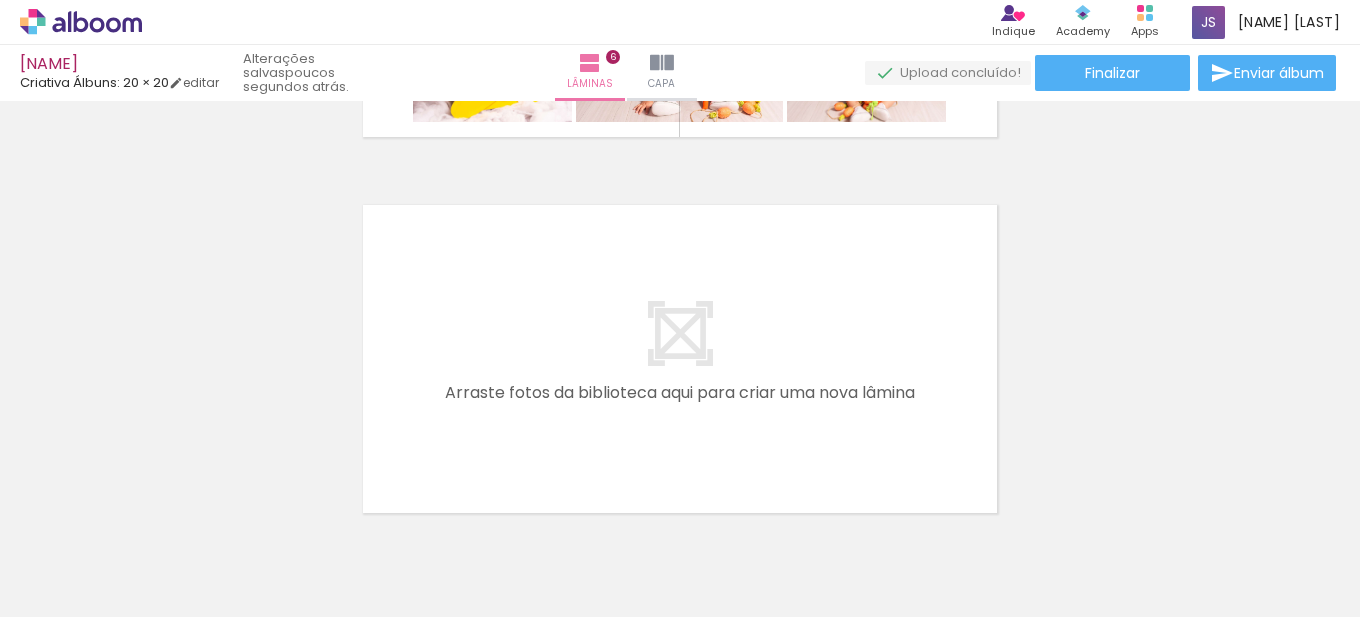 scroll, scrollTop: 0, scrollLeft: 4126, axis: horizontal 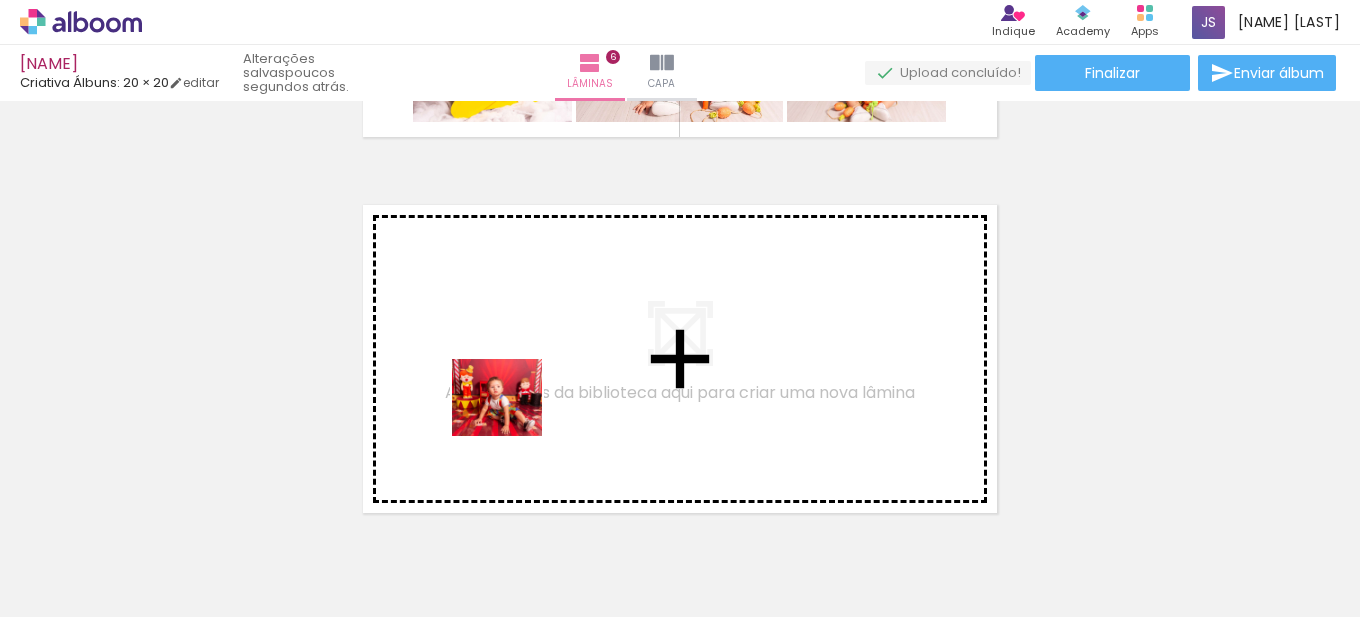 drag, startPoint x: 565, startPoint y: 551, endPoint x: 637, endPoint y: 539, distance: 72.99315 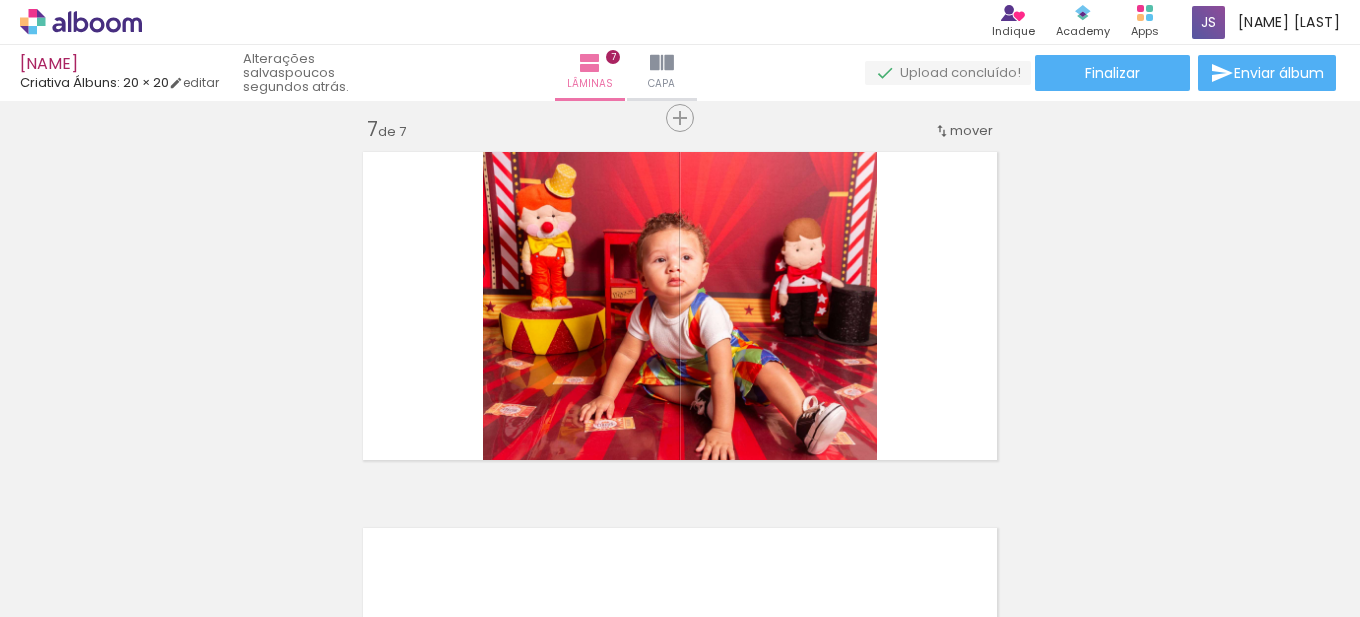 scroll, scrollTop: 2282, scrollLeft: 0, axis: vertical 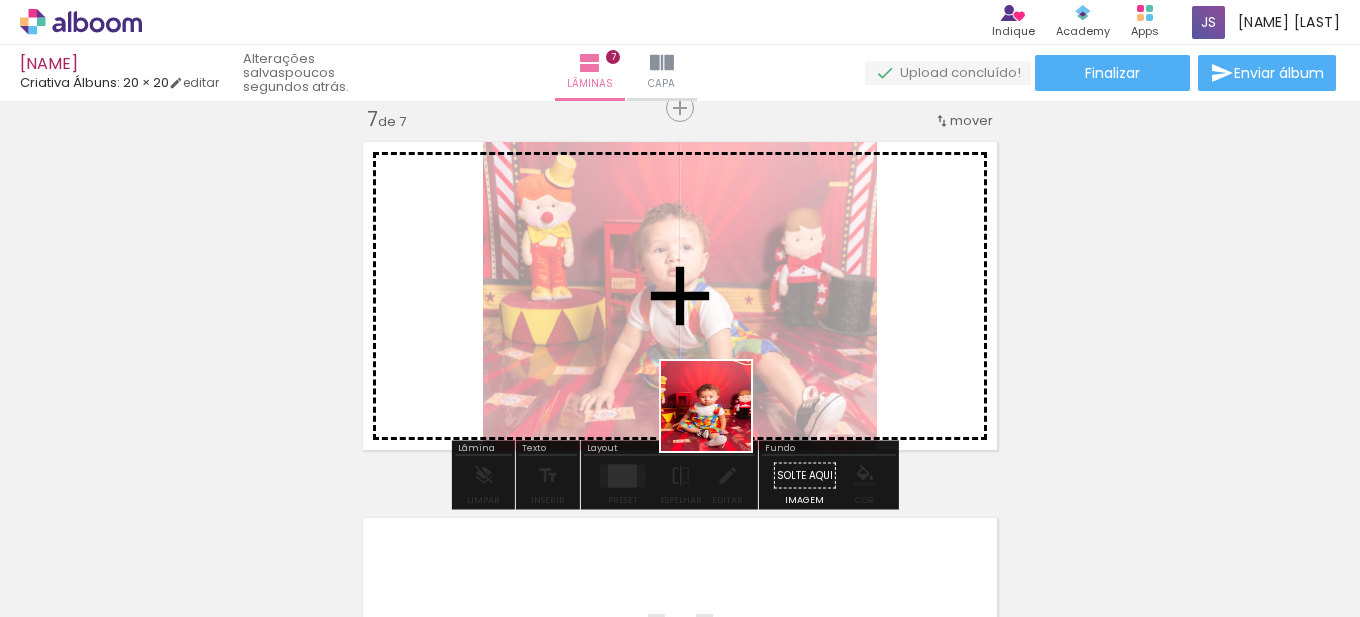 drag, startPoint x: 695, startPoint y: 566, endPoint x: 721, endPoint y: 418, distance: 150.26643 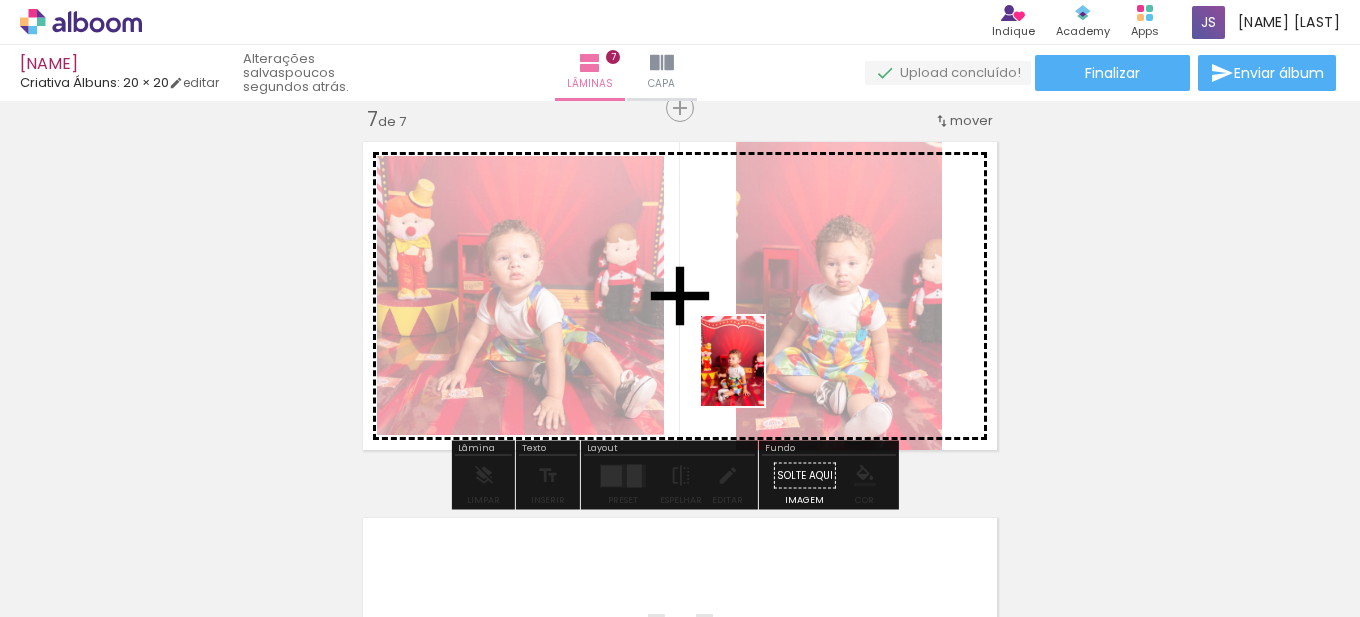 drag, startPoint x: 783, startPoint y: 571, endPoint x: 761, endPoint y: 376, distance: 196.2371 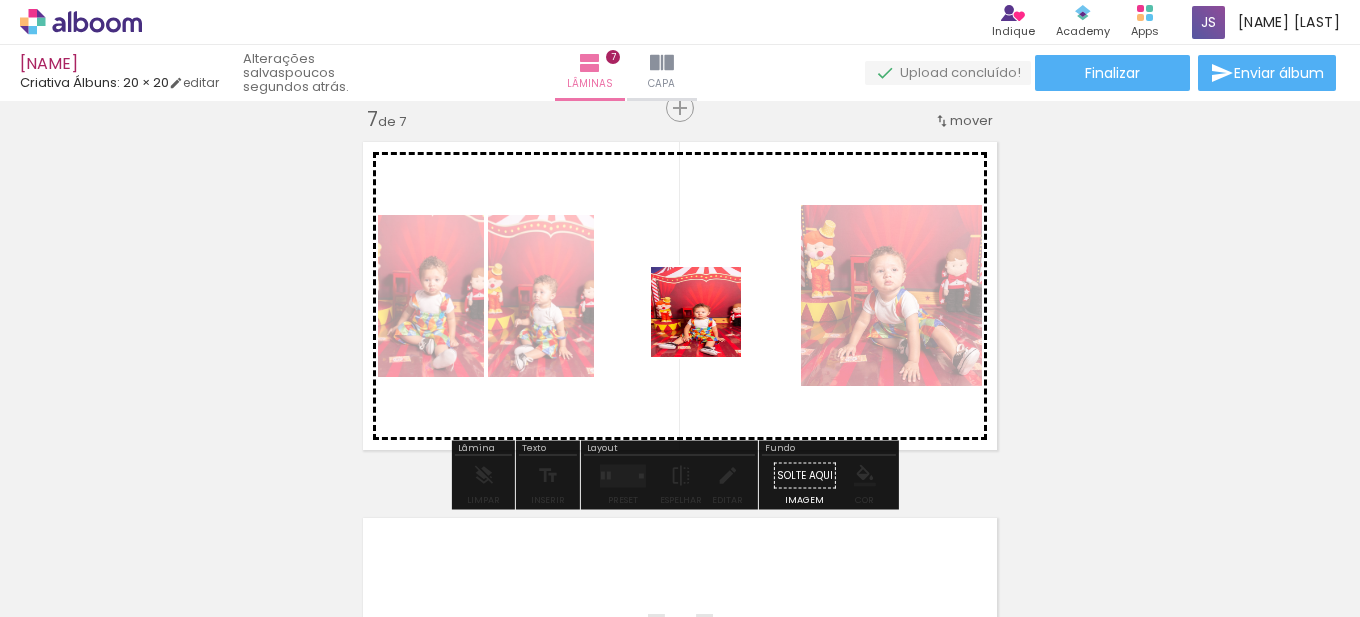 drag, startPoint x: 894, startPoint y: 566, endPoint x: 861, endPoint y: 525, distance: 52.63079 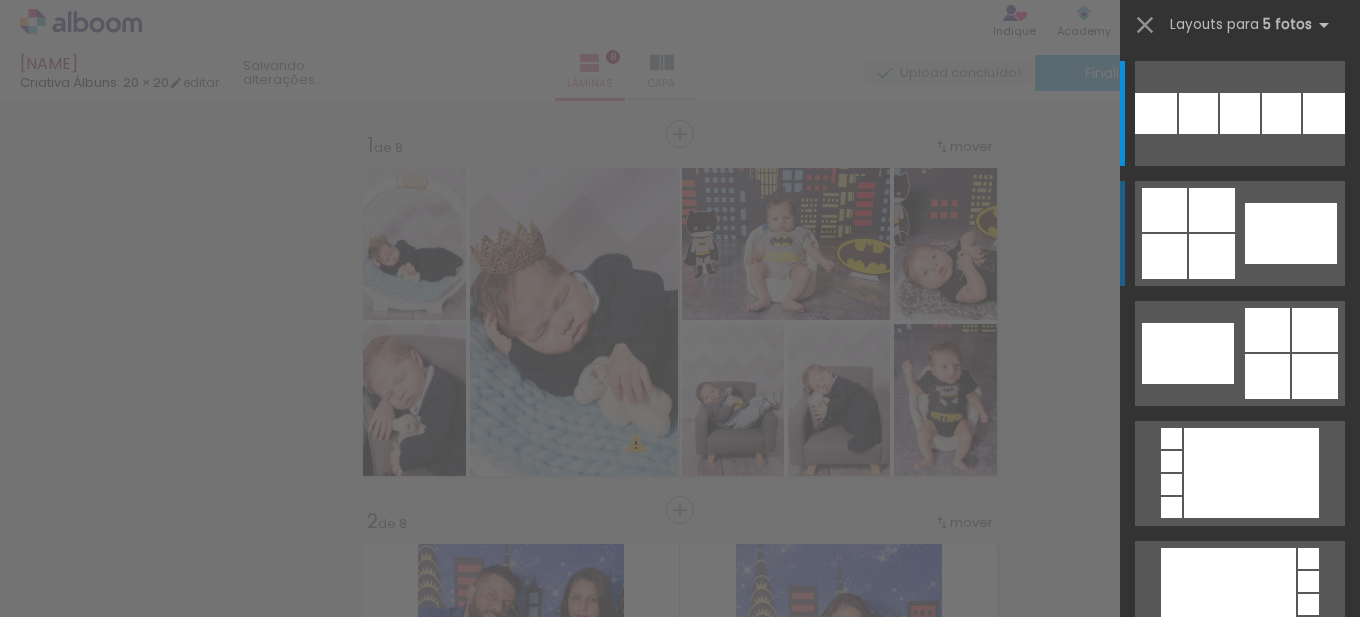 scroll, scrollTop: 0, scrollLeft: 0, axis: both 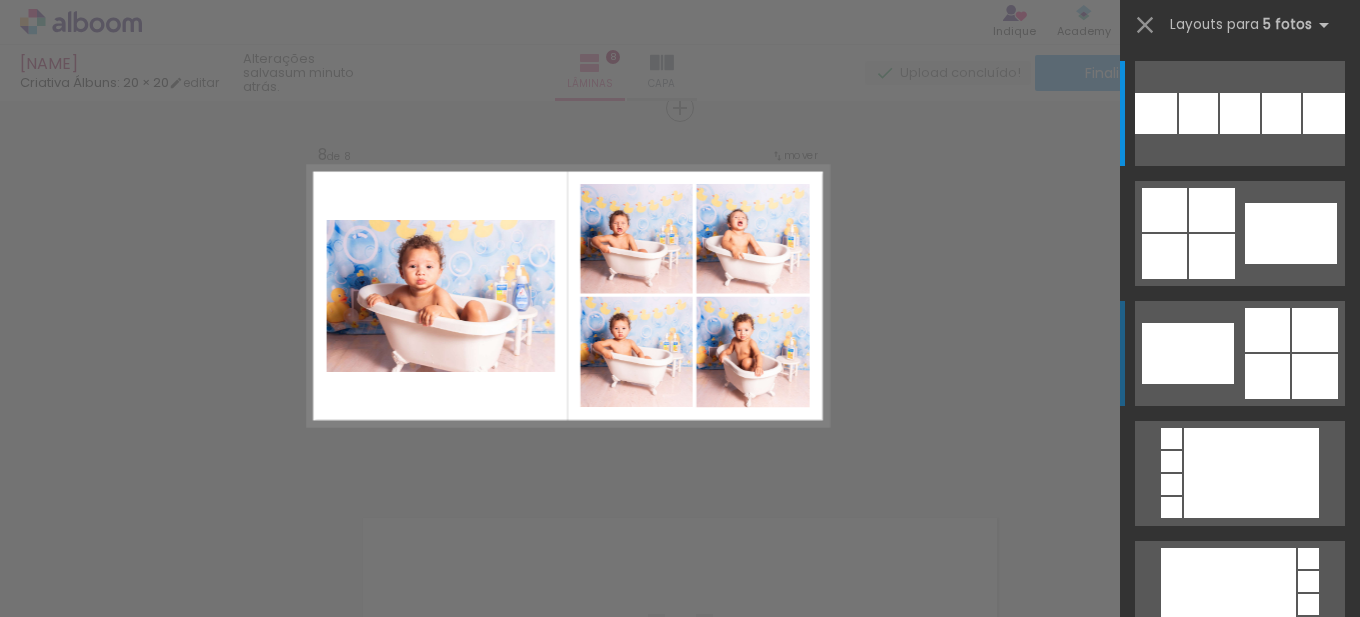 click at bounding box center (1291, 233) 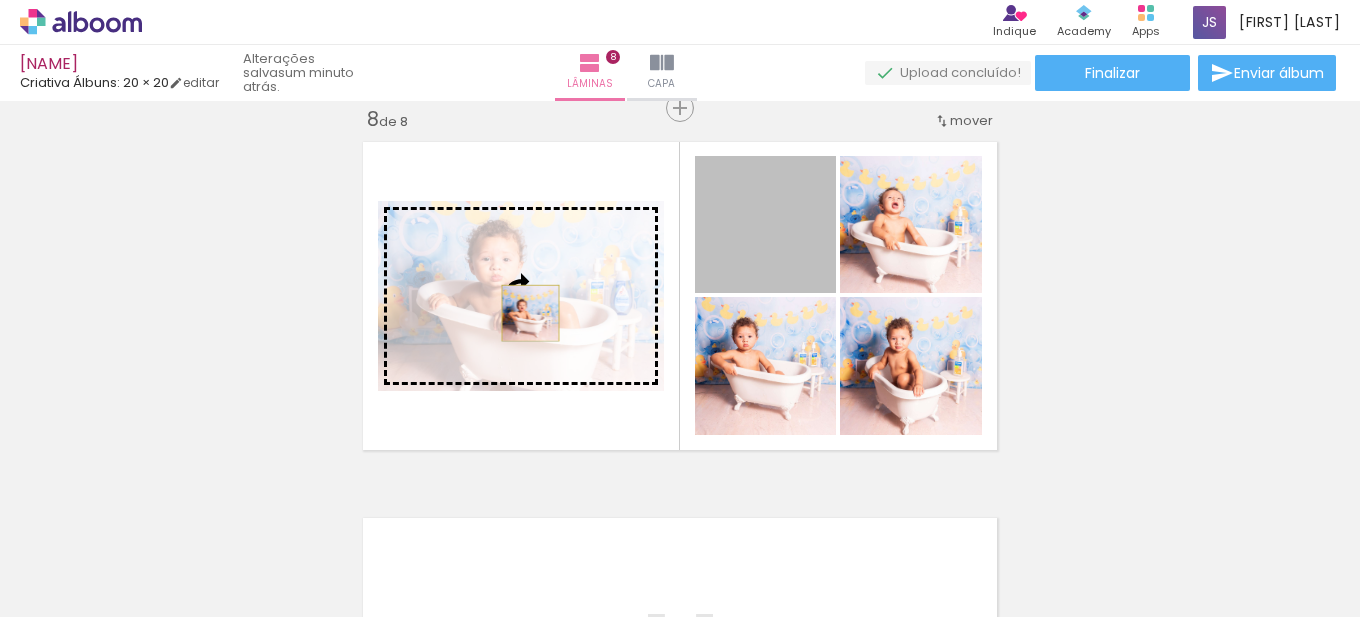 drag, startPoint x: 770, startPoint y: 265, endPoint x: 523, endPoint y: 313, distance: 251.62074 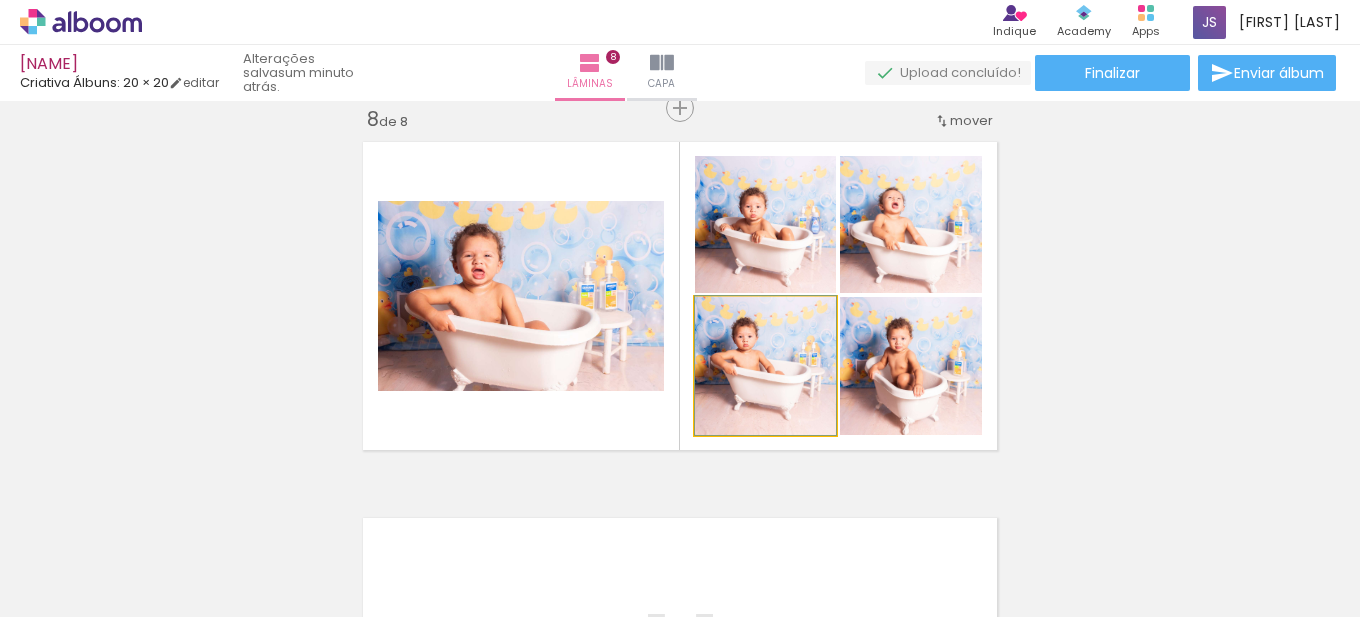 drag, startPoint x: 801, startPoint y: 392, endPoint x: 734, endPoint y: 374, distance: 69.375786 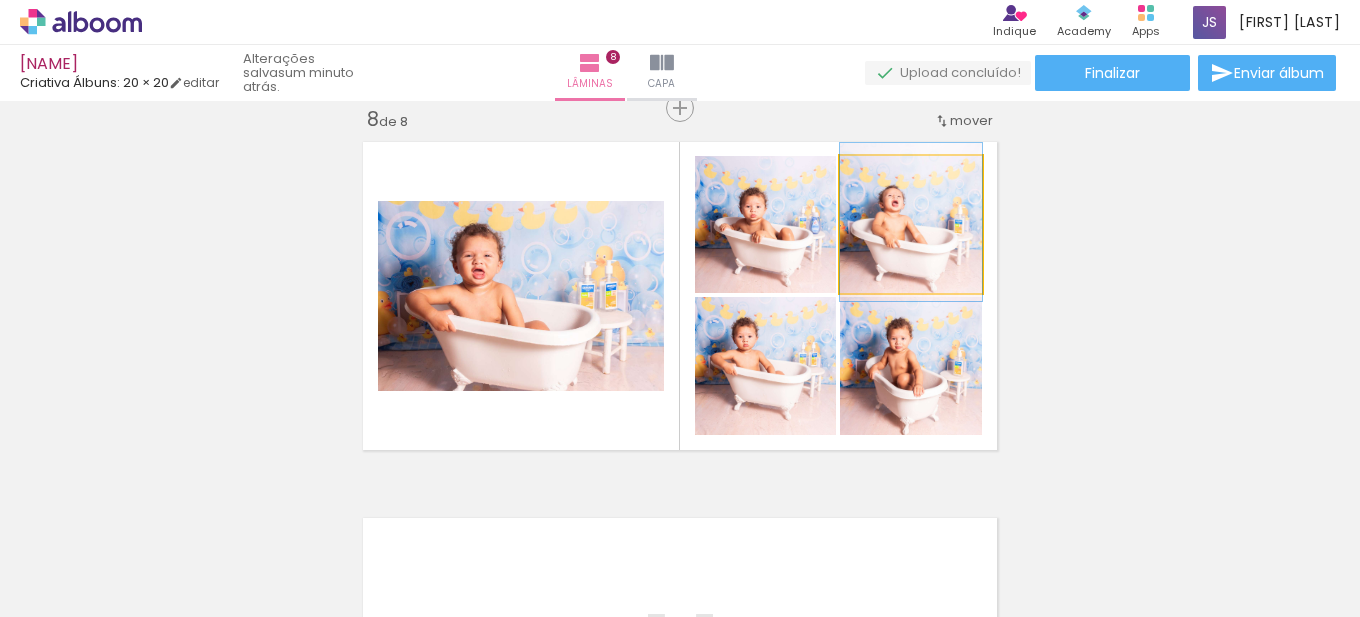 drag, startPoint x: 906, startPoint y: 261, endPoint x: 879, endPoint y: 251, distance: 28.79236 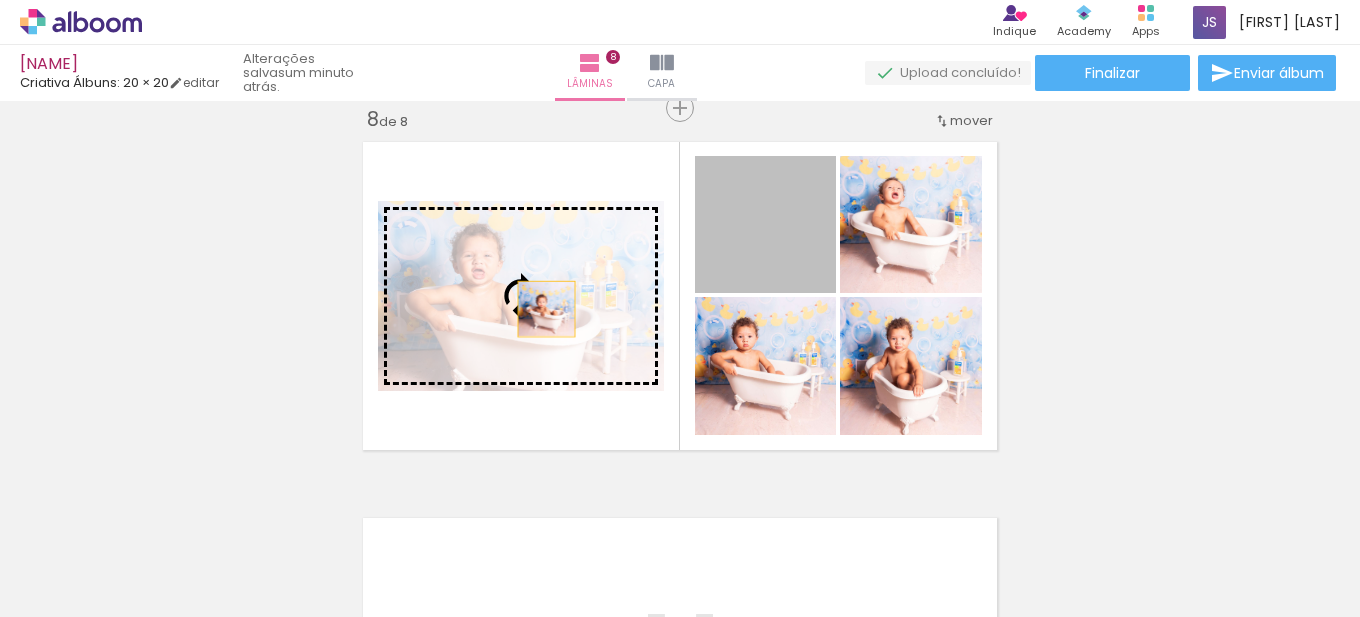 drag, startPoint x: 767, startPoint y: 268, endPoint x: 538, endPoint y: 309, distance: 232.64136 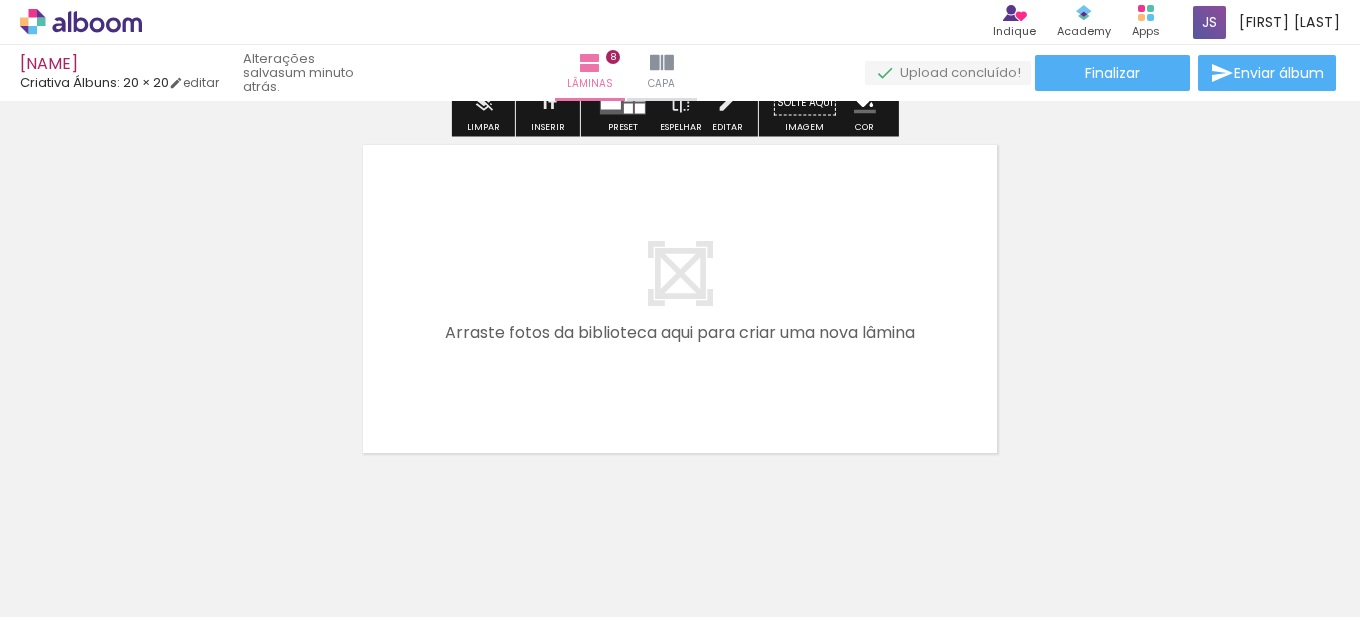 scroll, scrollTop: 3071, scrollLeft: 0, axis: vertical 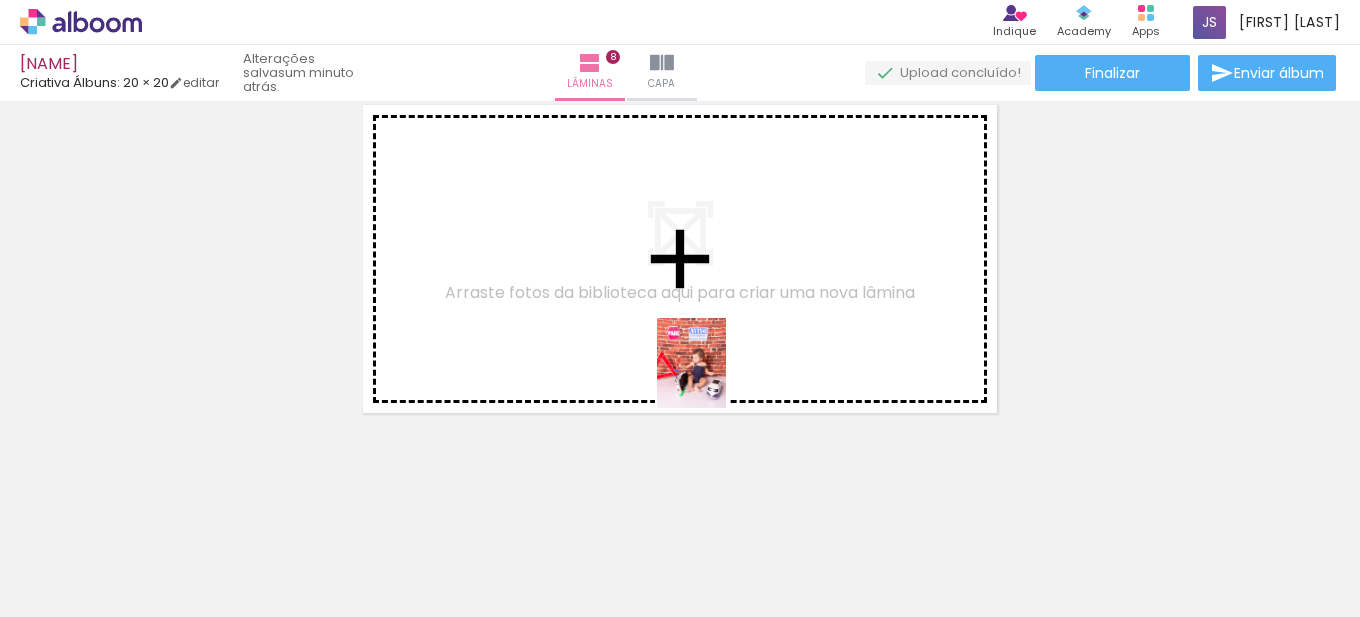 drag, startPoint x: 1098, startPoint y: 536, endPoint x: 717, endPoint y: 378, distance: 412.46213 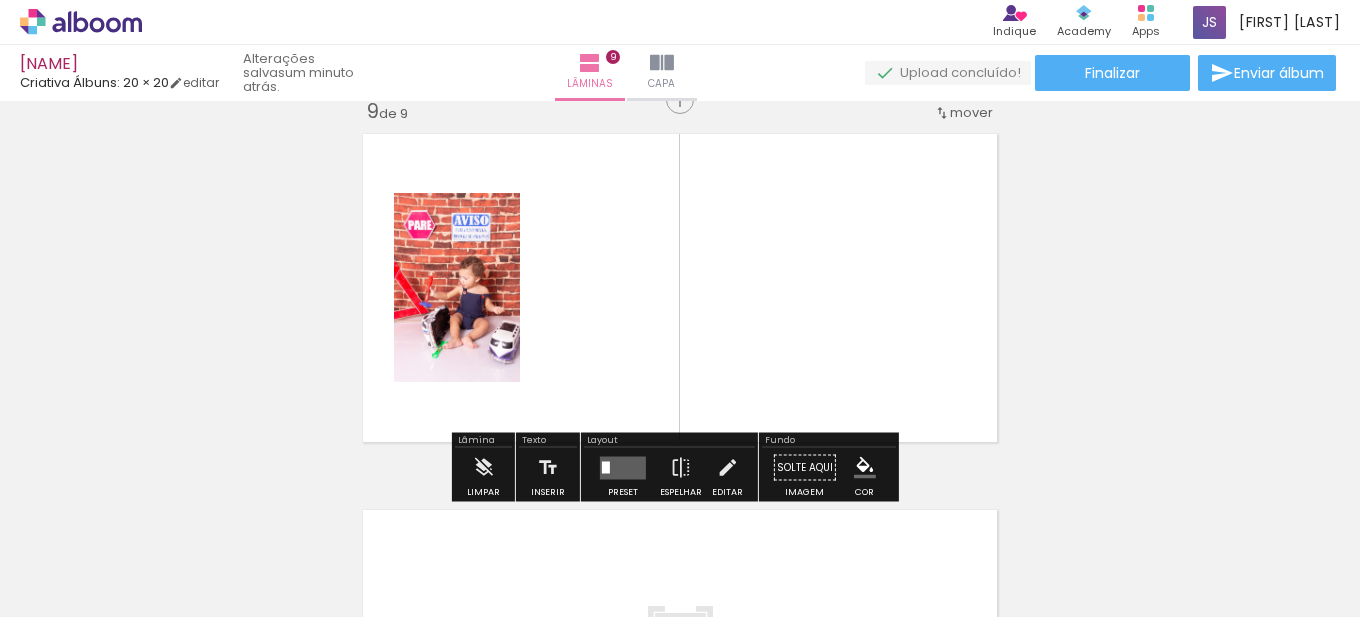 scroll, scrollTop: 3034, scrollLeft: 0, axis: vertical 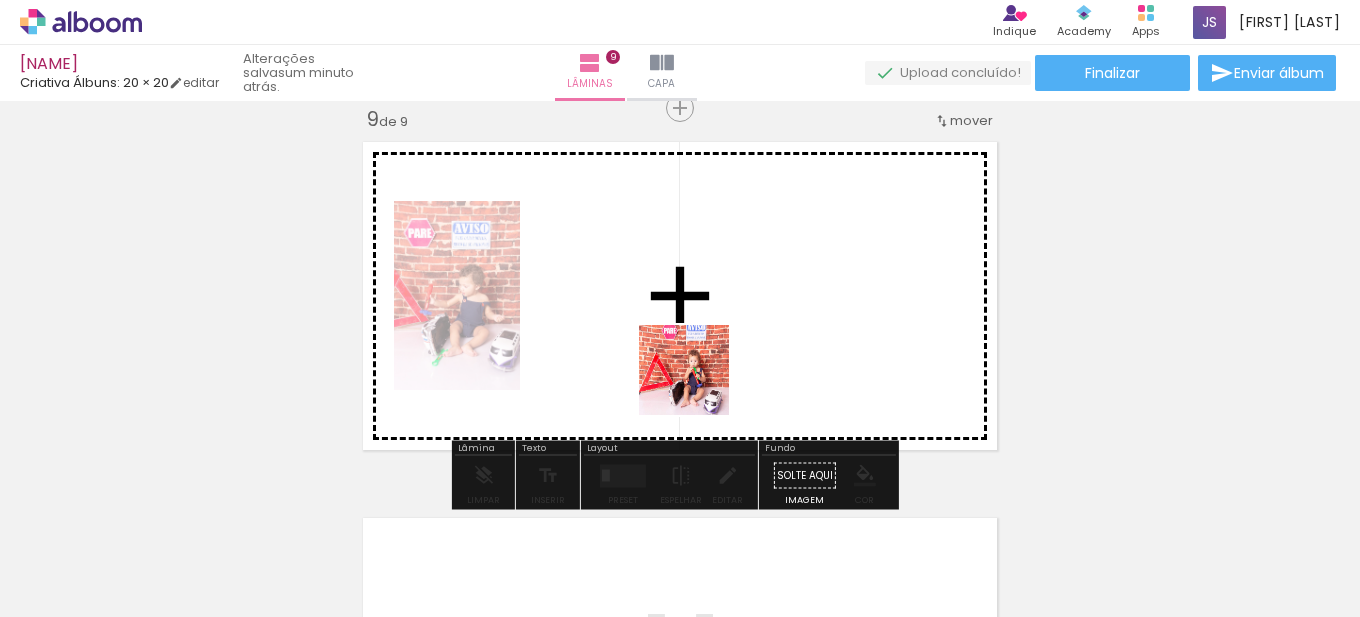 drag, startPoint x: 850, startPoint y: 575, endPoint x: 898, endPoint y: 551, distance: 53.66563 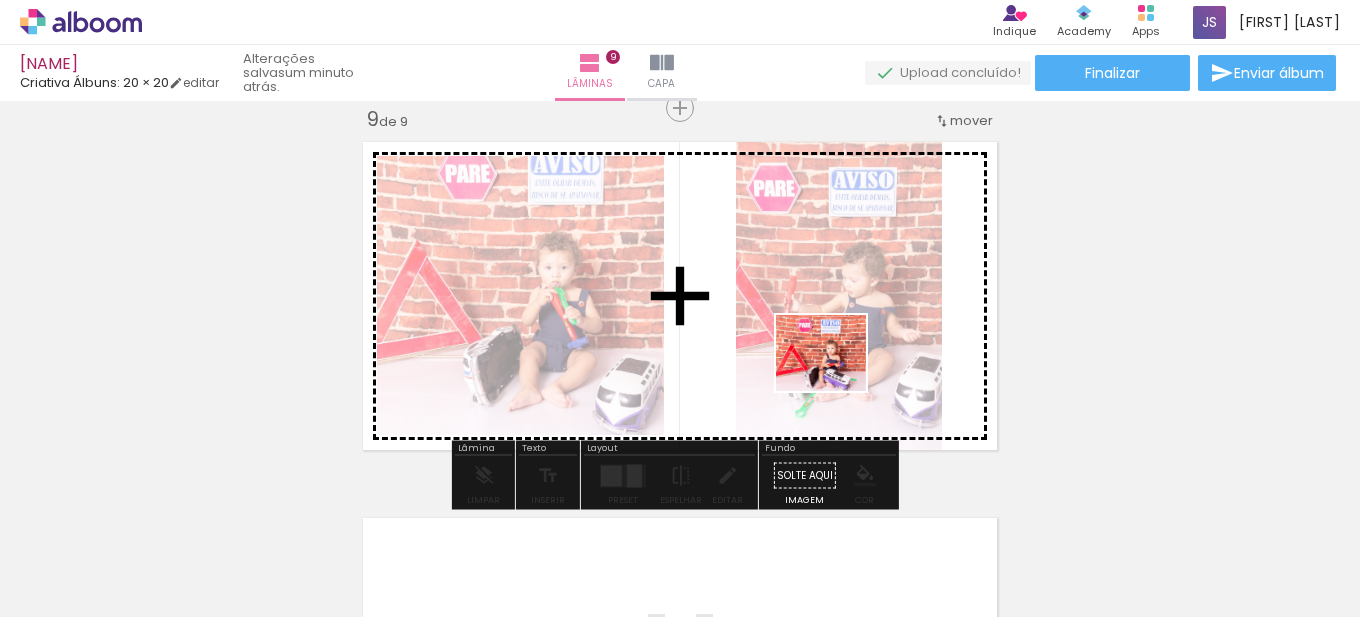 drag, startPoint x: 969, startPoint y: 570, endPoint x: 836, endPoint y: 375, distance: 236.03813 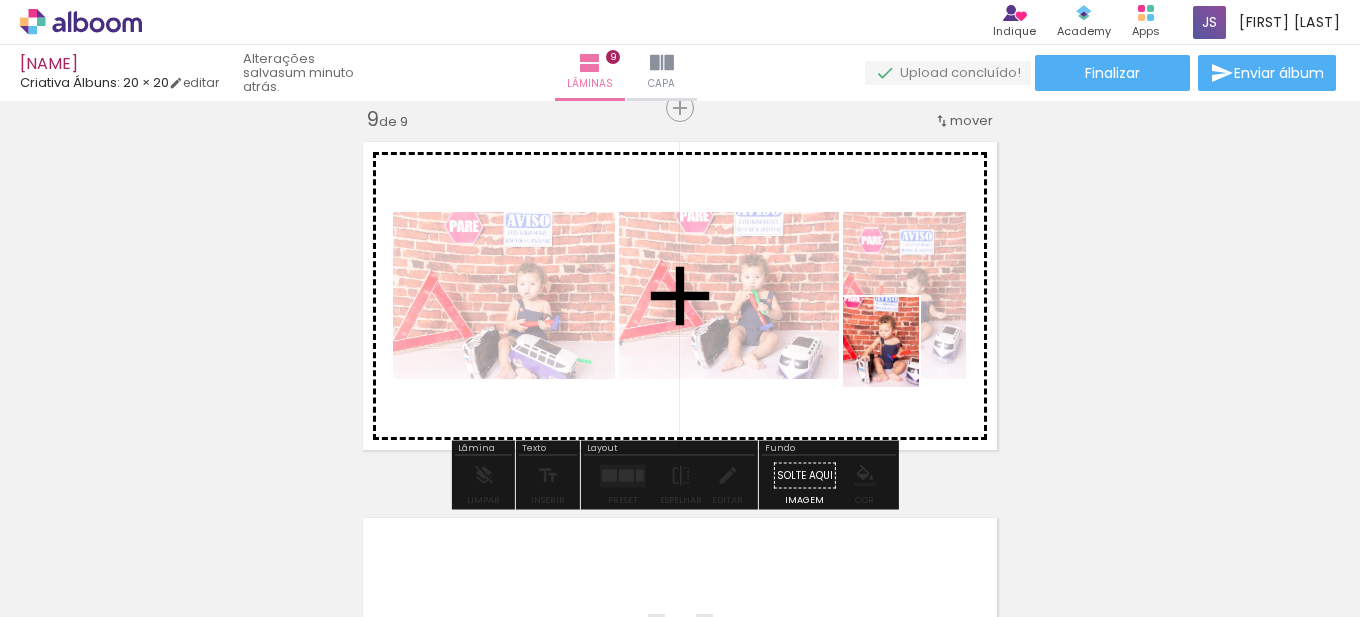 drag, startPoint x: 1065, startPoint y: 559, endPoint x: 903, endPoint y: 356, distance: 259.71716 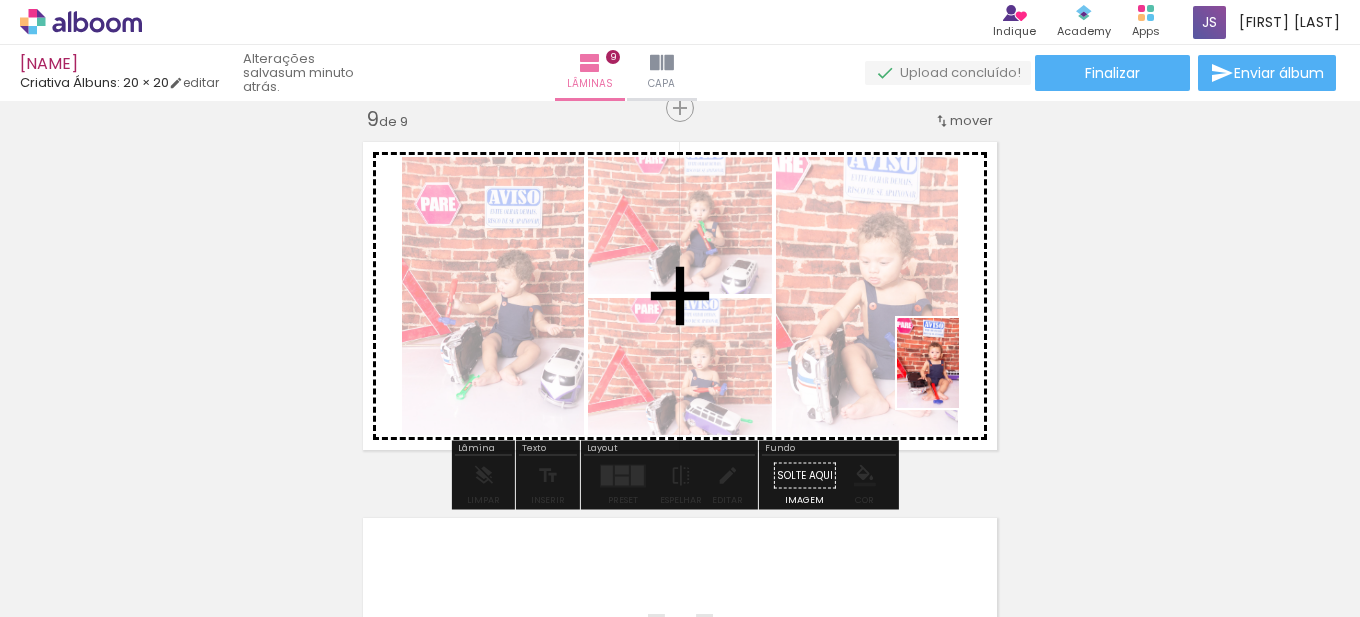 drag, startPoint x: 1184, startPoint y: 565, endPoint x: 905, endPoint y: 405, distance: 321.62244 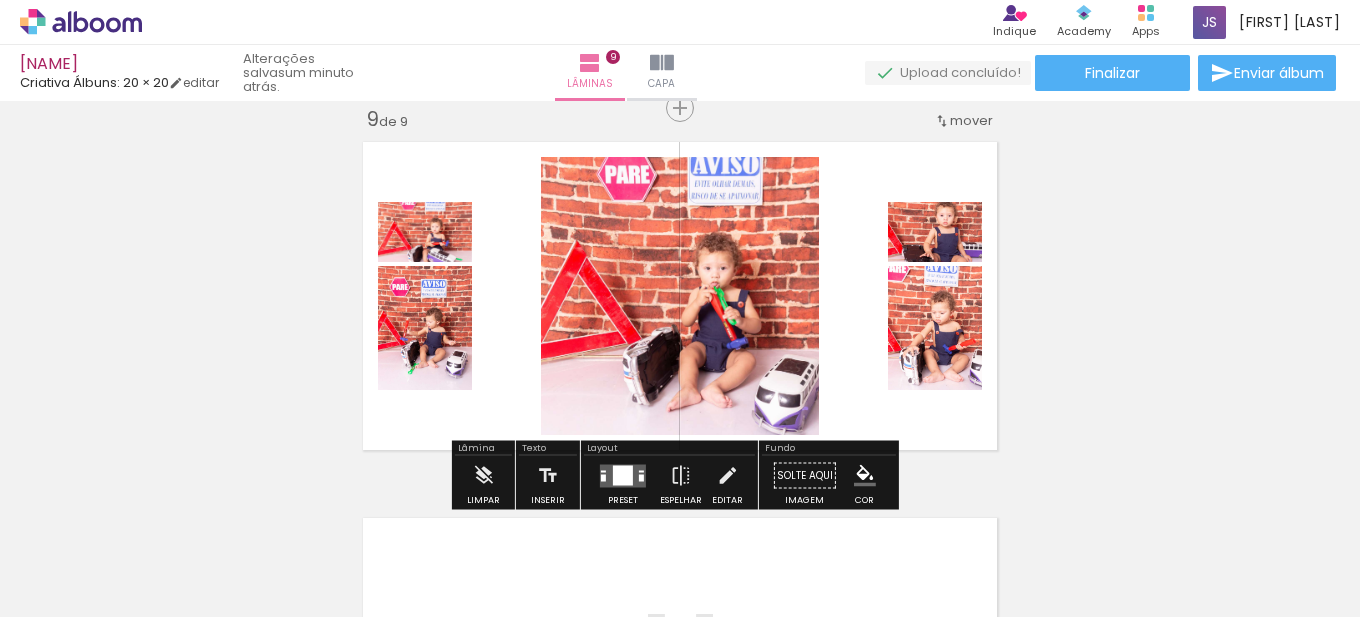 click at bounding box center [623, 475] 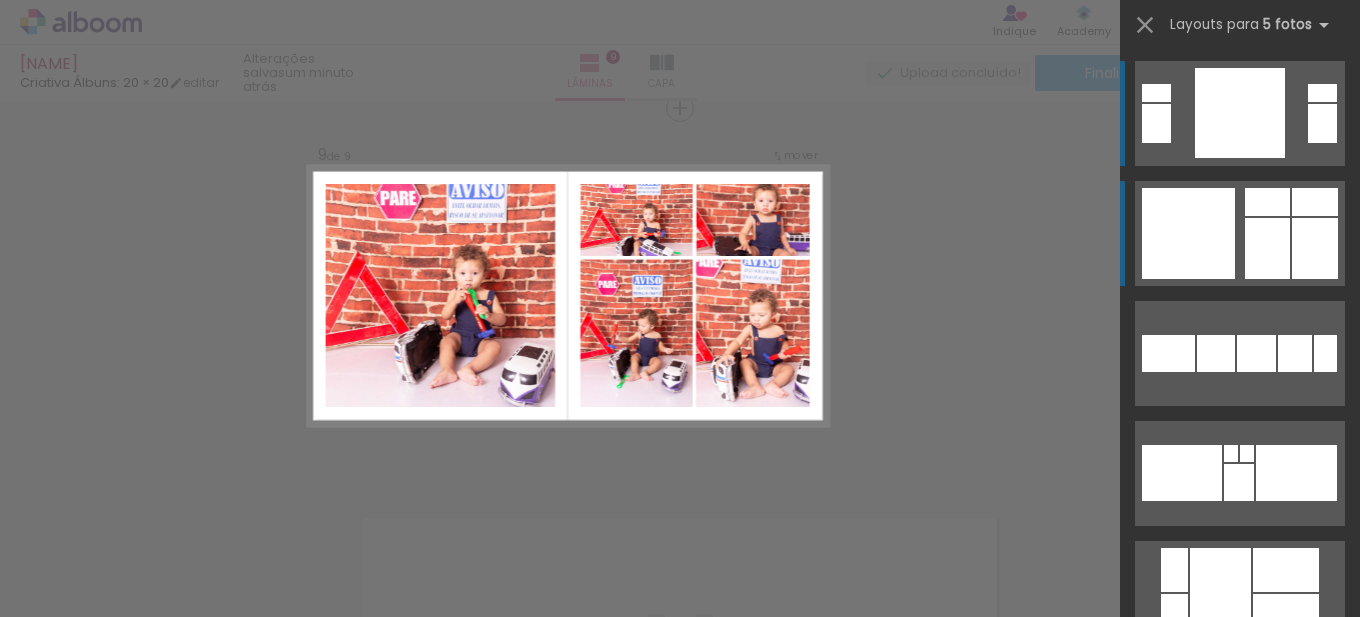click at bounding box center [1188, 233] 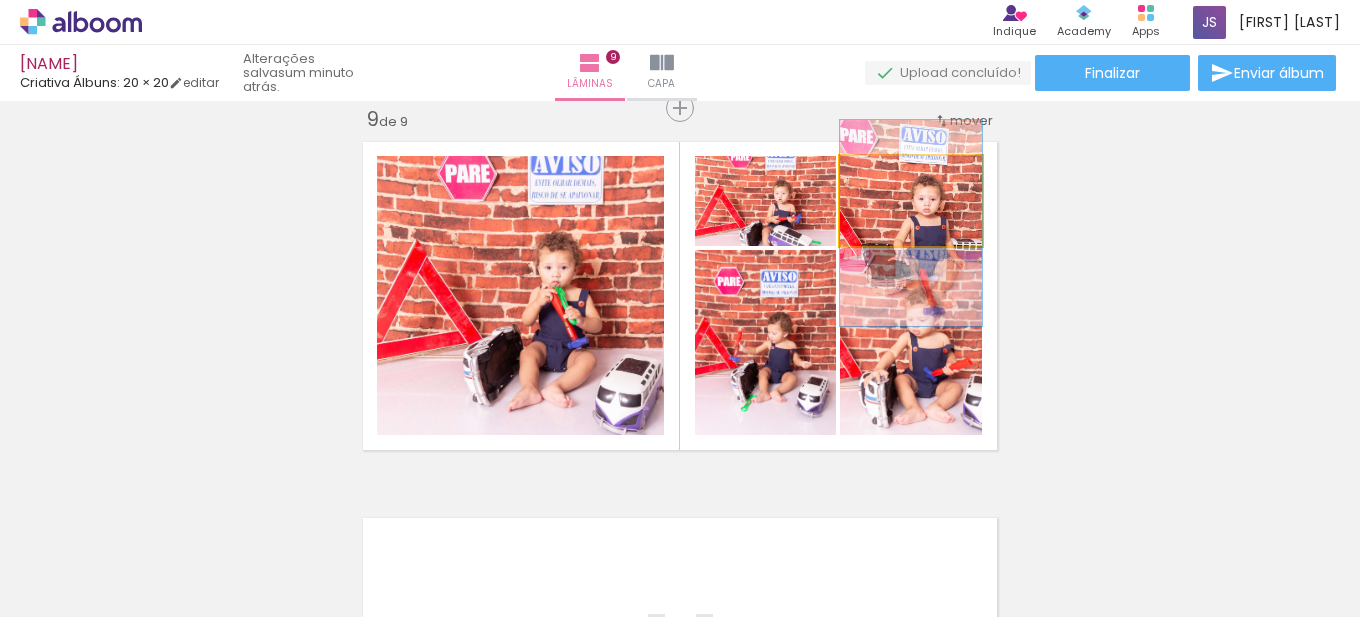 drag, startPoint x: 922, startPoint y: 208, endPoint x: 926, endPoint y: 226, distance: 18.439089 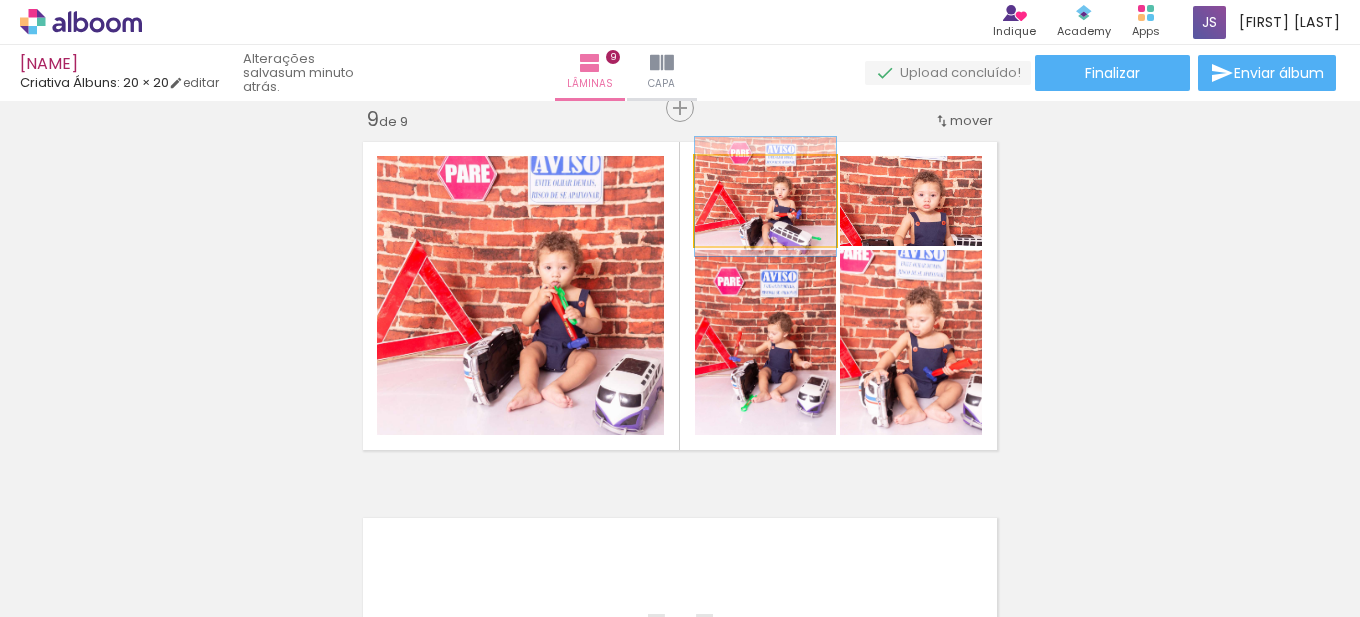 drag, startPoint x: 794, startPoint y: 215, endPoint x: 779, endPoint y: 301, distance: 87.29834 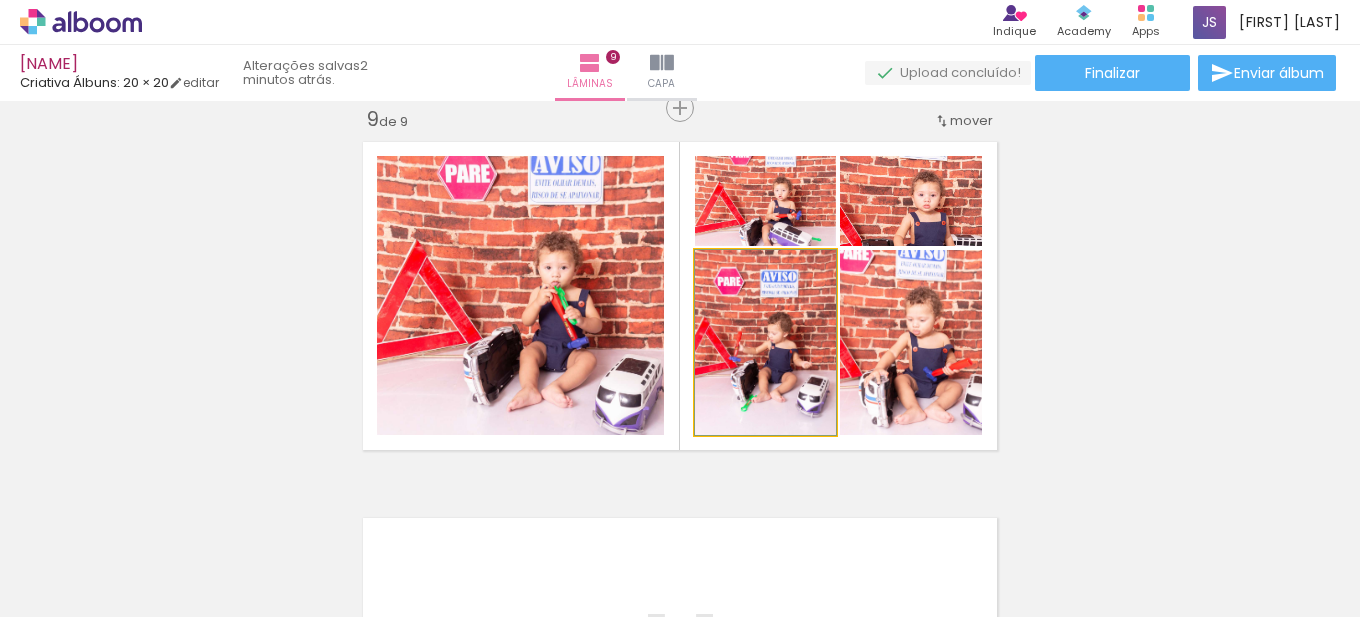 drag, startPoint x: 769, startPoint y: 339, endPoint x: 770, endPoint y: 381, distance: 42.0119 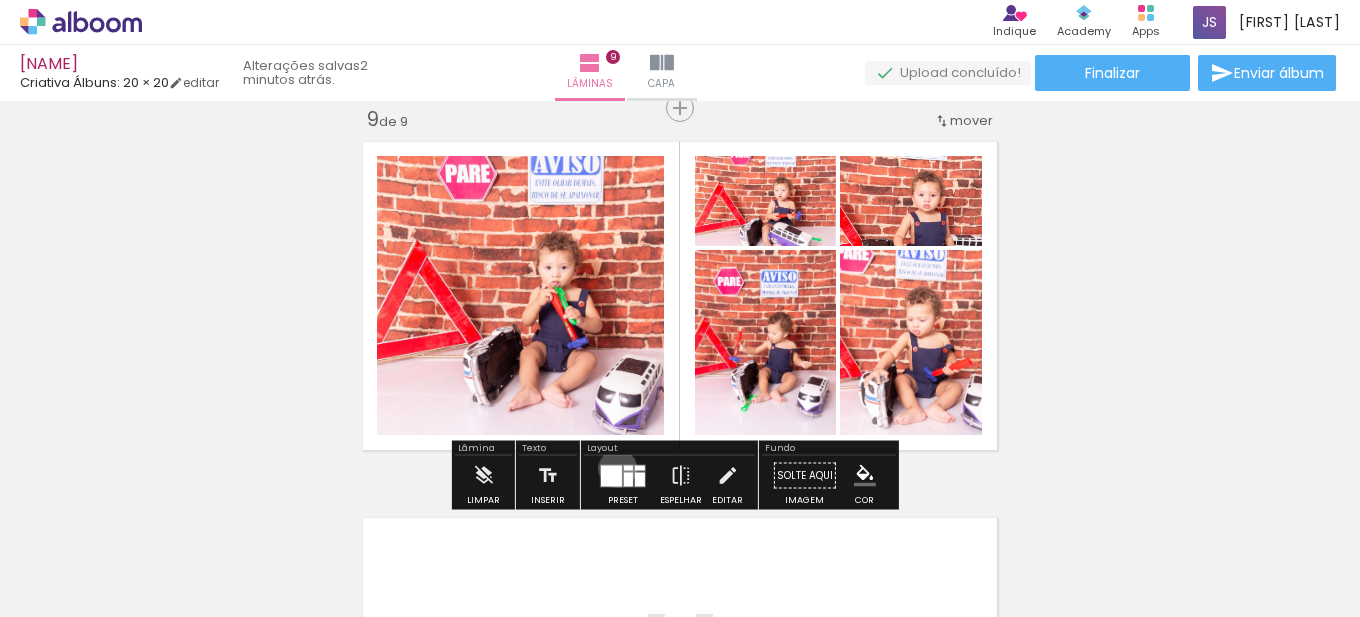 drag, startPoint x: 613, startPoint y: 468, endPoint x: 1054, endPoint y: 427, distance: 442.9018 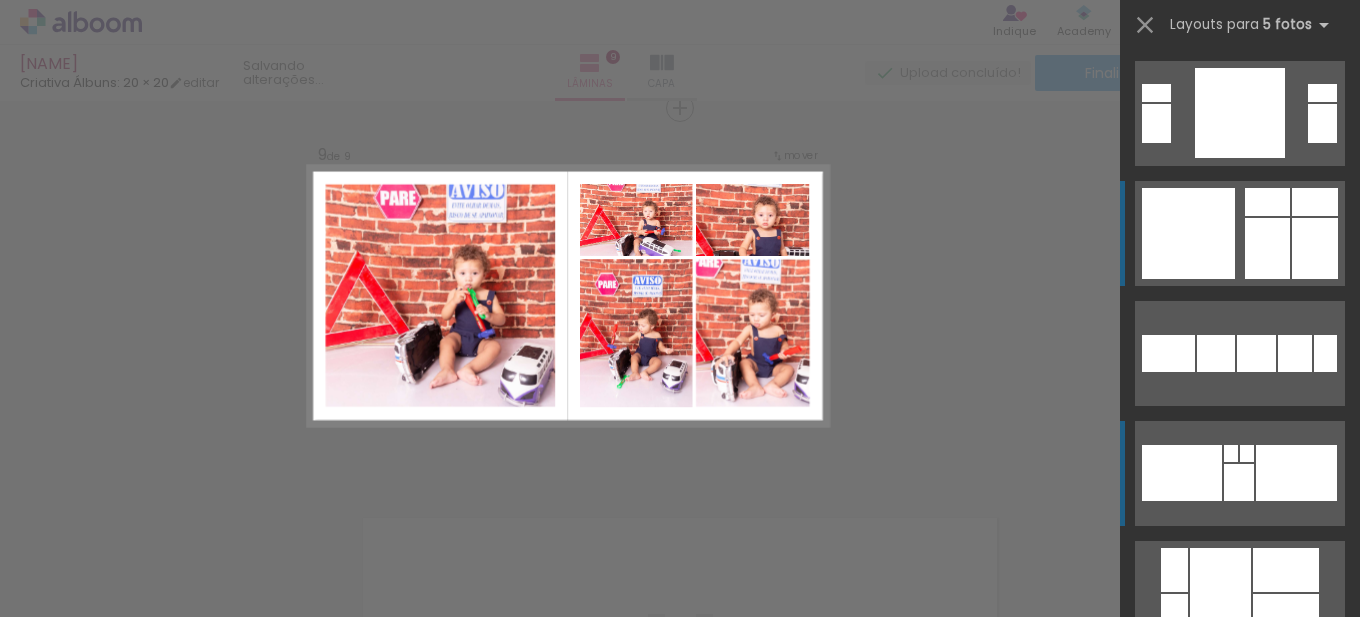 scroll, scrollTop: 120, scrollLeft: 0, axis: vertical 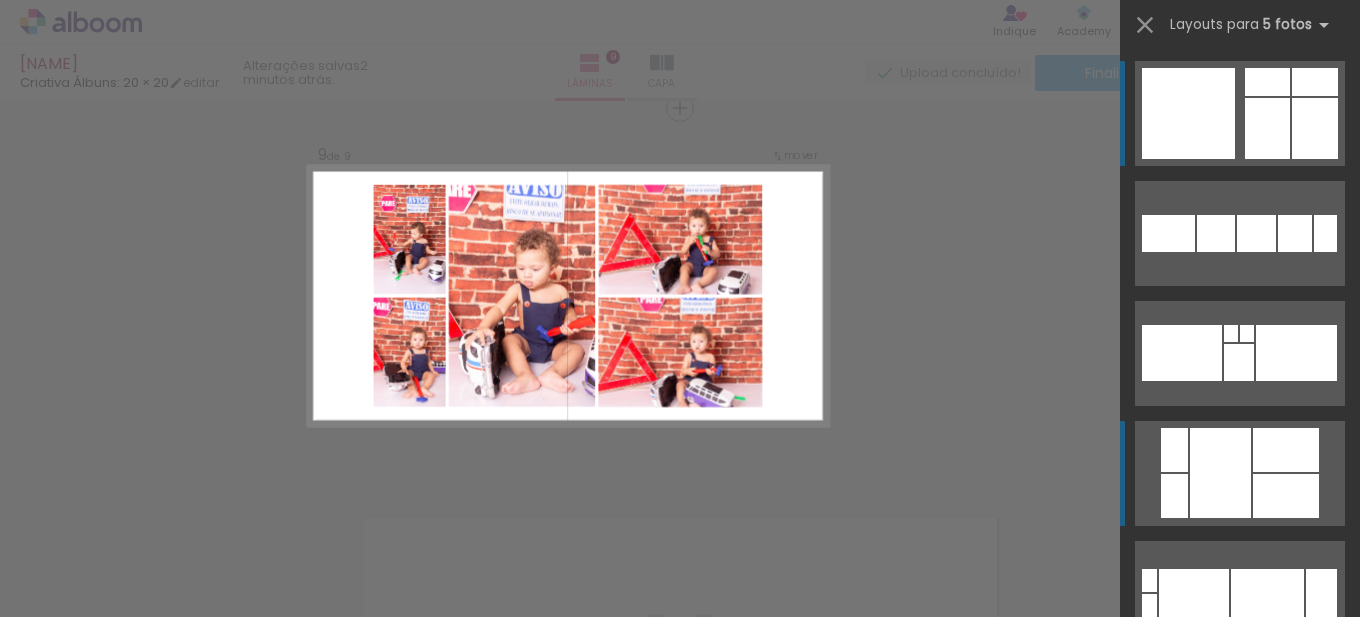 click at bounding box center [1220, 473] 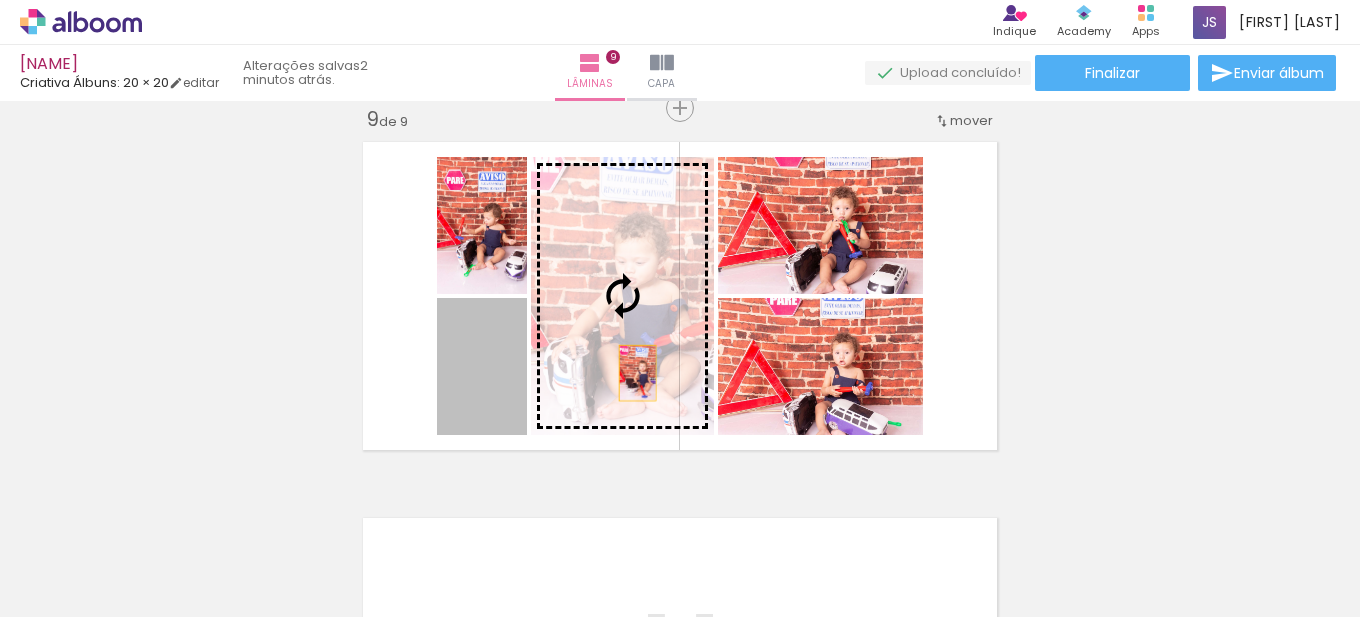 drag, startPoint x: 449, startPoint y: 384, endPoint x: 631, endPoint y: 376, distance: 182.17574 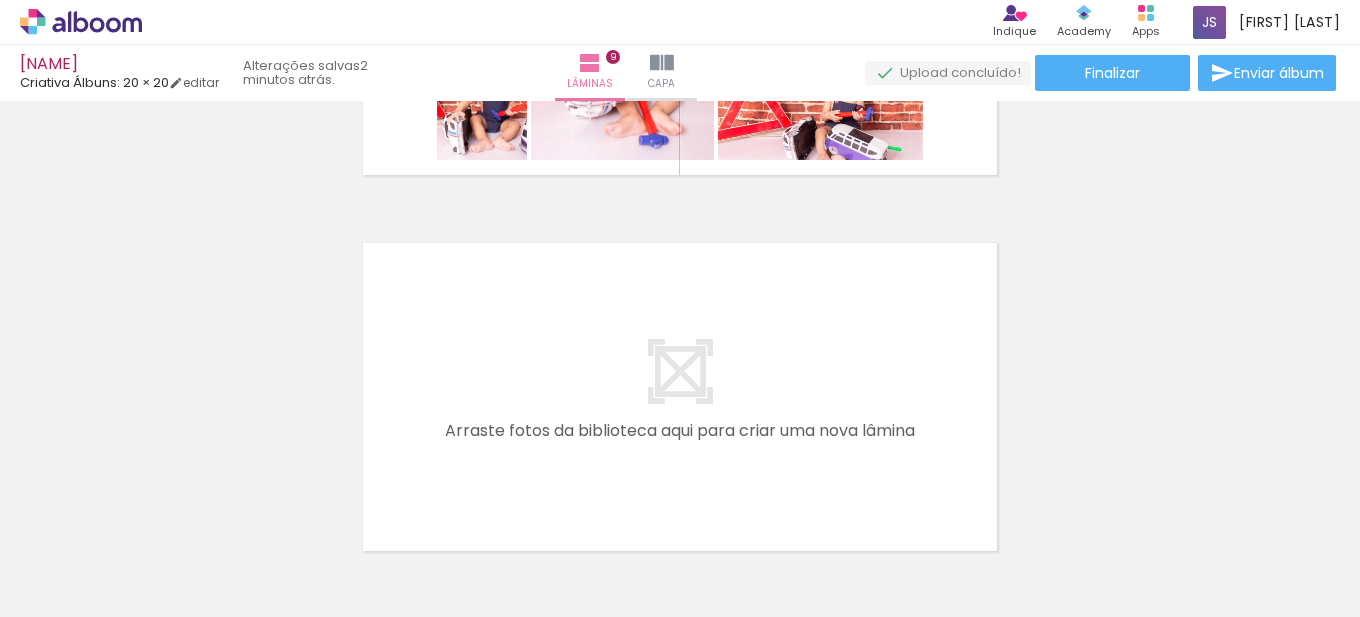 scroll, scrollTop: 3334, scrollLeft: 0, axis: vertical 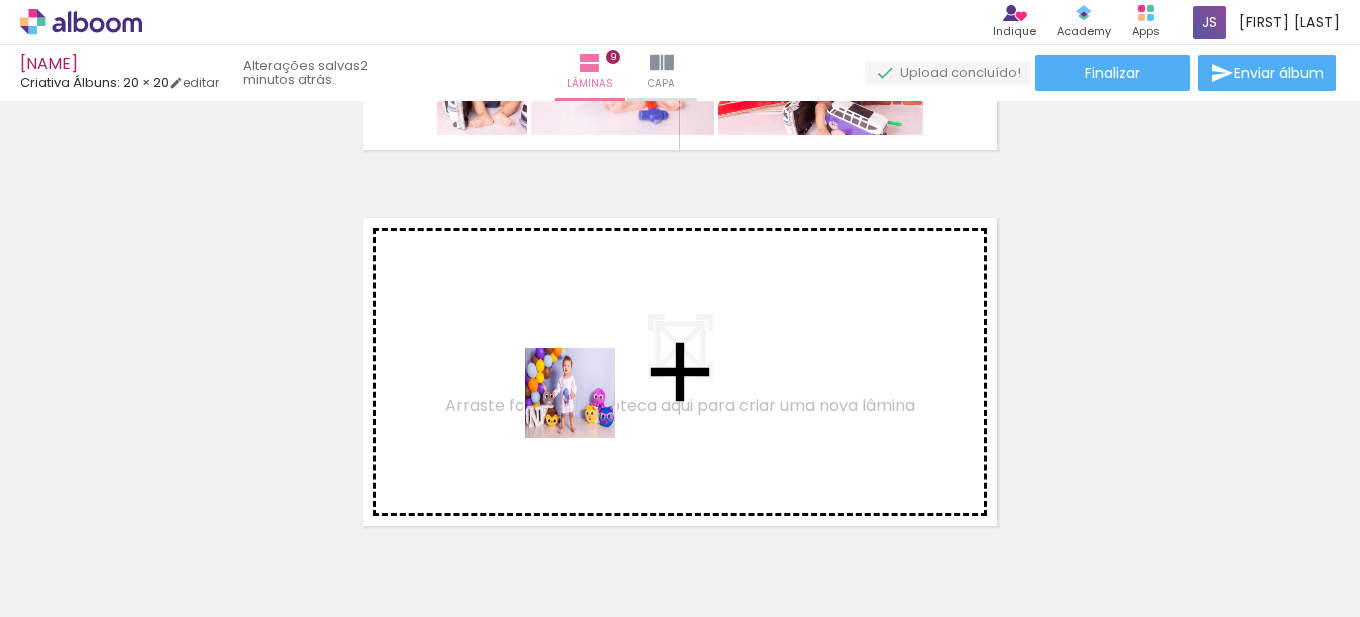 drag, startPoint x: 929, startPoint y: 560, endPoint x: 585, endPoint y: 408, distance: 376.08508 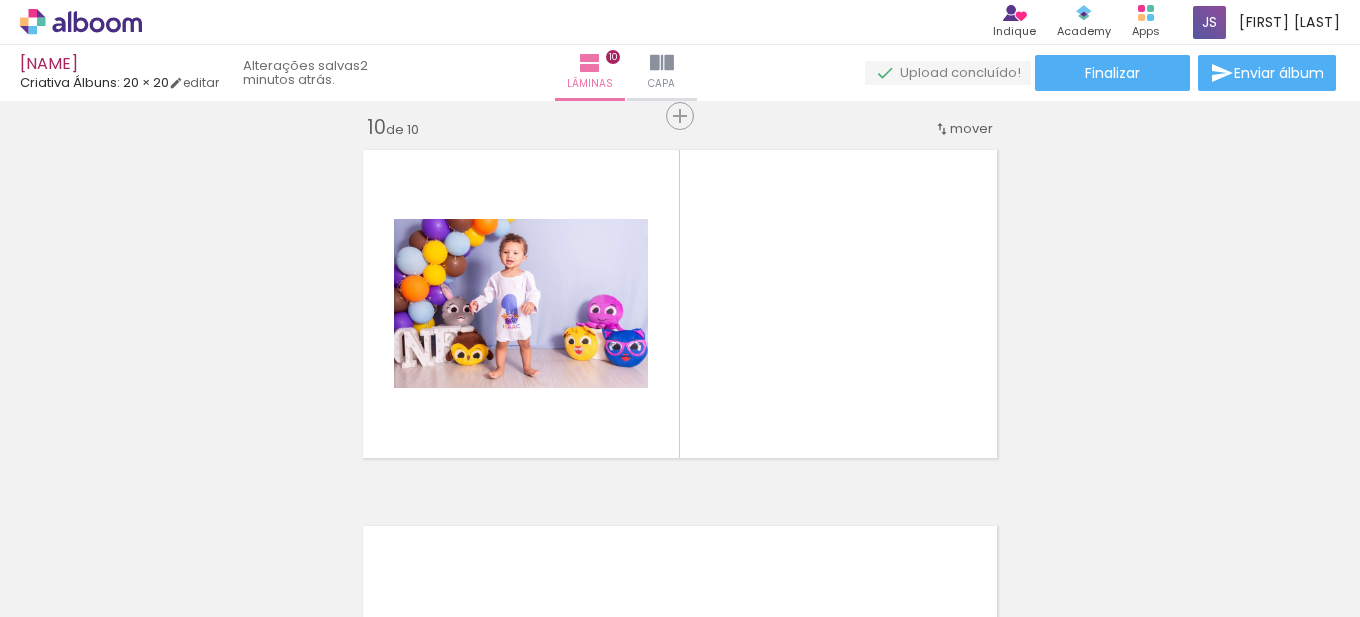 scroll, scrollTop: 3410, scrollLeft: 0, axis: vertical 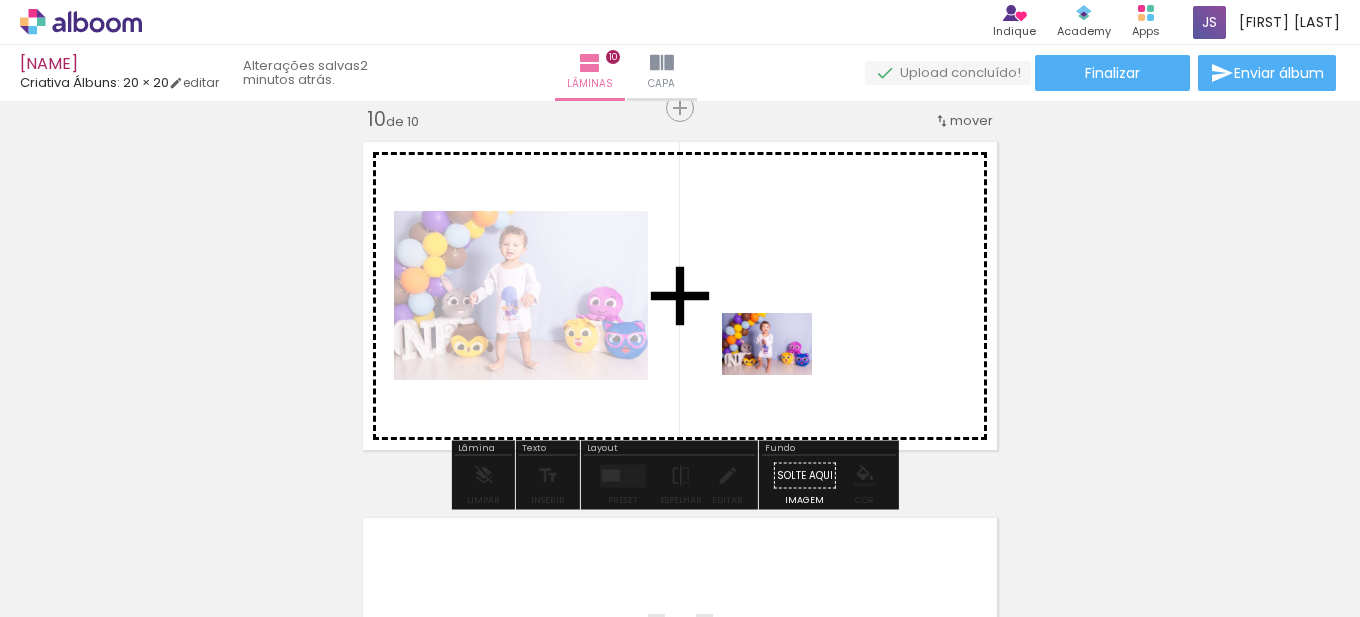 drag, startPoint x: 1019, startPoint y: 555, endPoint x: 782, endPoint y: 373, distance: 298.81934 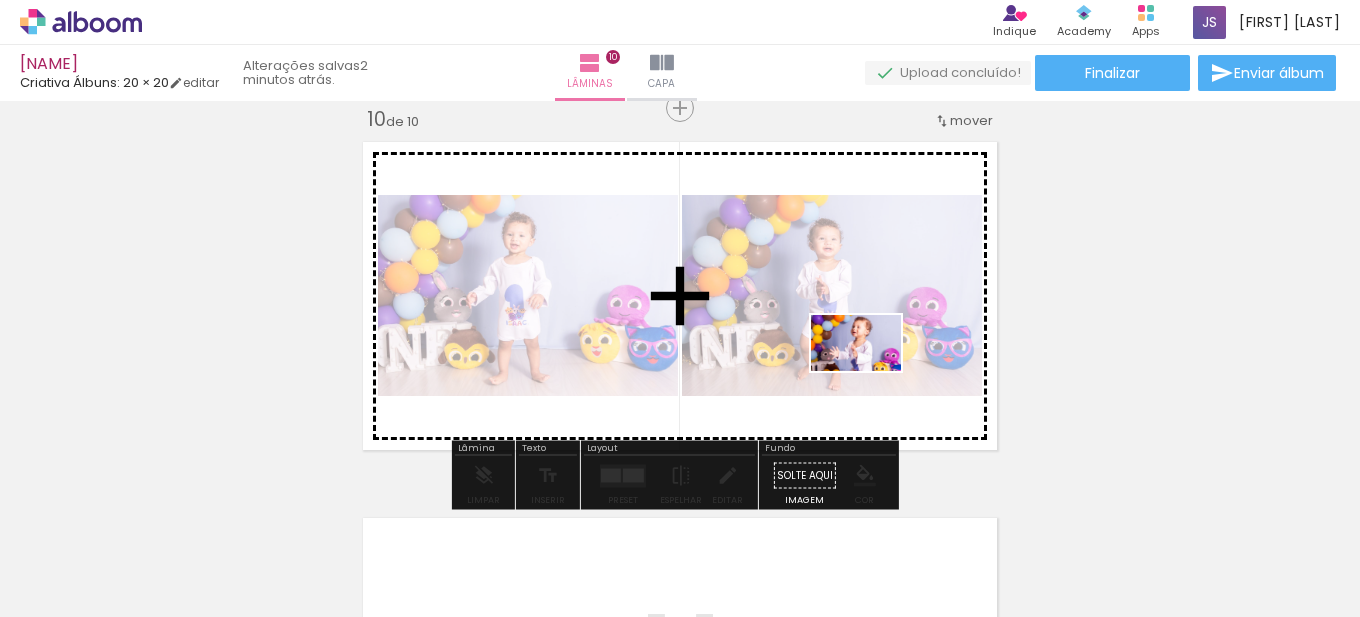 drag, startPoint x: 1123, startPoint y: 558, endPoint x: 871, endPoint y: 375, distance: 311.43698 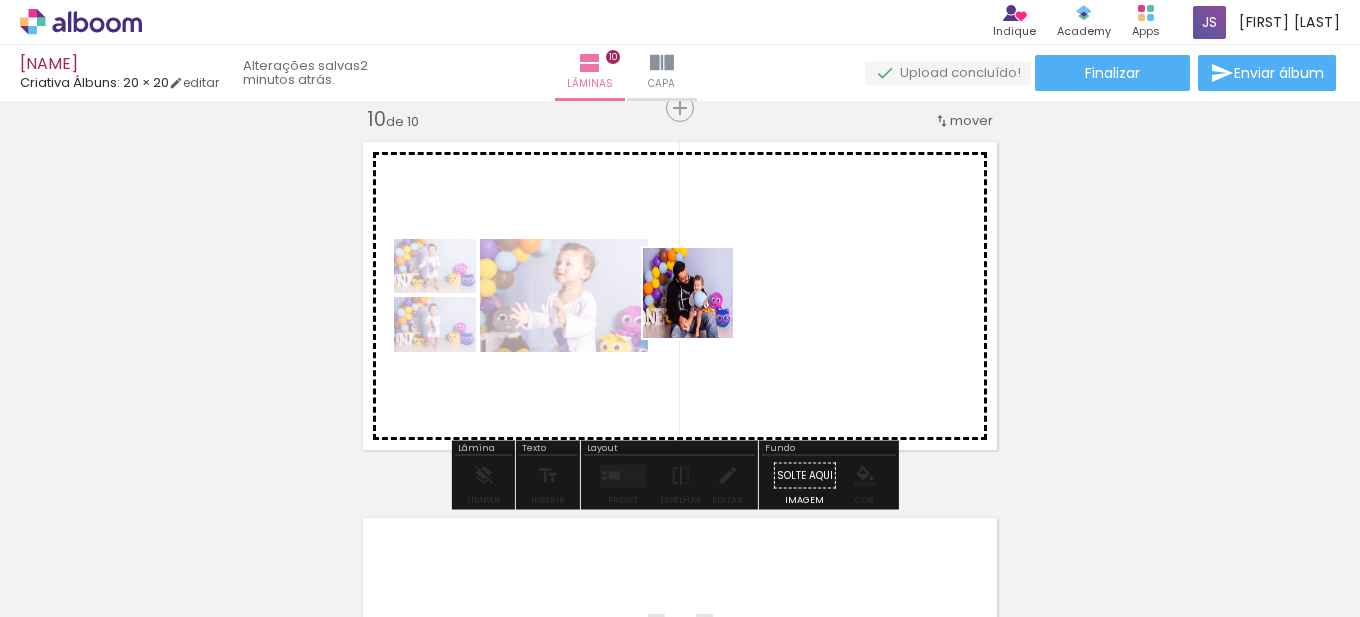 drag, startPoint x: 1226, startPoint y: 569, endPoint x: 689, endPoint y: 381, distance: 568.9578 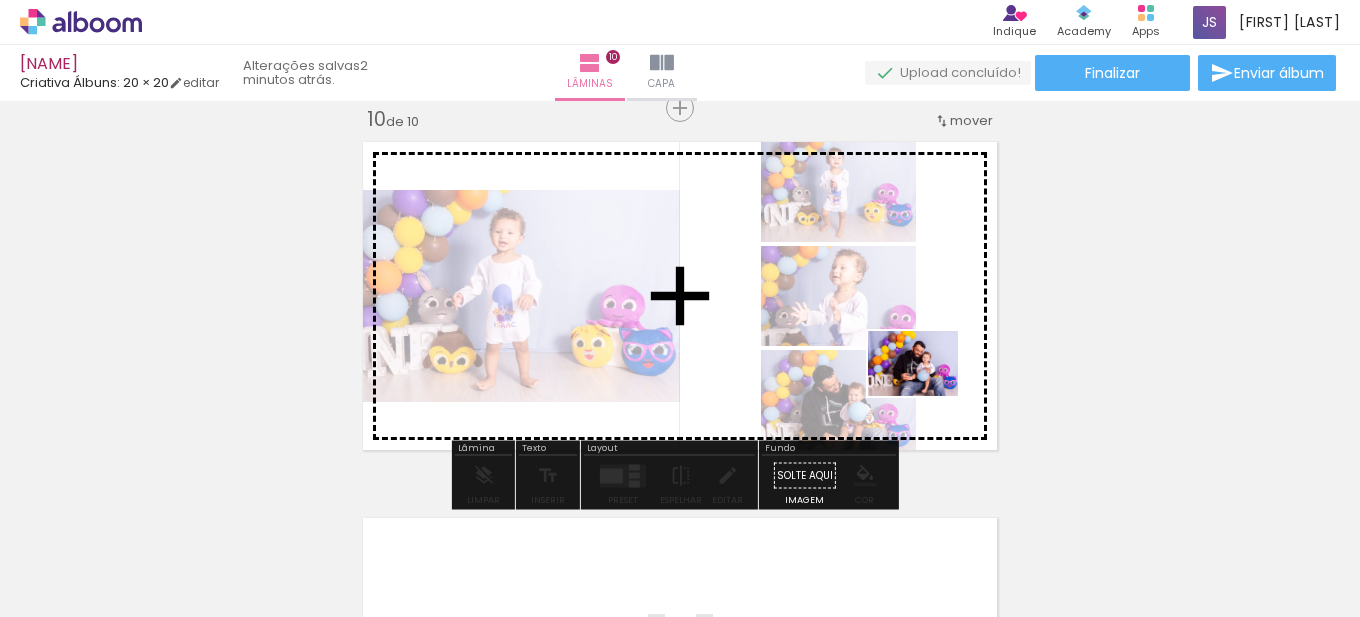 drag, startPoint x: 1332, startPoint y: 559, endPoint x: 928, endPoint y: 391, distance: 437.53857 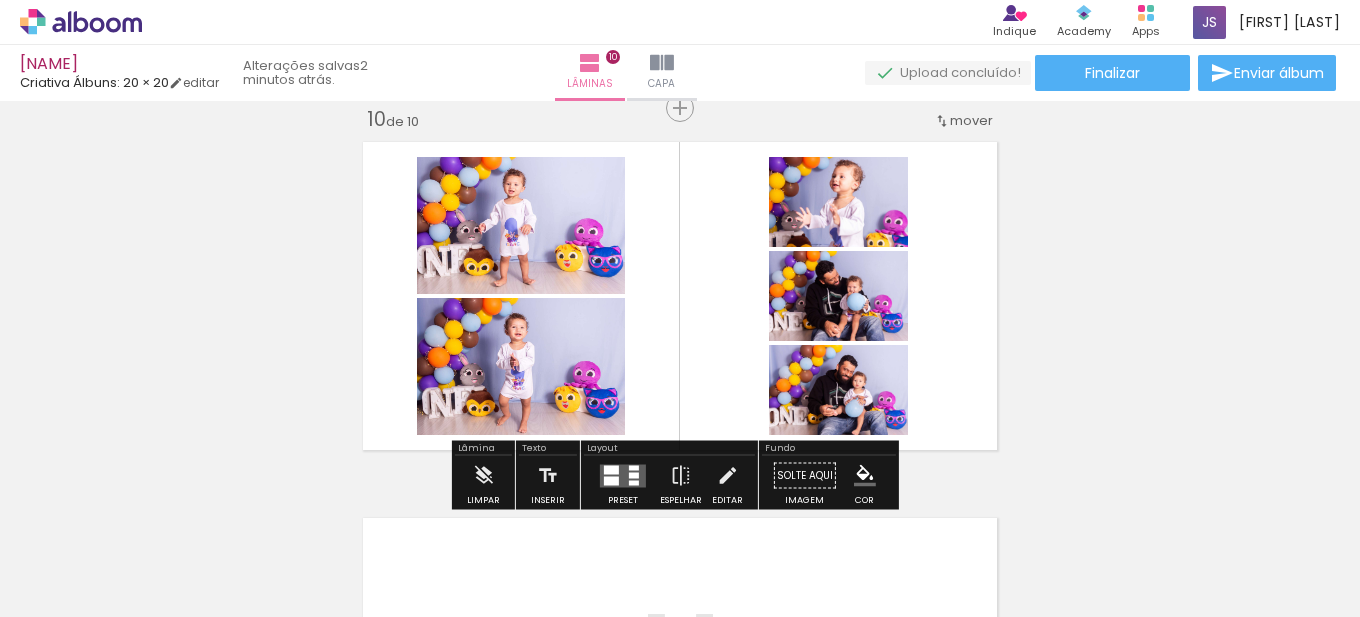 click at bounding box center [623, 475] 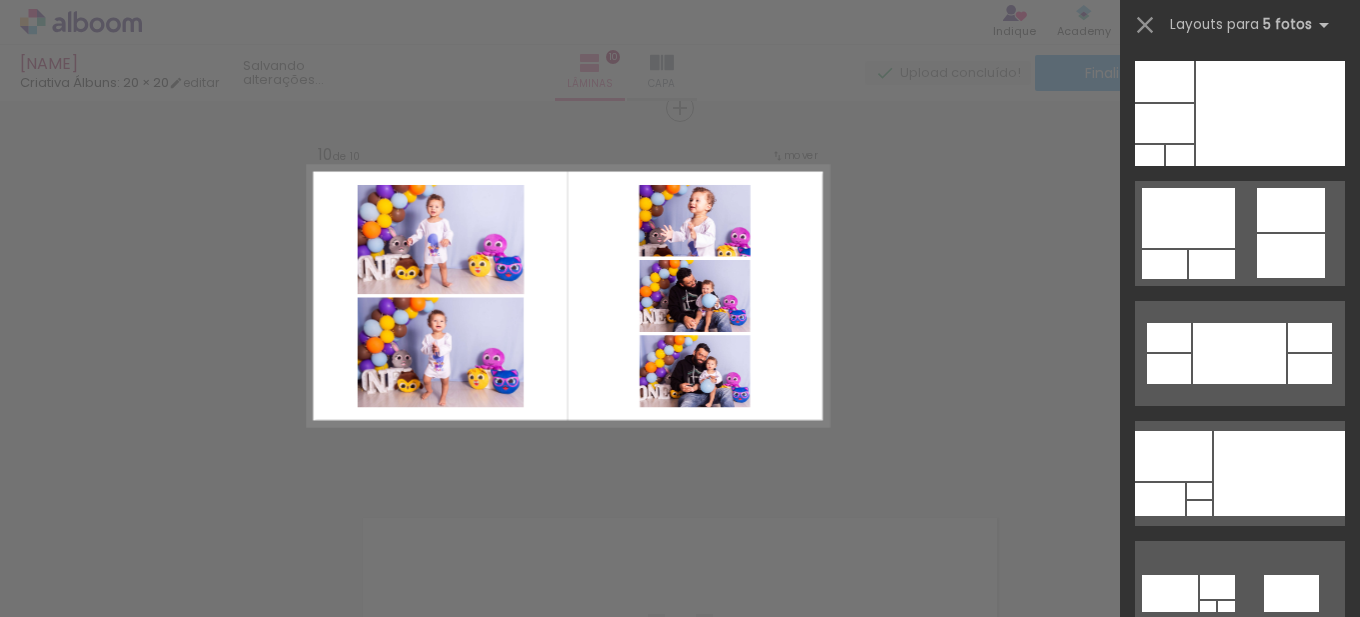 scroll, scrollTop: 0, scrollLeft: 0, axis: both 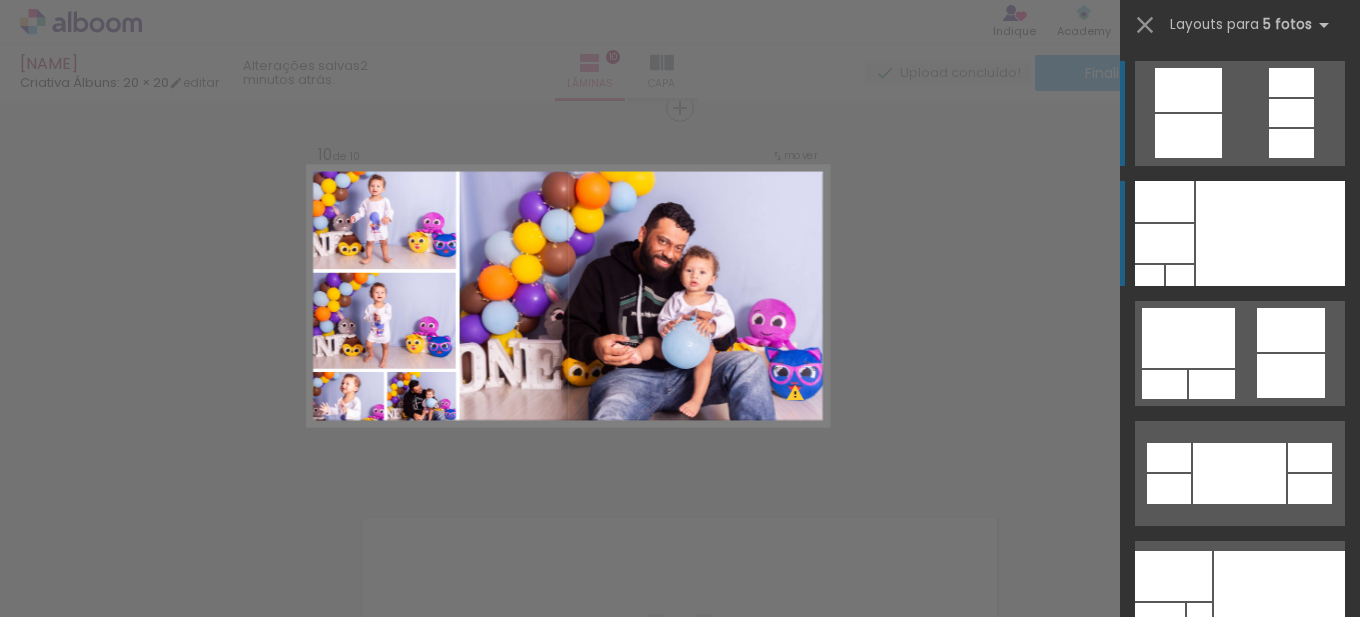 click at bounding box center (1164, 243) 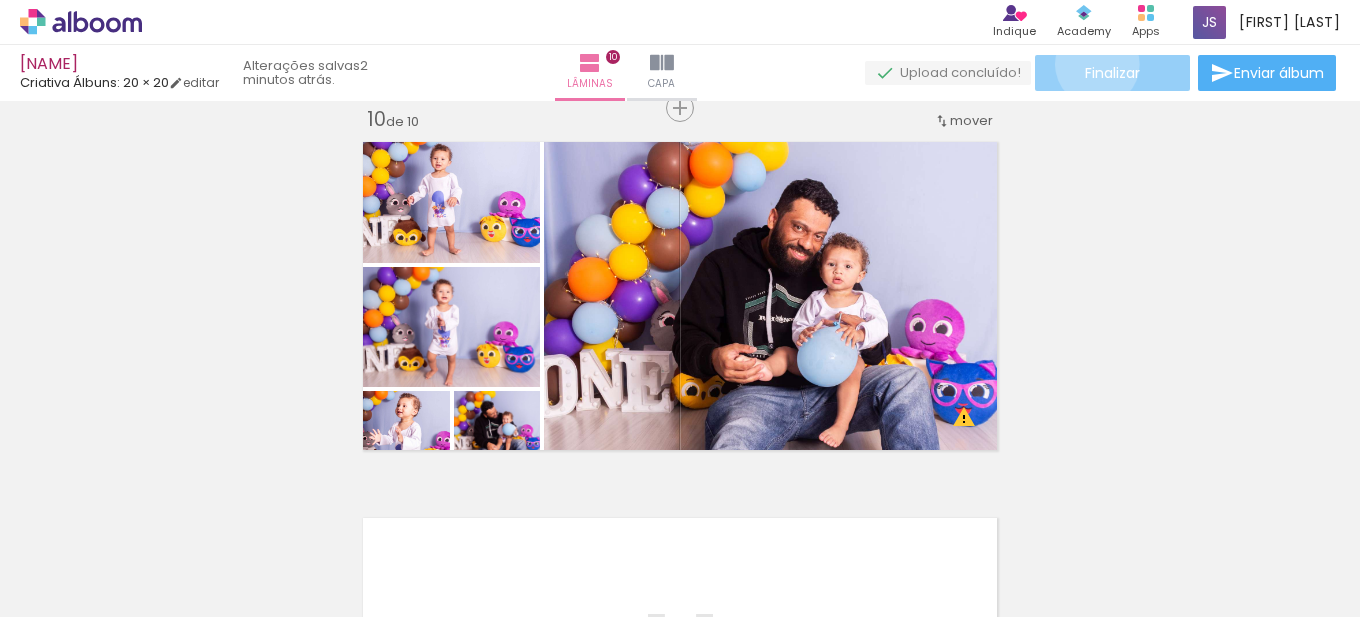 click on "Finalizar" 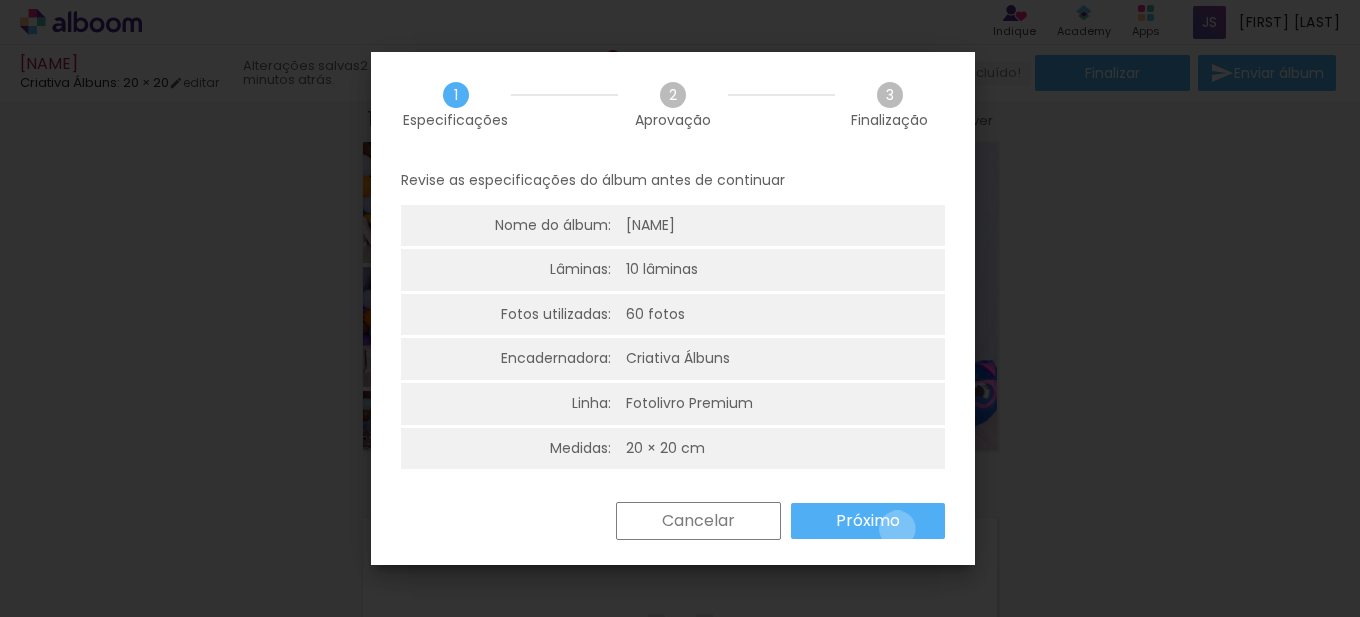 click on "Próximo" at bounding box center (0, 0) 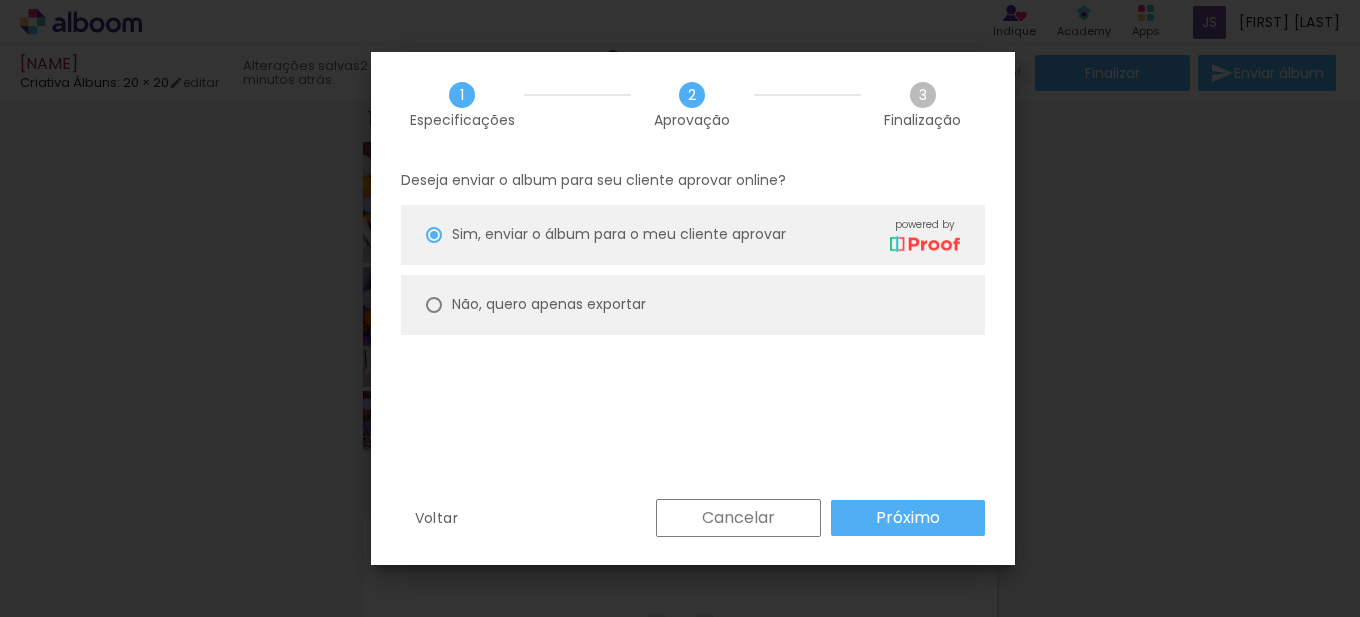 click on "Não, quero apenas exportar" at bounding box center (693, 305) 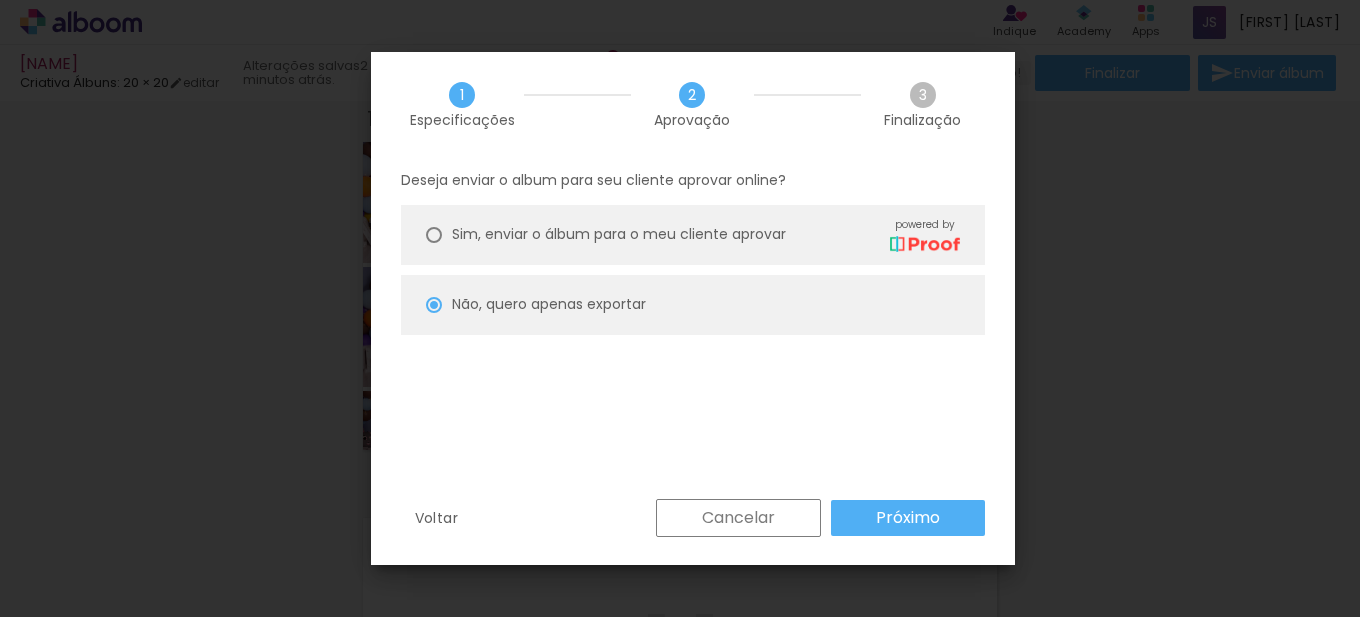 click on "Próximo" at bounding box center (908, 518) 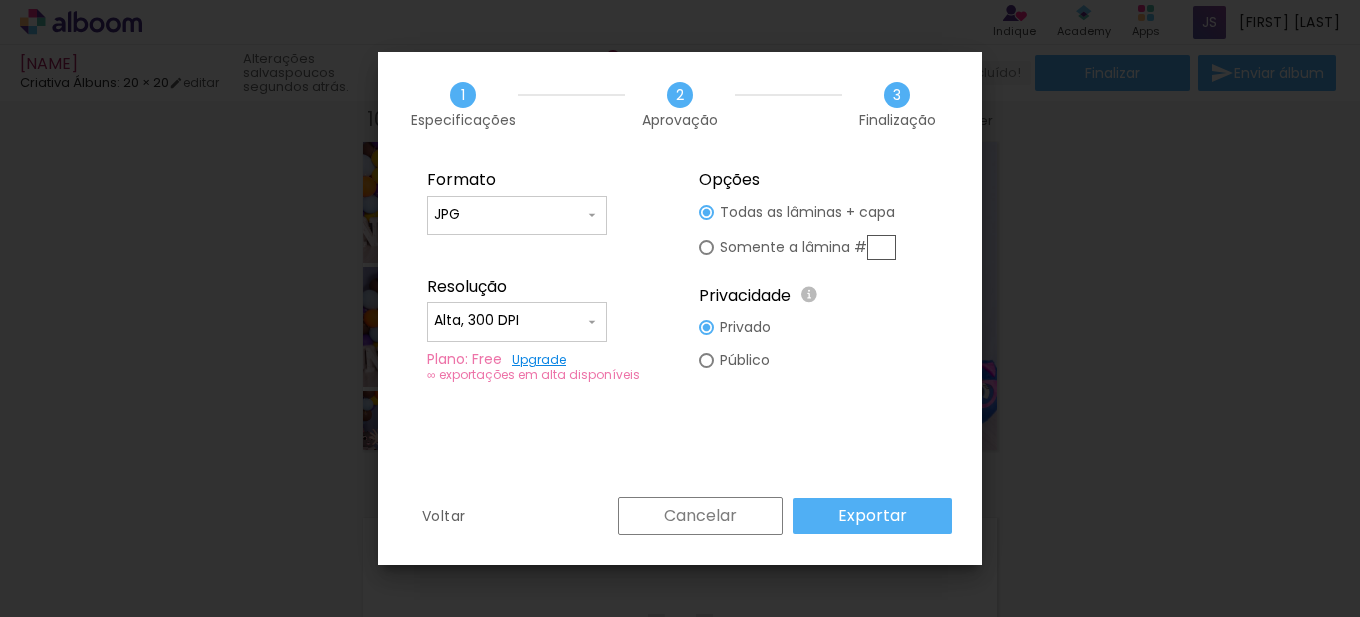 click on "Exportar" at bounding box center (0, 0) 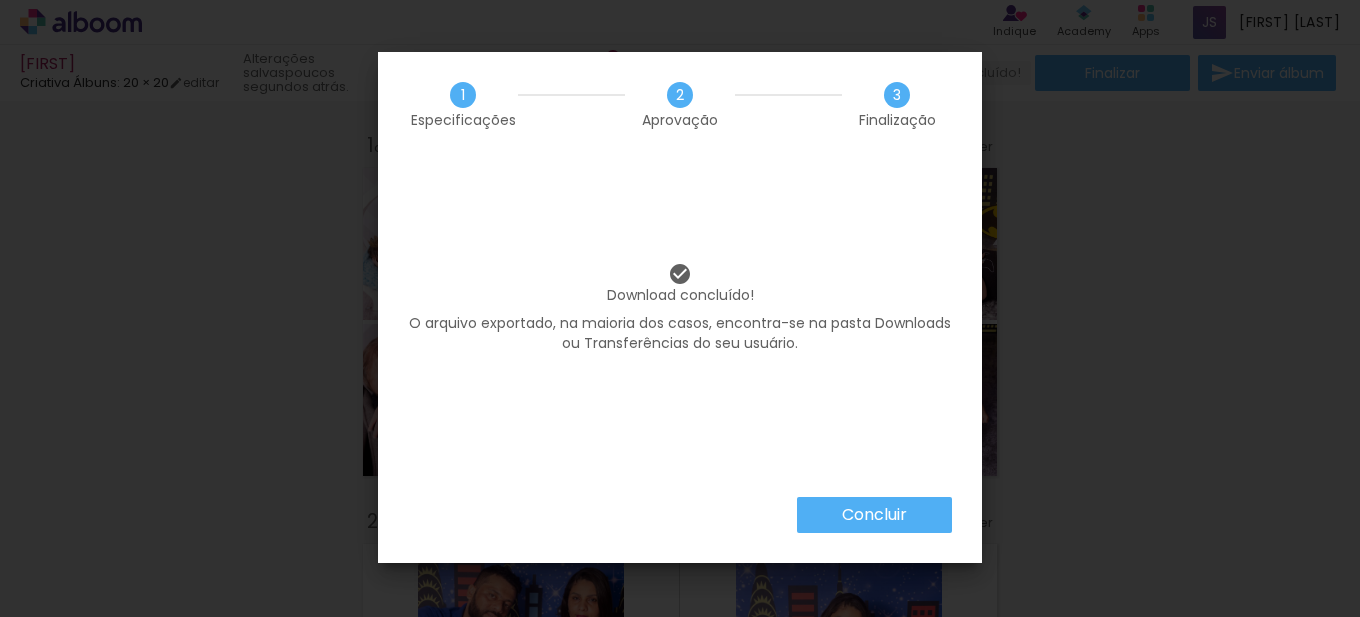 scroll, scrollTop: 0, scrollLeft: 0, axis: both 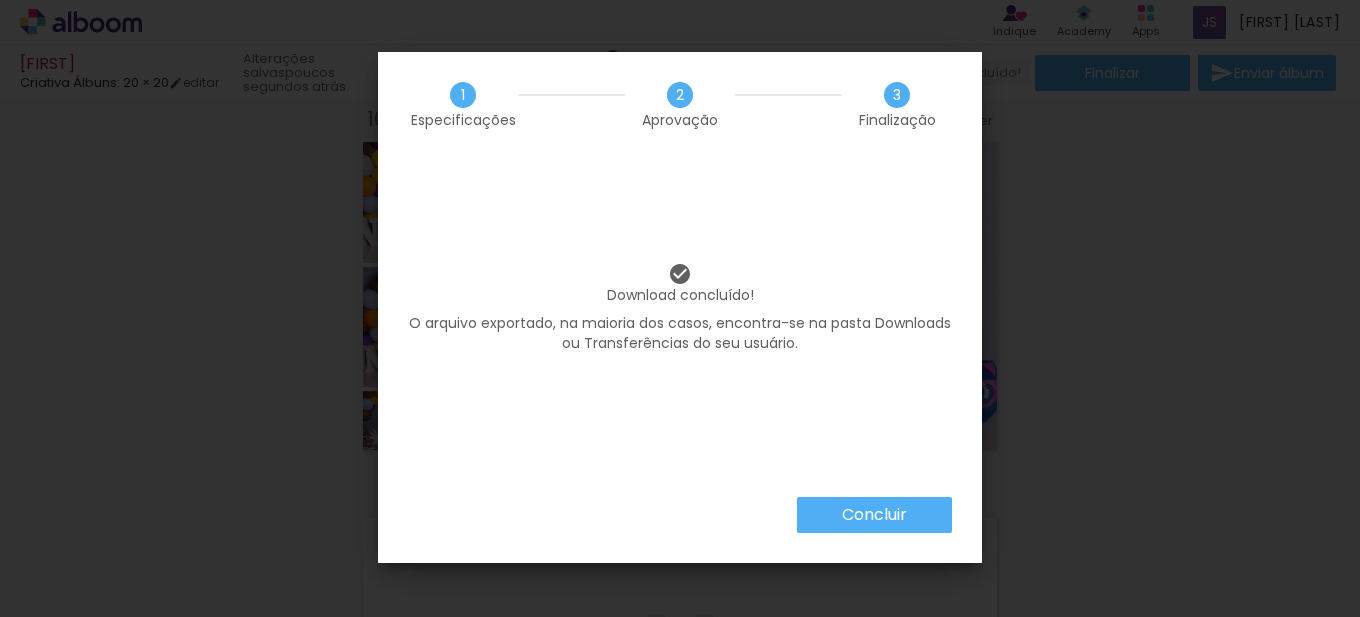 click on "Concluir" at bounding box center [0, 0] 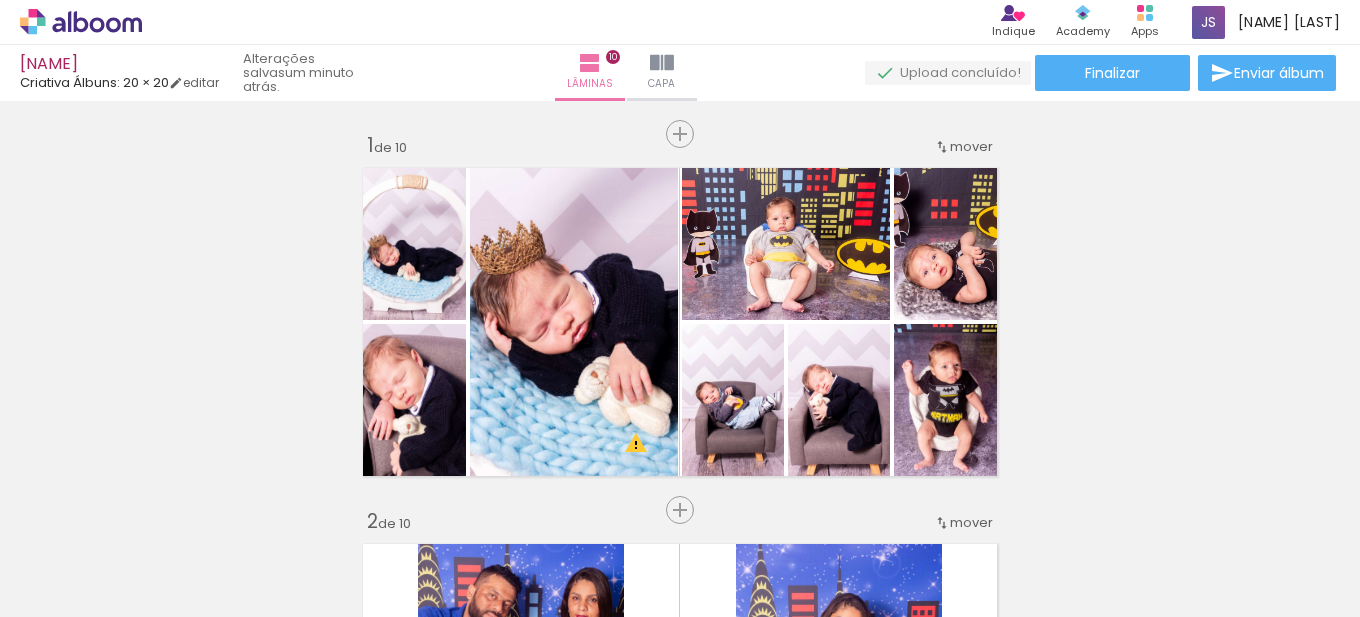 scroll, scrollTop: 0, scrollLeft: 0, axis: both 